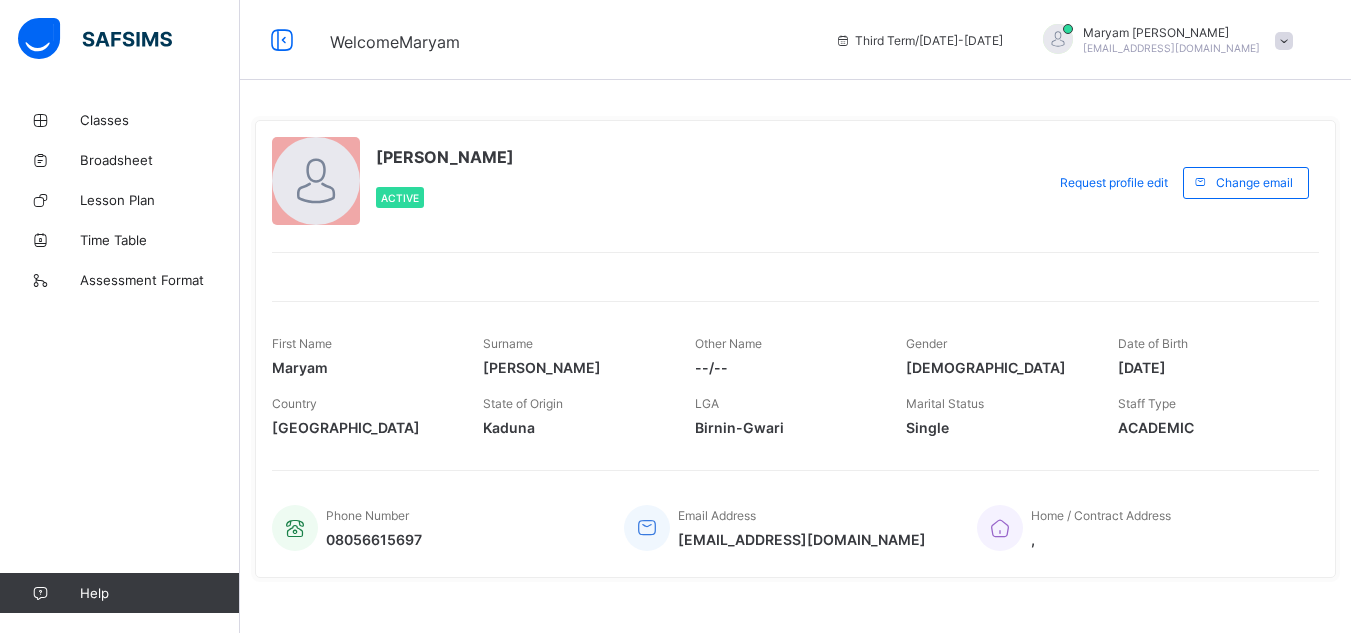 scroll, scrollTop: 0, scrollLeft: 0, axis: both 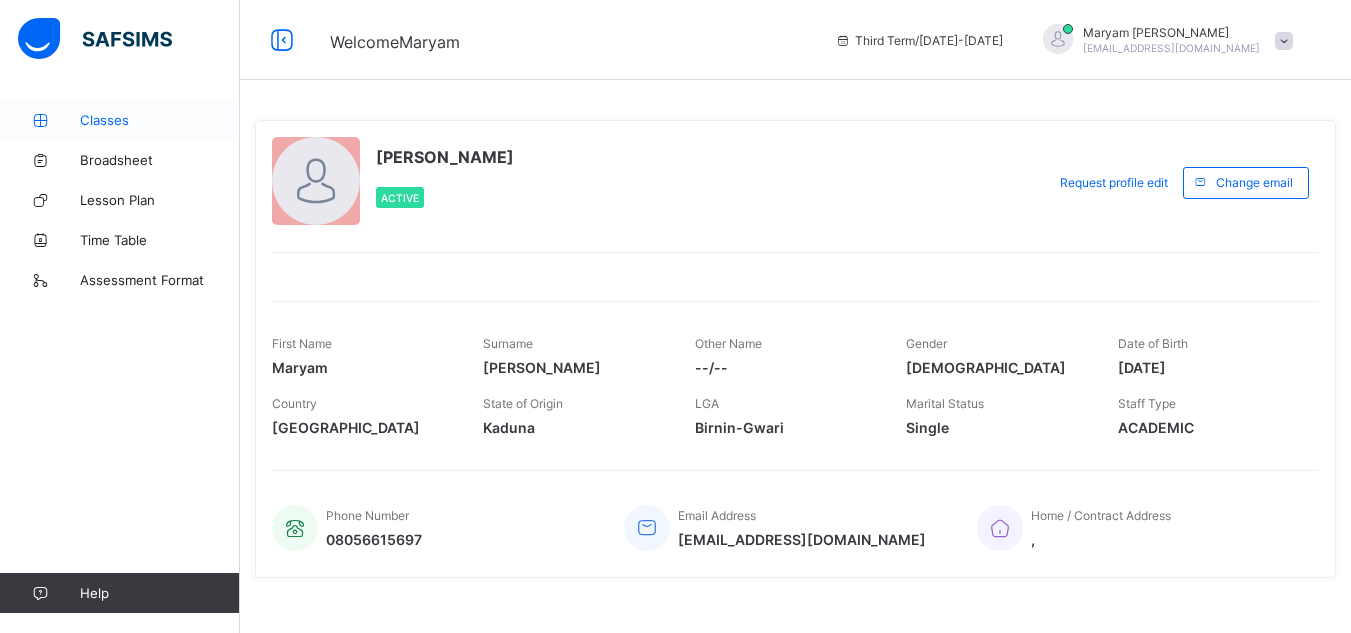 click on "Classes" at bounding box center (160, 120) 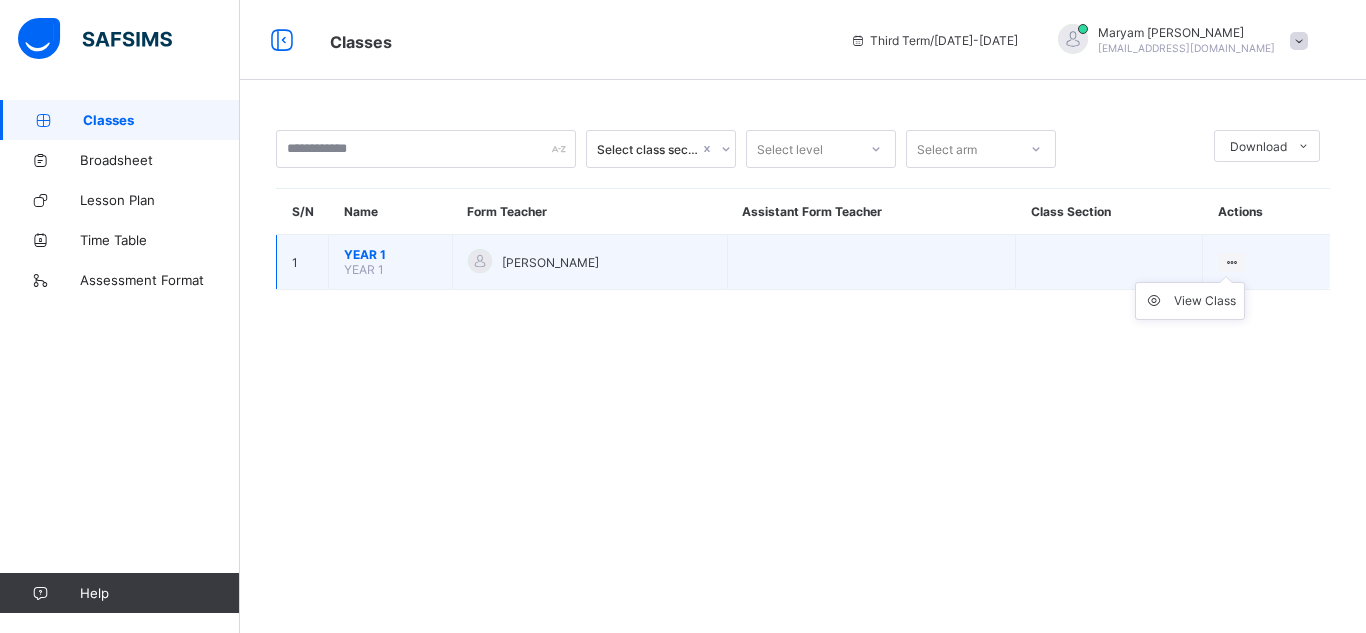 click on "View Class" at bounding box center [1190, 301] 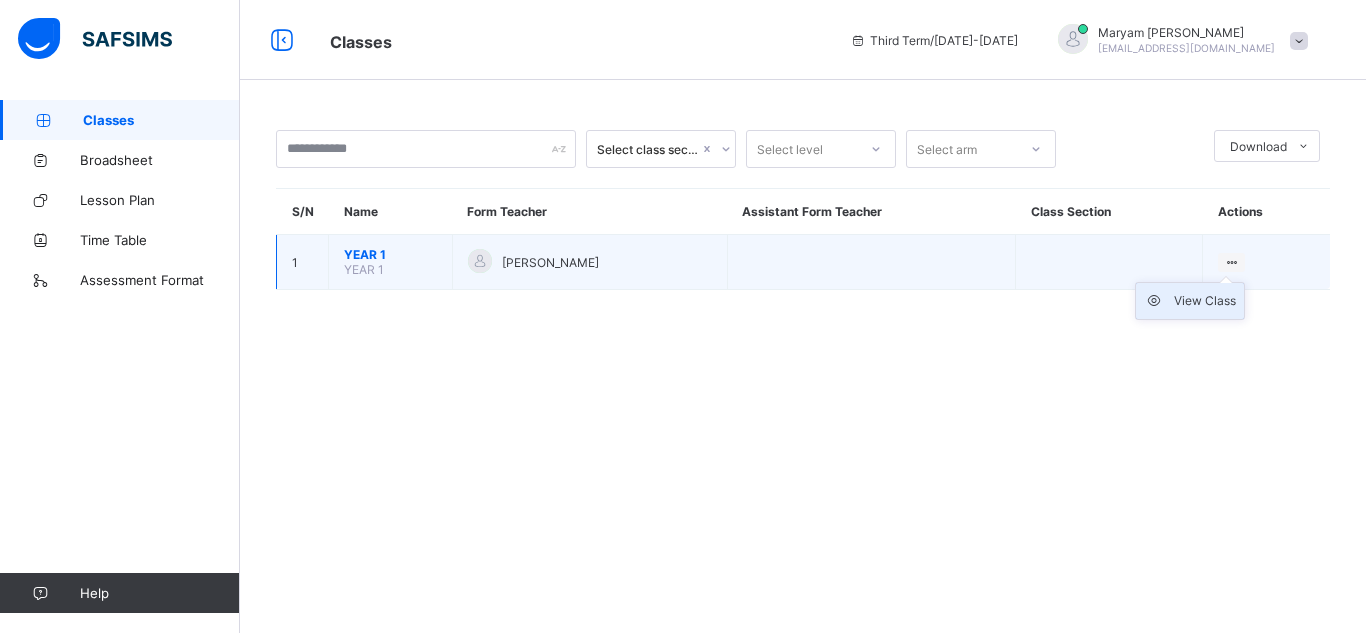 click on "View Class" at bounding box center (1205, 301) 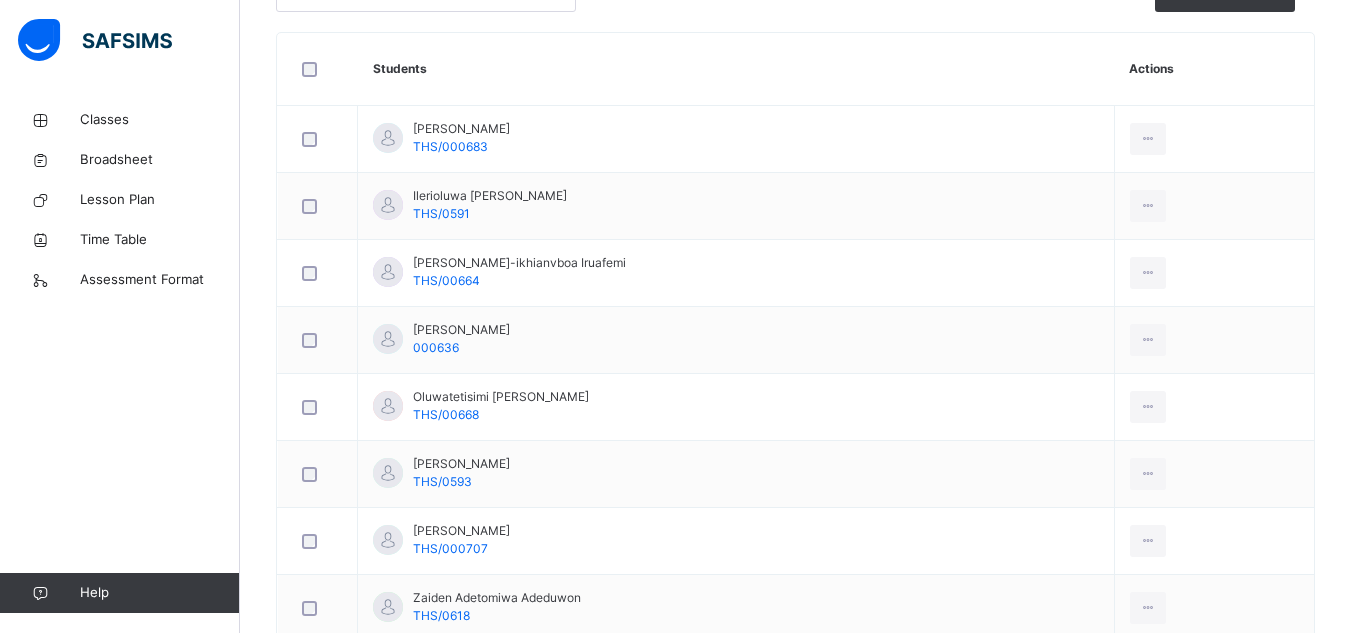 scroll, scrollTop: 582, scrollLeft: 0, axis: vertical 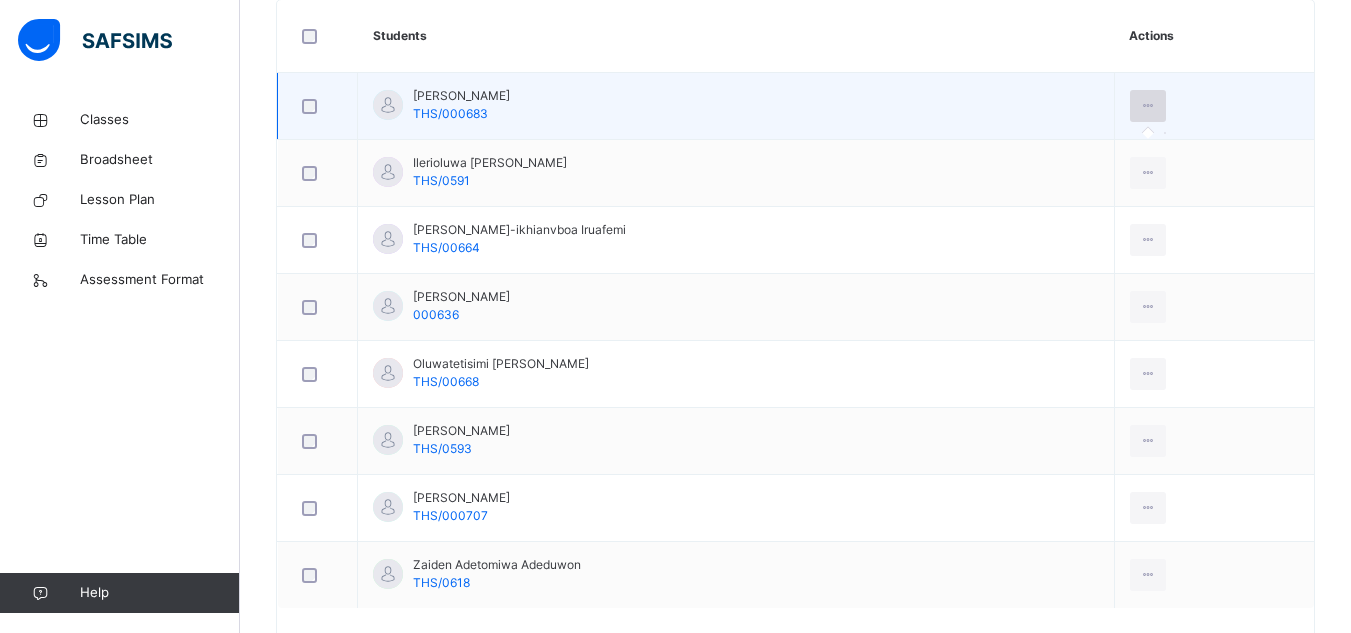 click at bounding box center [1148, 106] 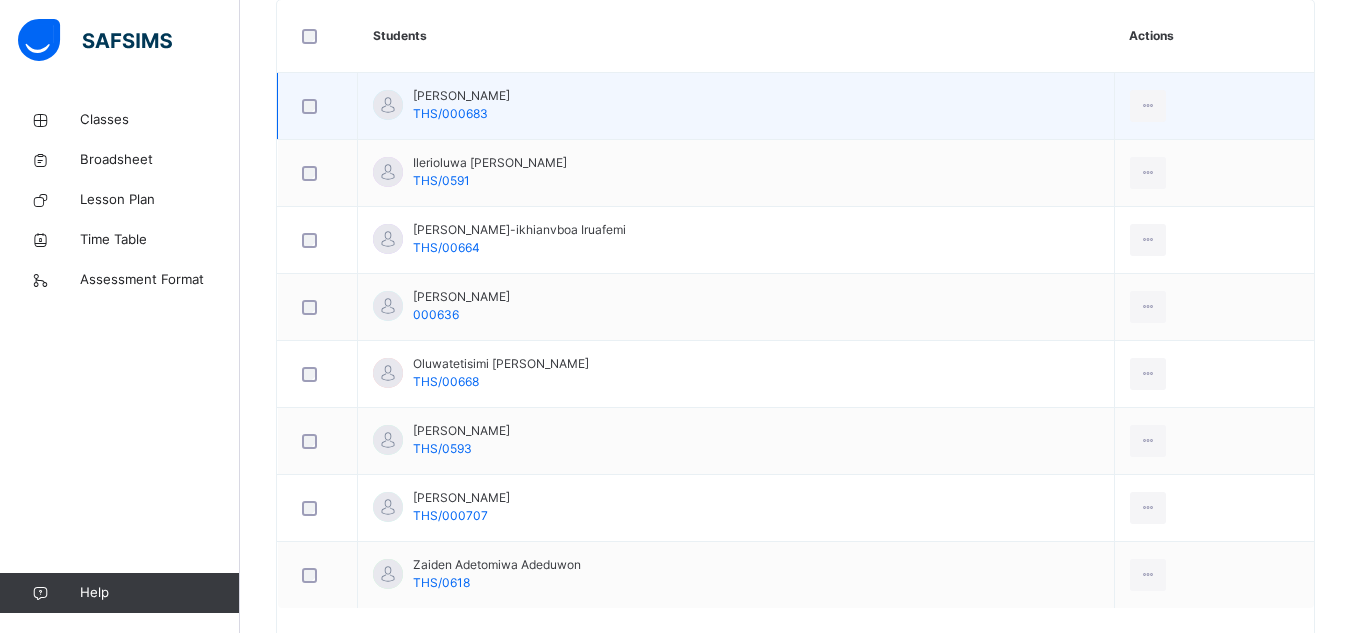 click on "[PERSON_NAME]" at bounding box center (461, 96) 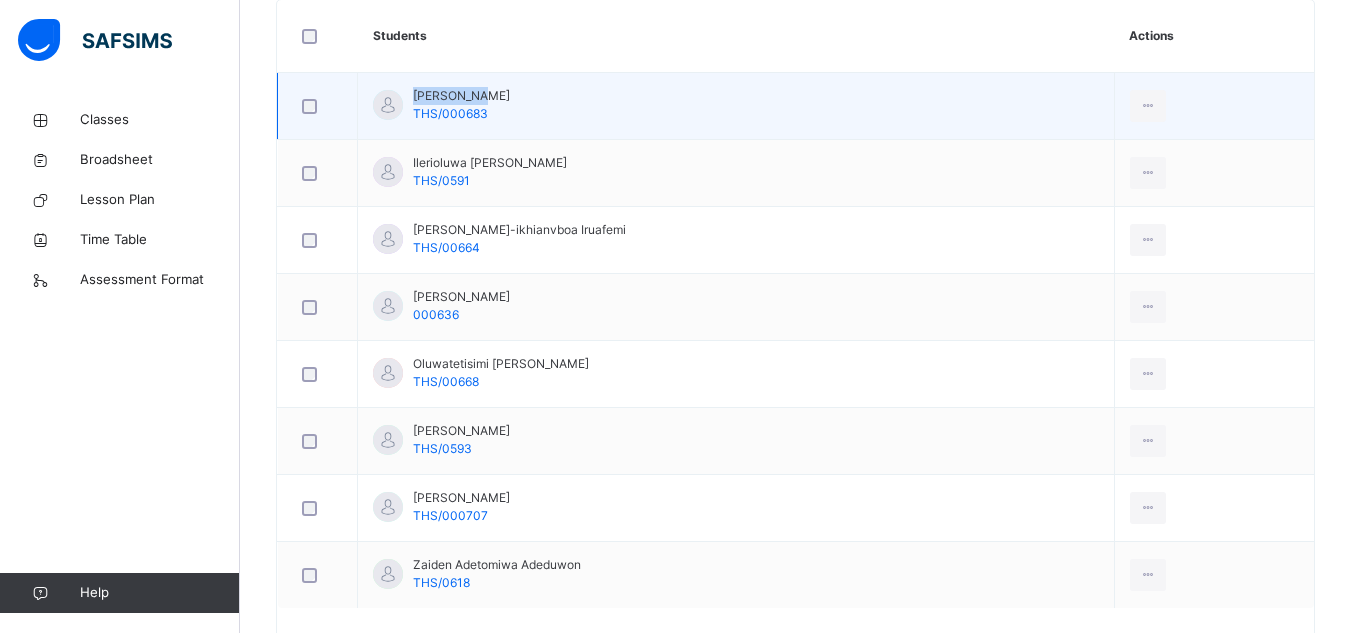 click on "[PERSON_NAME]" at bounding box center [461, 96] 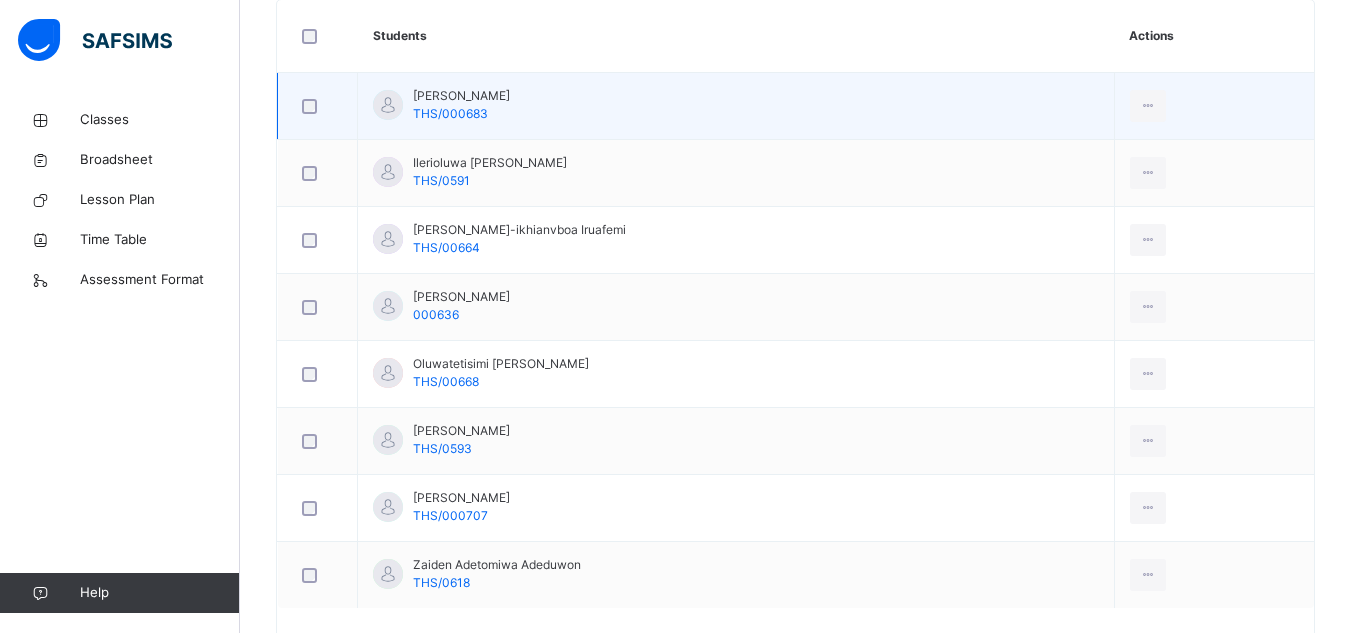 click on "THS/000683" at bounding box center (450, 113) 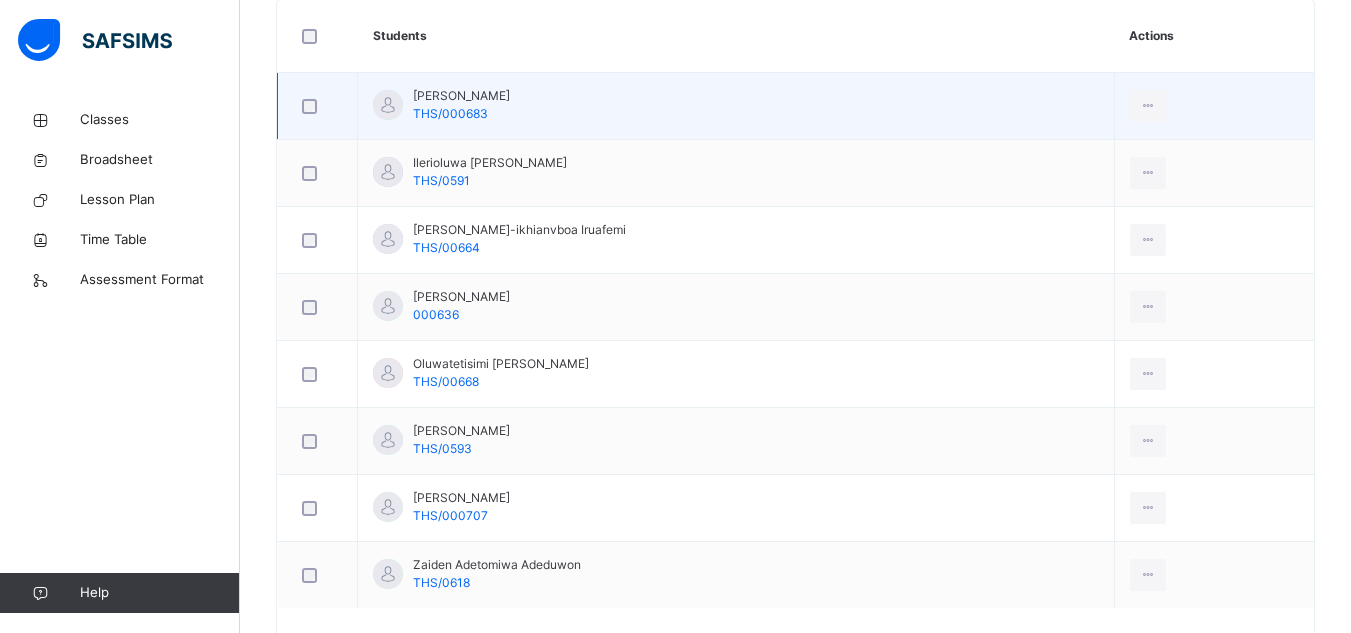 click at bounding box center (388, 105) 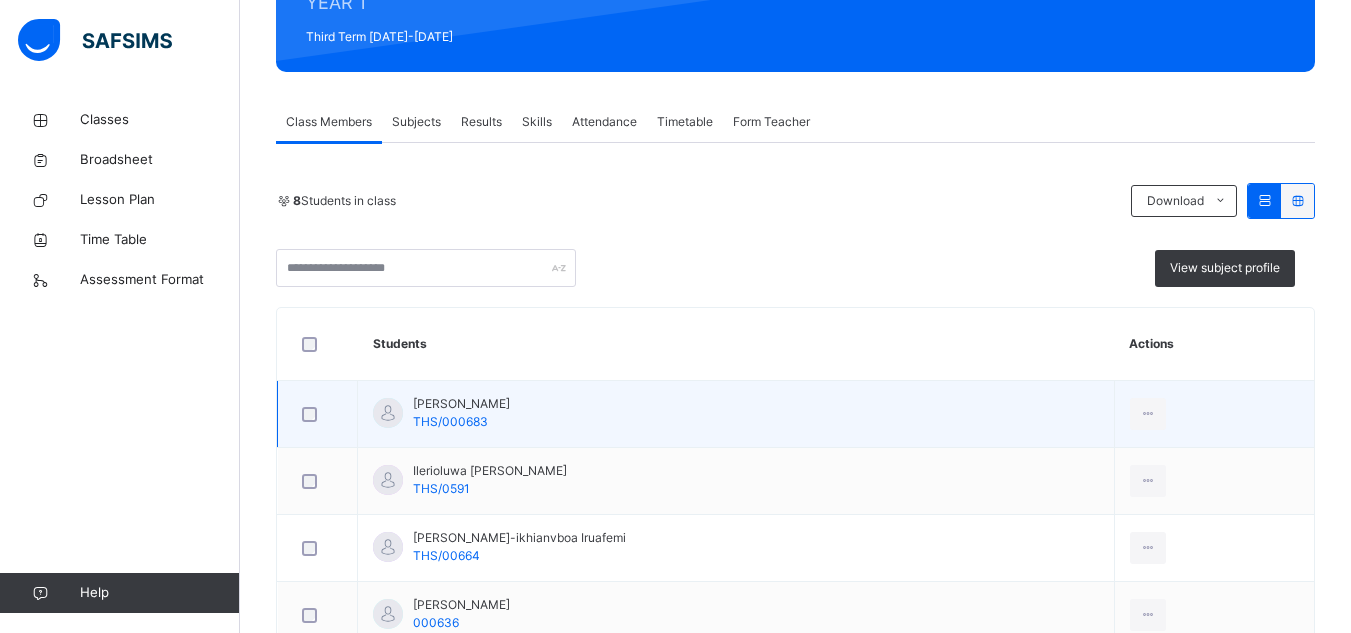 scroll, scrollTop: 269, scrollLeft: 0, axis: vertical 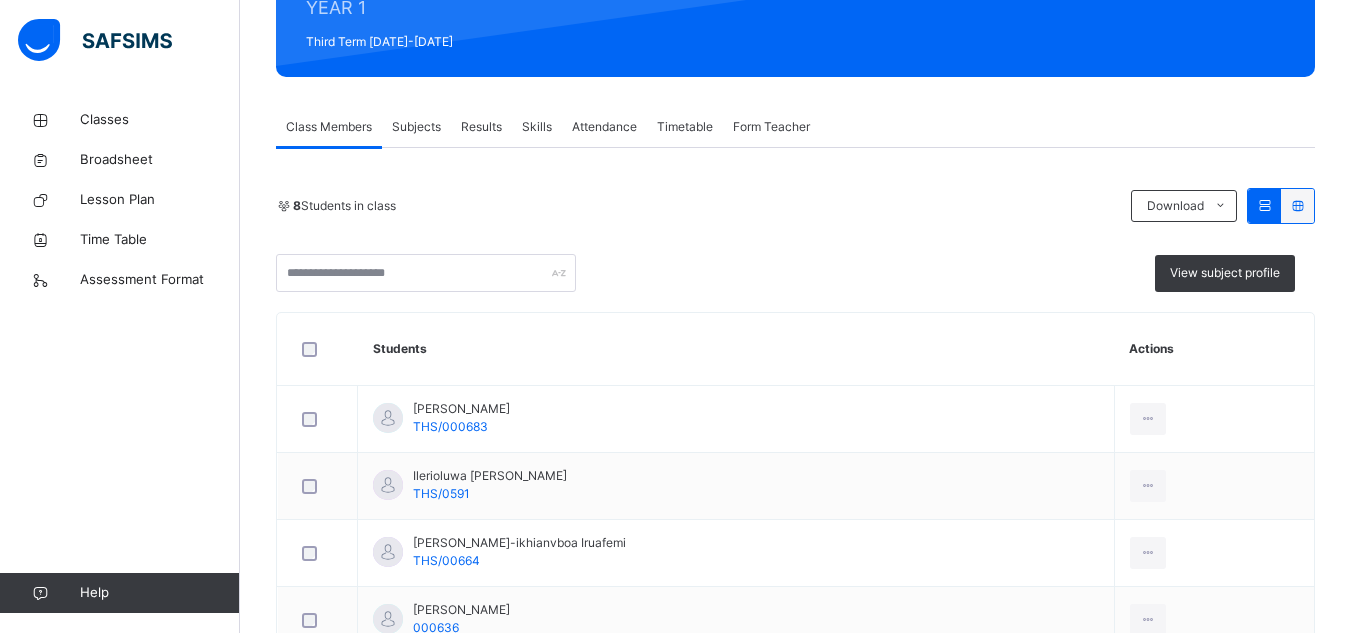 click on "Results" at bounding box center [481, 127] 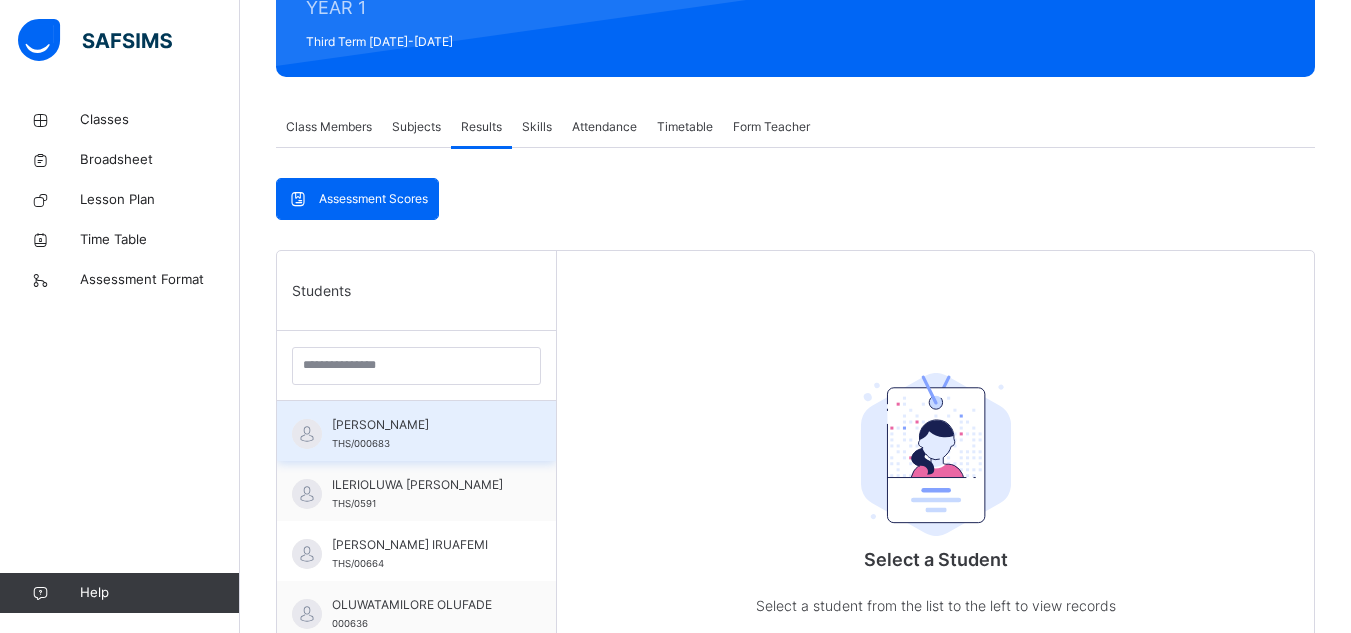 click on "[PERSON_NAME]" at bounding box center [421, 425] 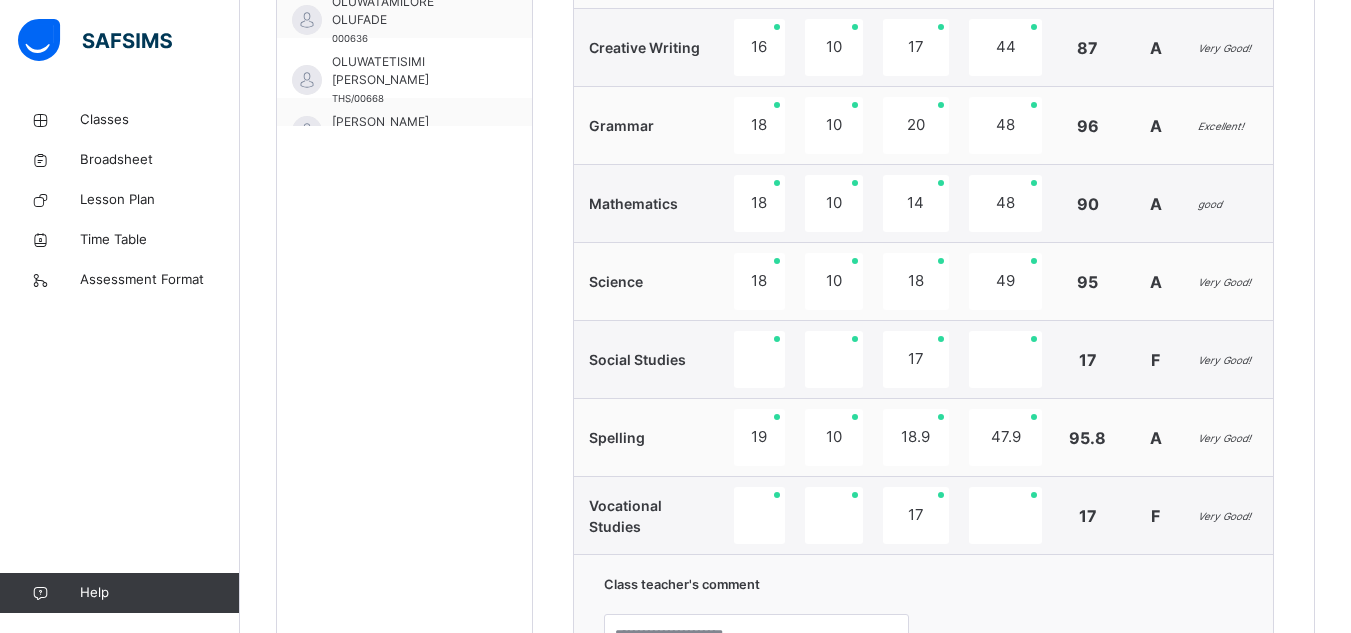 scroll, scrollTop: 861, scrollLeft: 0, axis: vertical 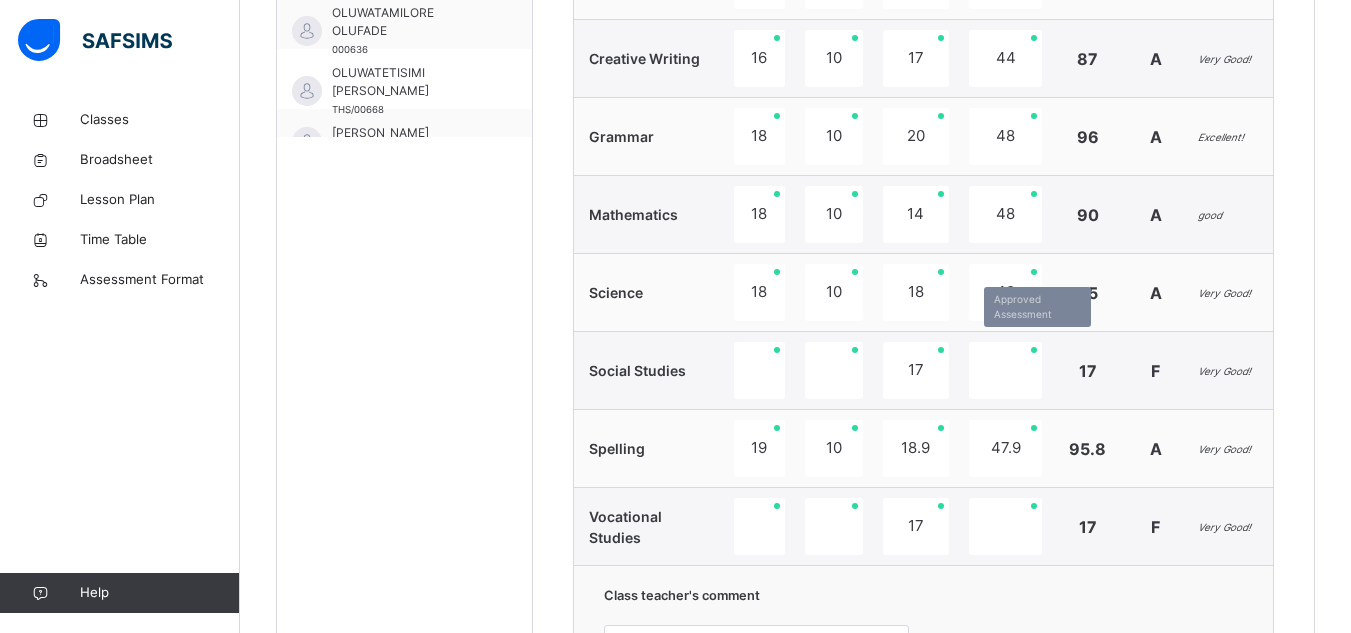 click at bounding box center [1005, 370] 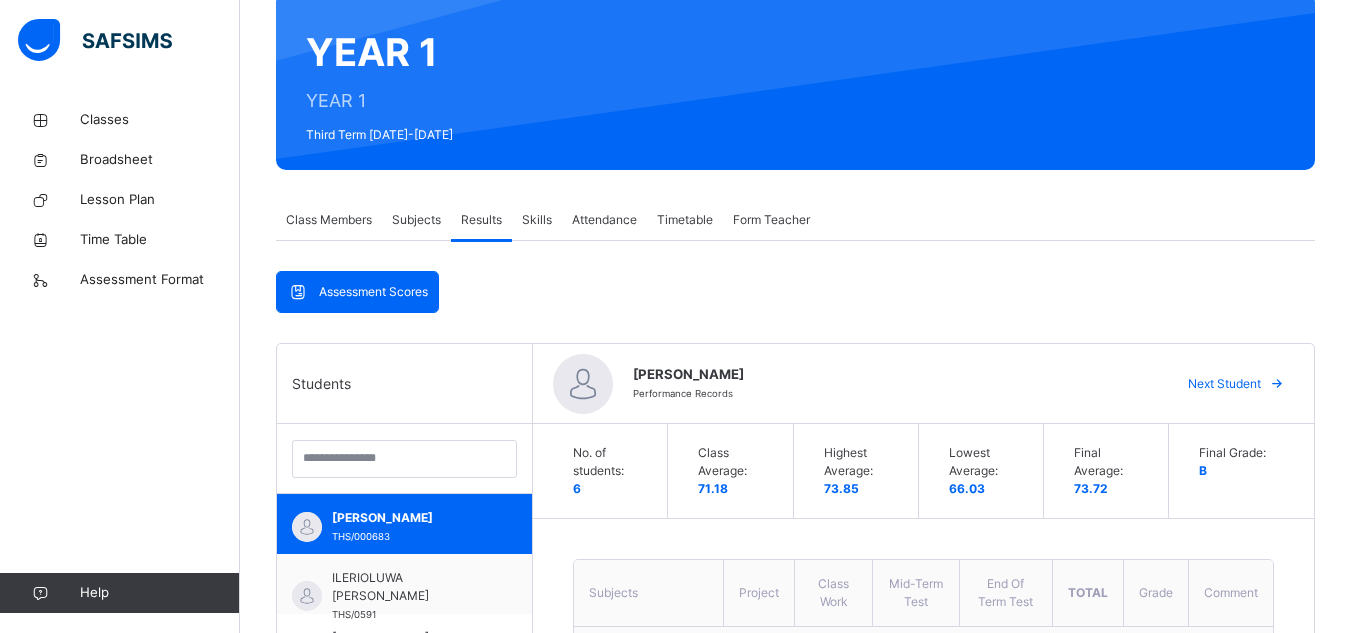 scroll, scrollTop: 175, scrollLeft: 0, axis: vertical 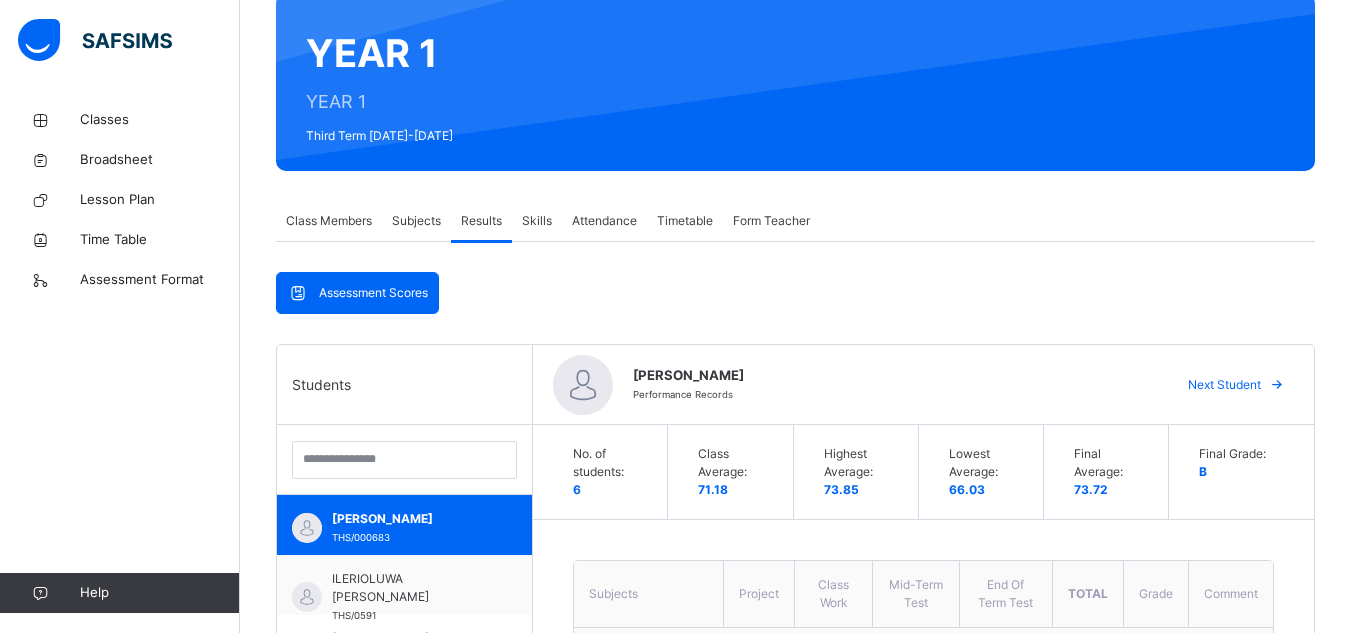 click on "Subjects" at bounding box center (416, 221) 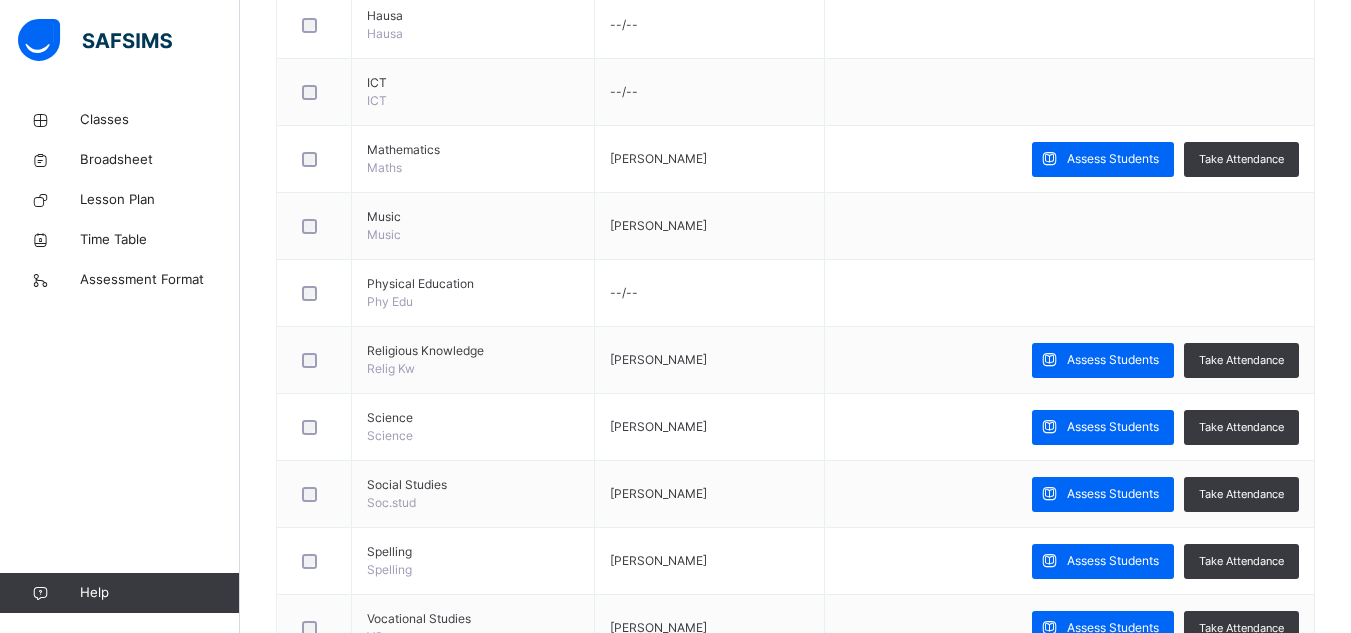 scroll, scrollTop: 1038, scrollLeft: 0, axis: vertical 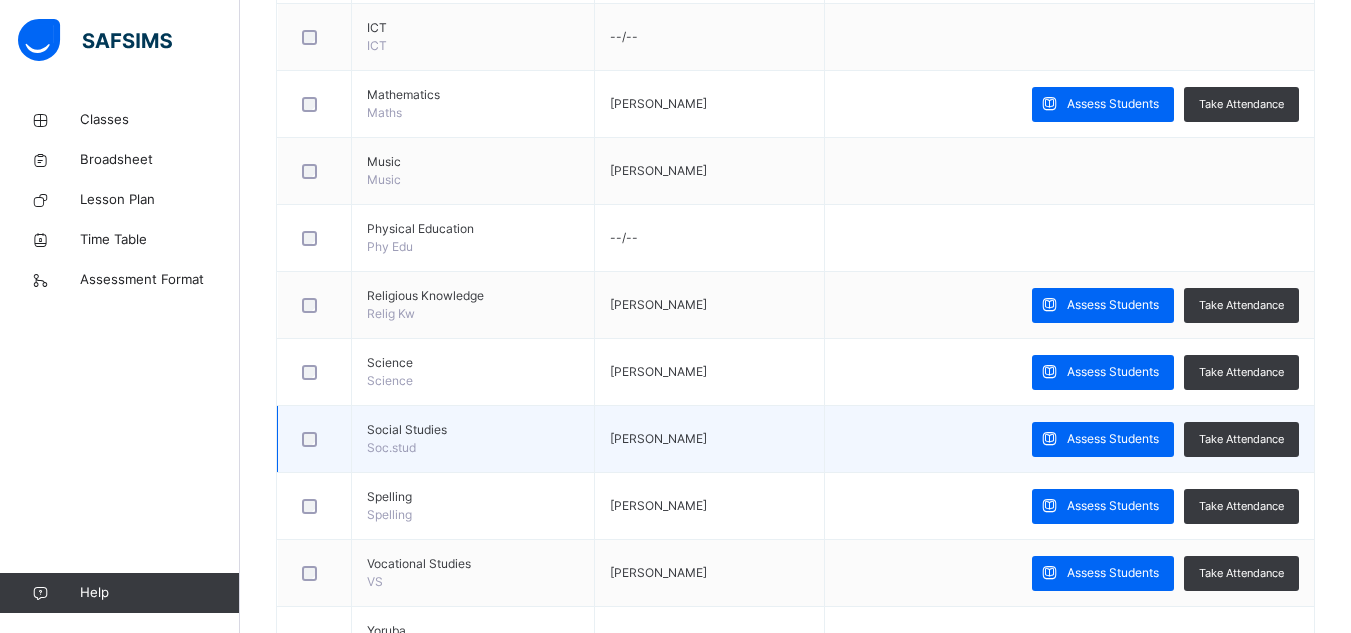 click on "Social Studies   Soc.stud" at bounding box center (473, 439) 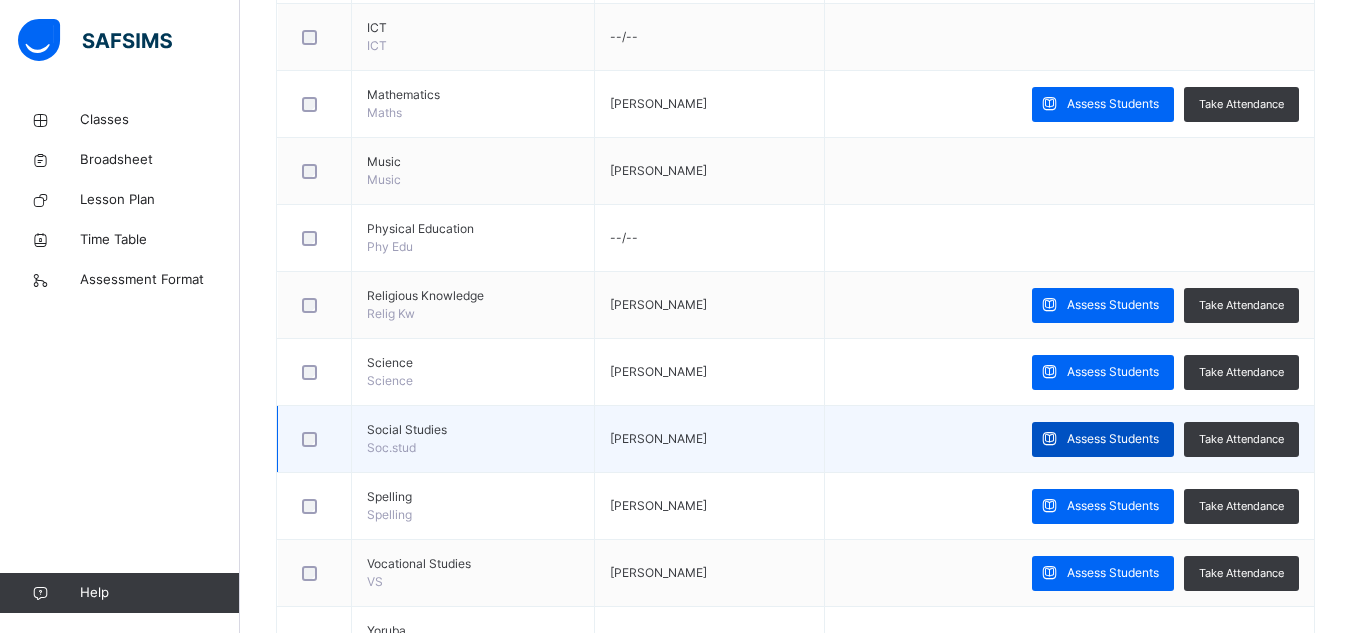 click on "Assess Students" at bounding box center [1113, 439] 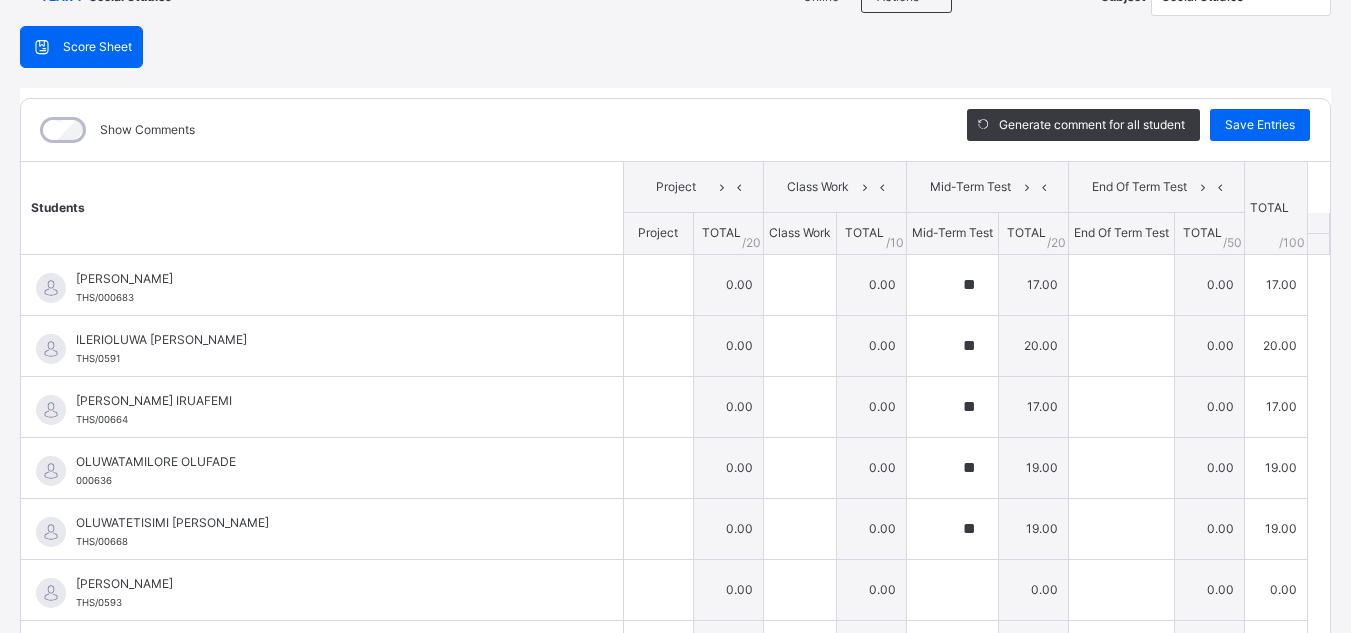 scroll, scrollTop: 0, scrollLeft: 0, axis: both 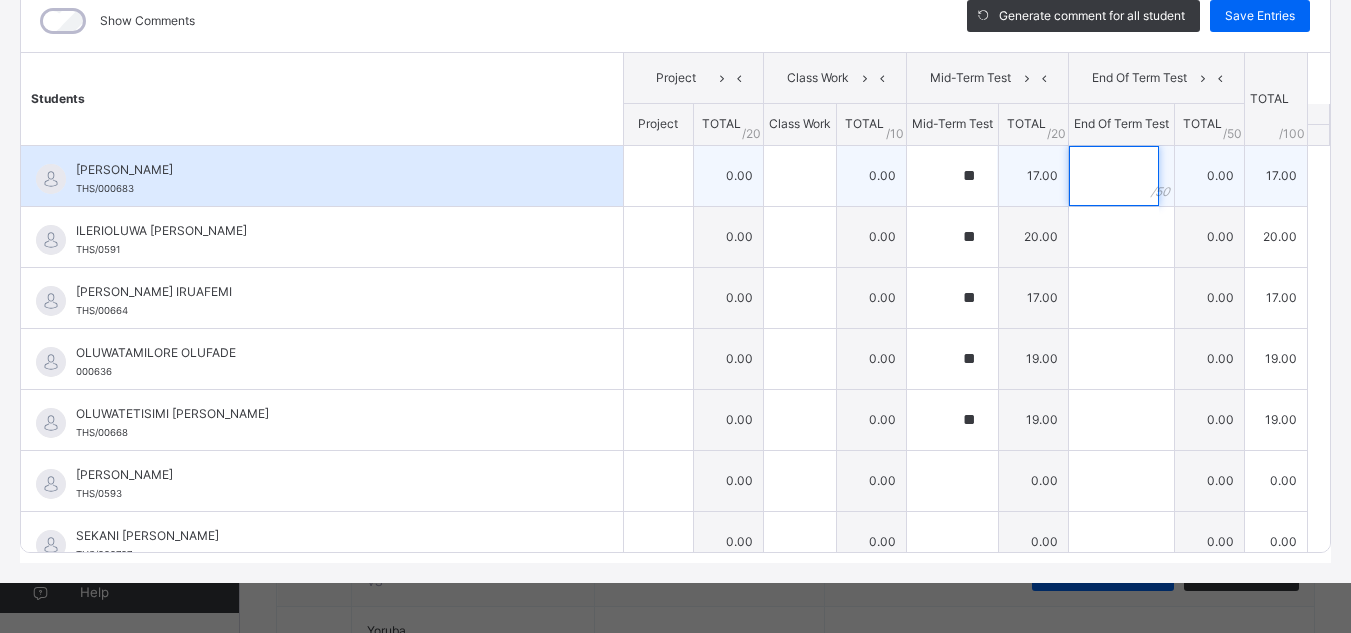 click at bounding box center [1114, 176] 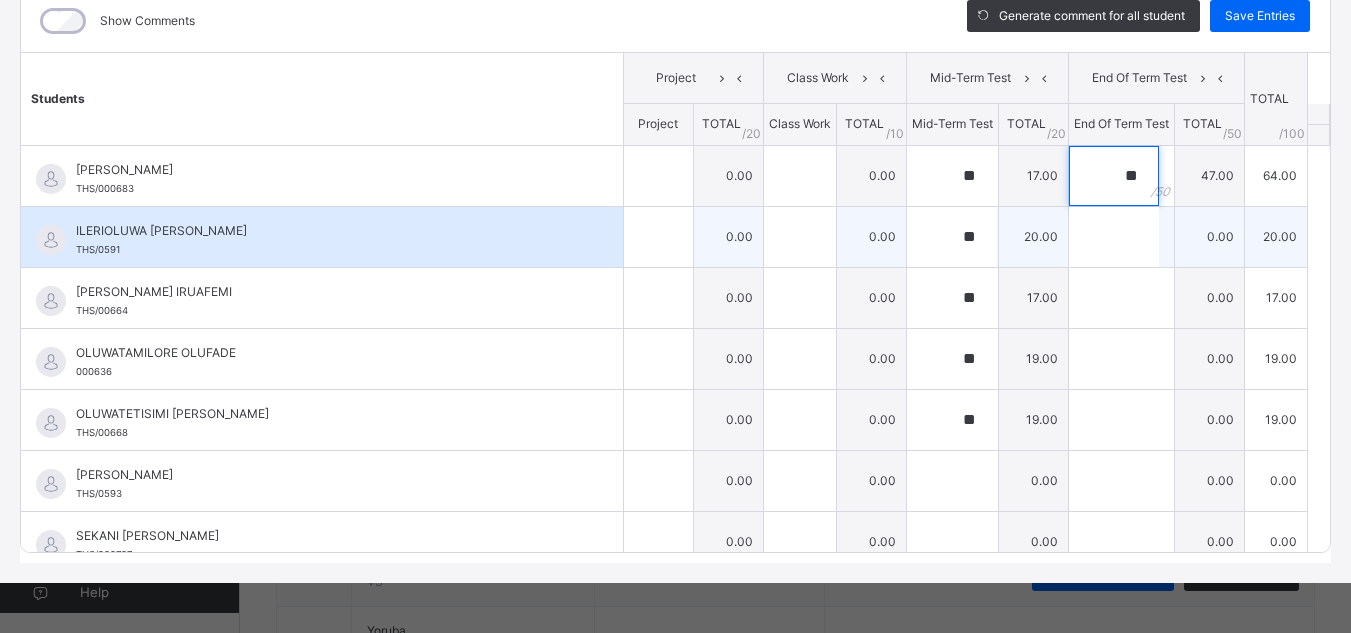 type on "**" 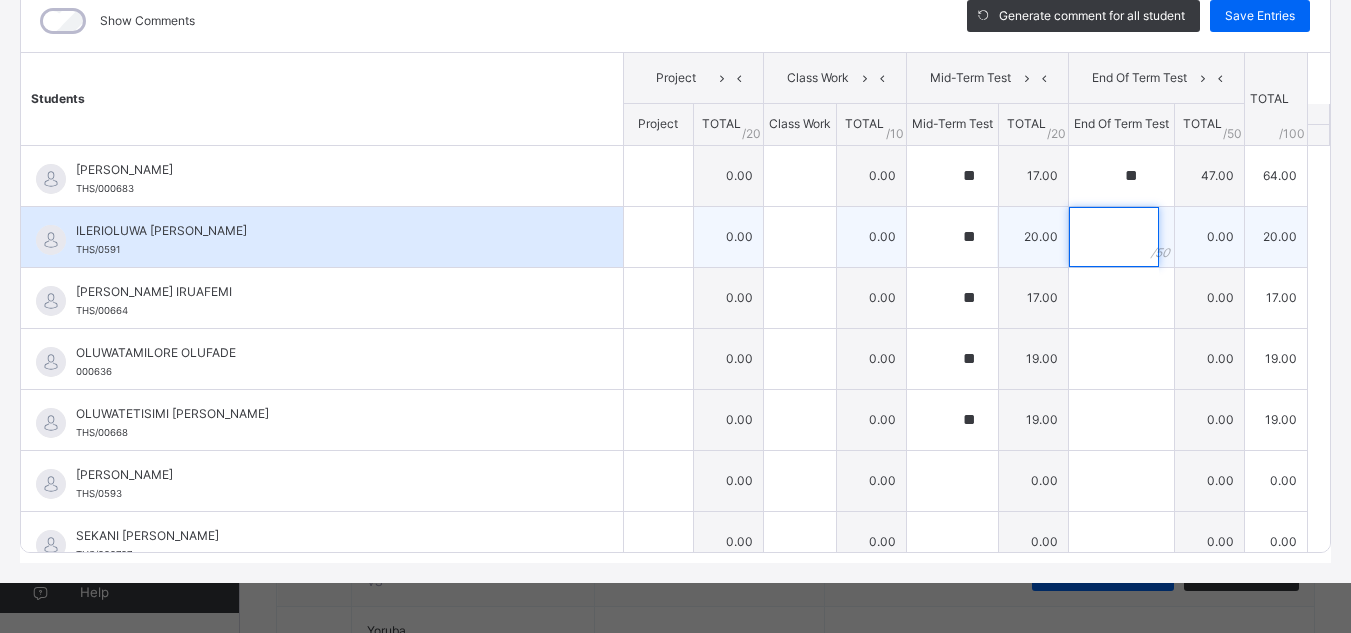 click at bounding box center (1114, 237) 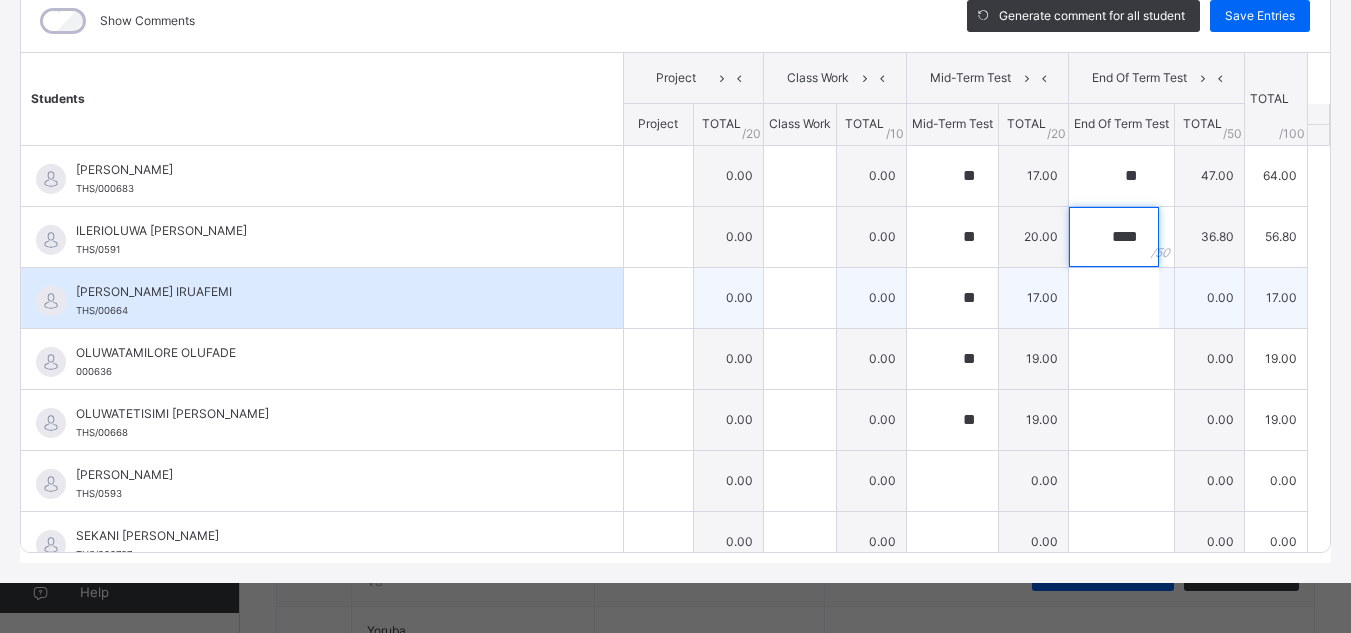 type on "****" 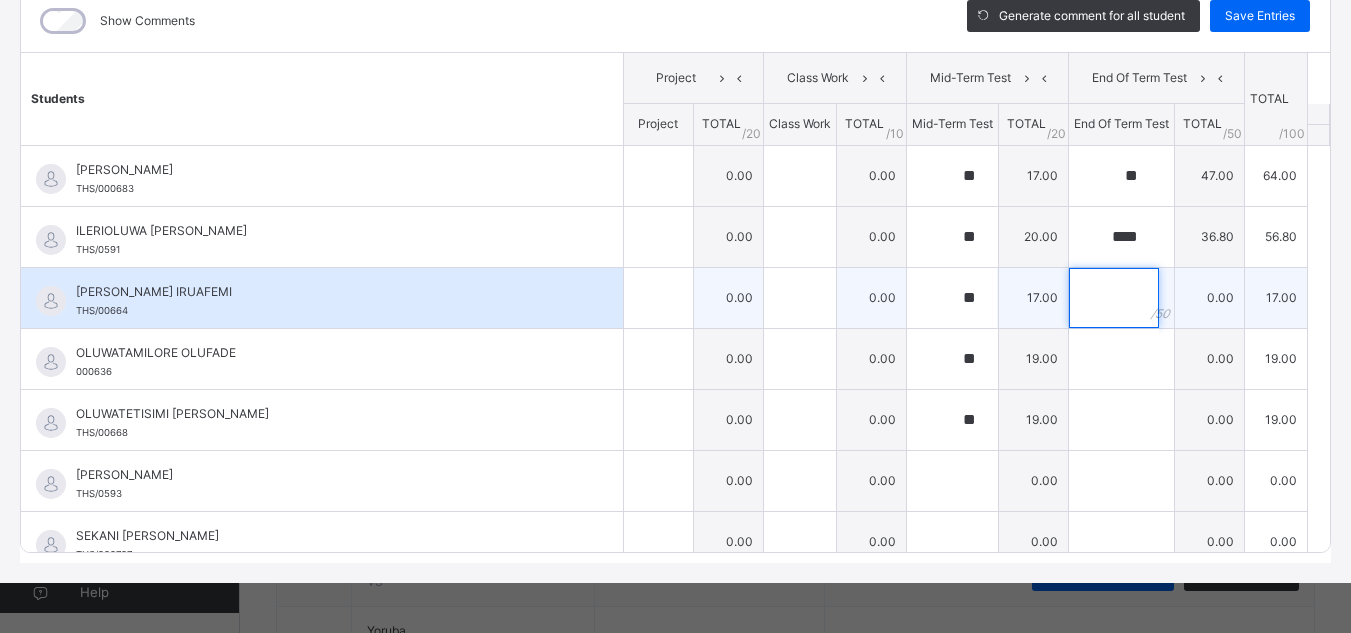 click at bounding box center (1114, 298) 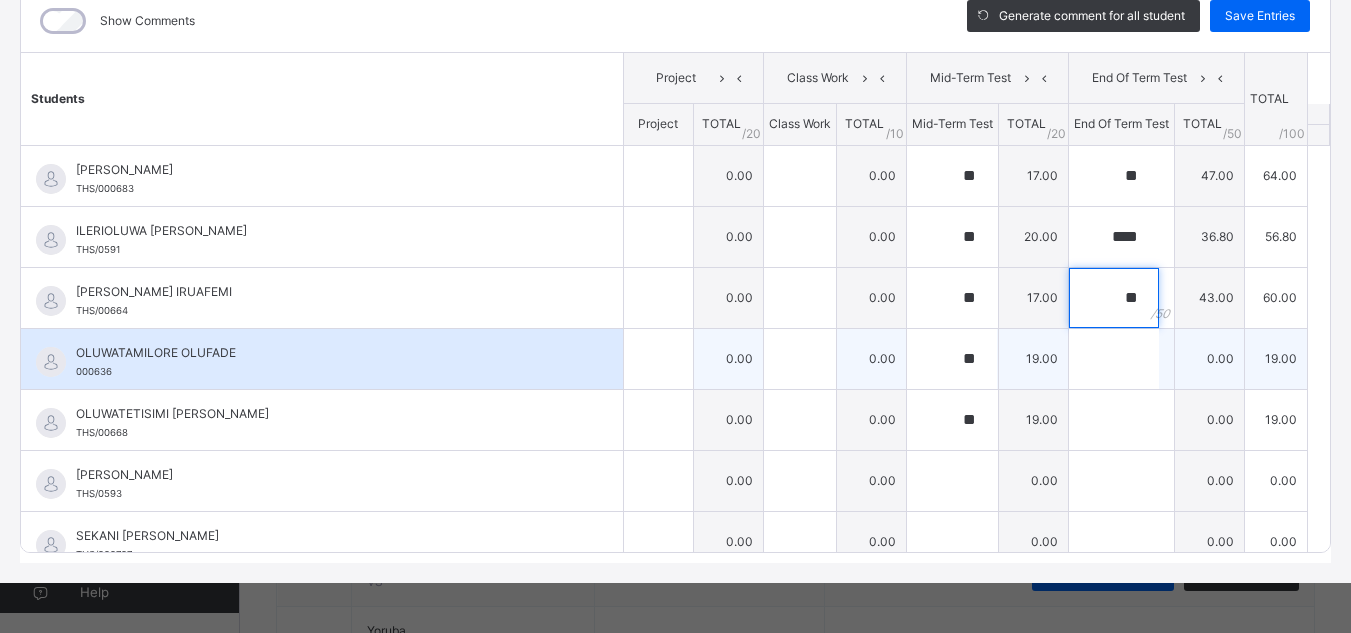 type on "**" 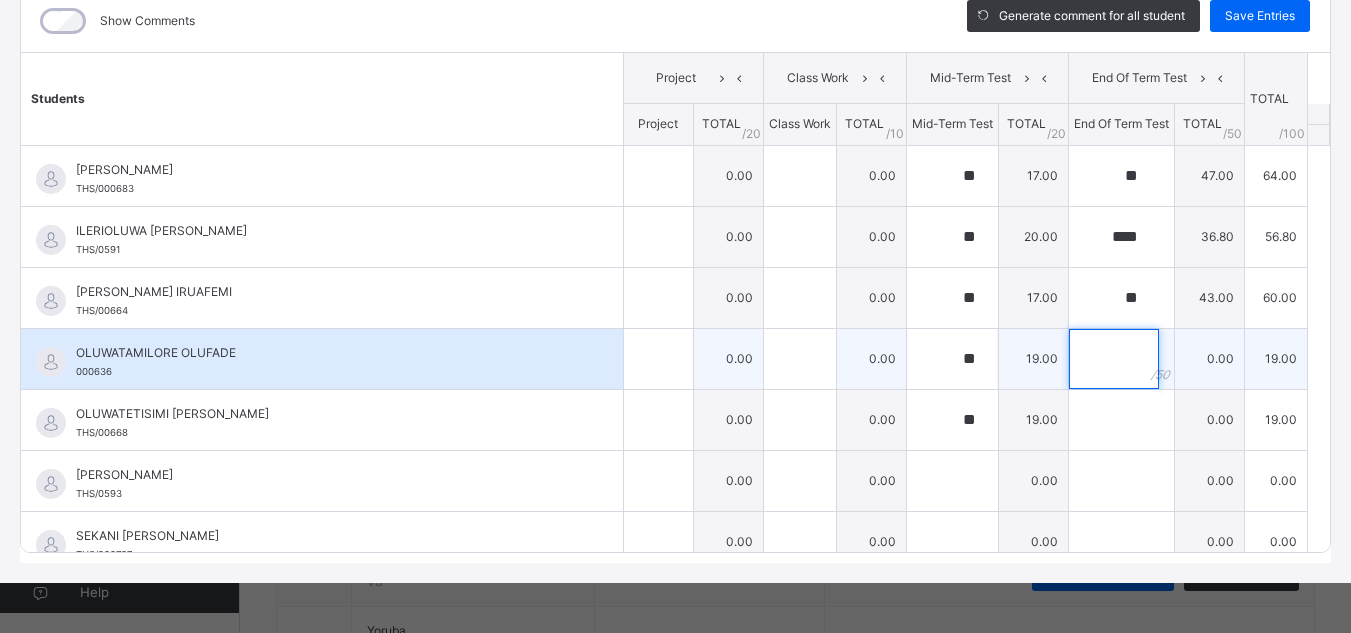 click at bounding box center (1114, 359) 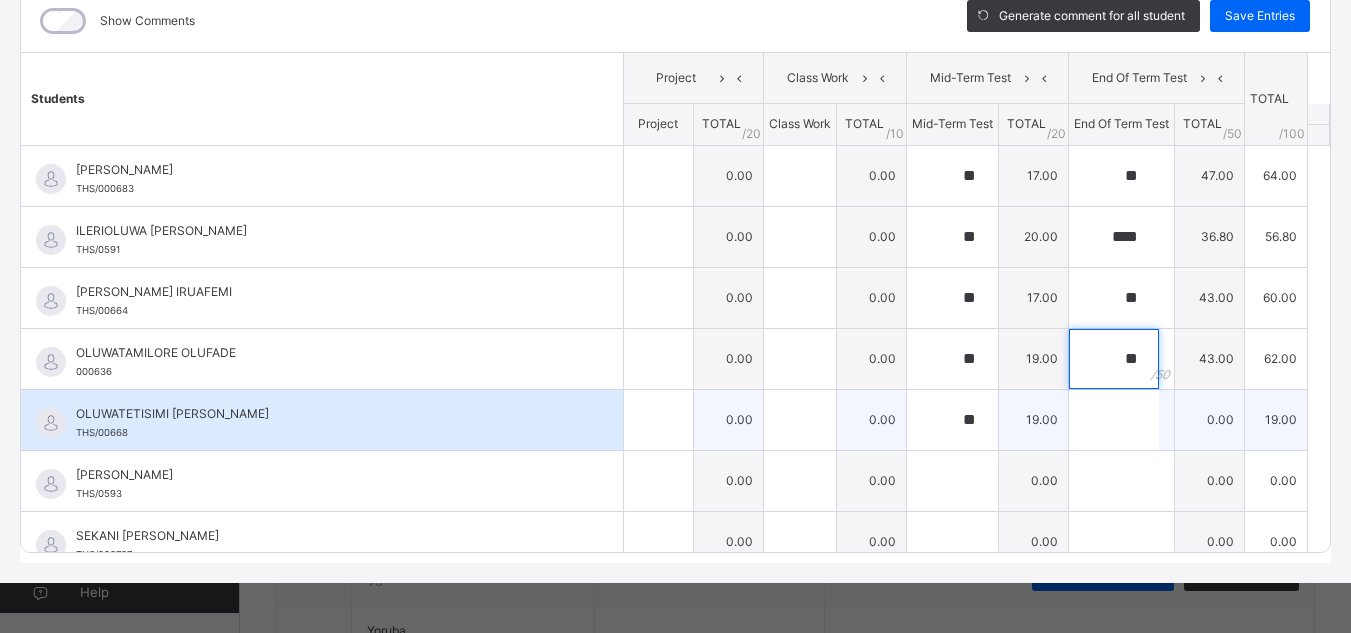 type on "**" 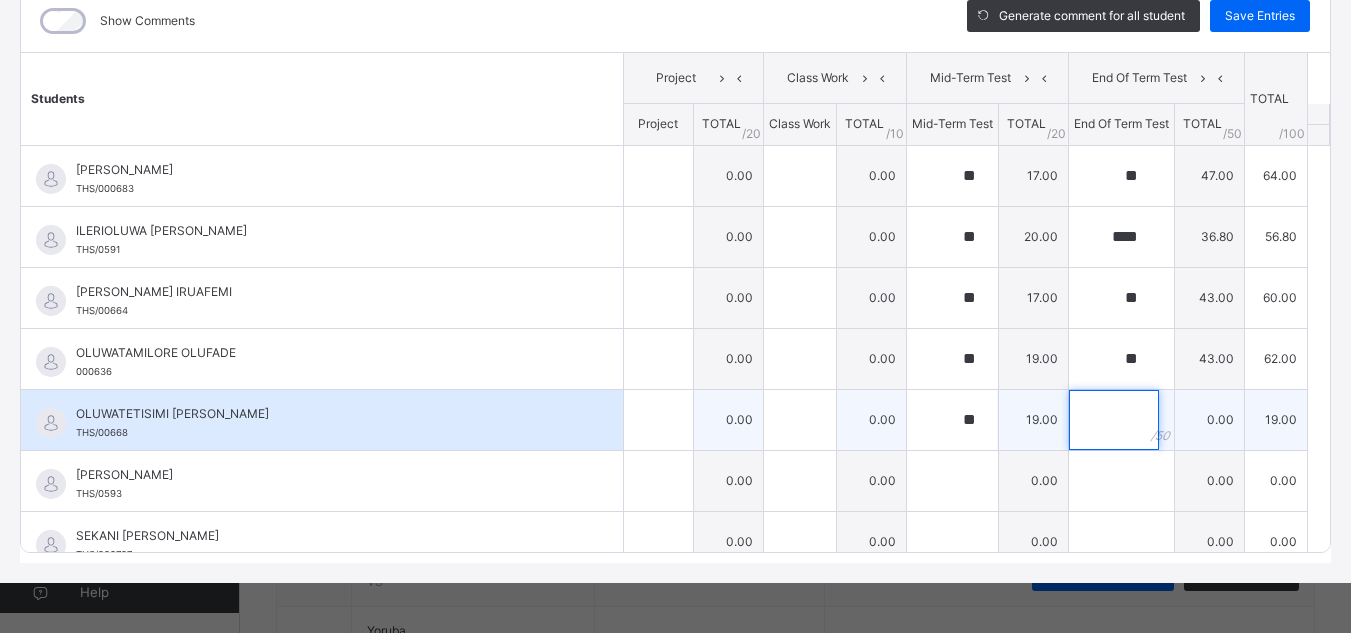 click at bounding box center [1114, 420] 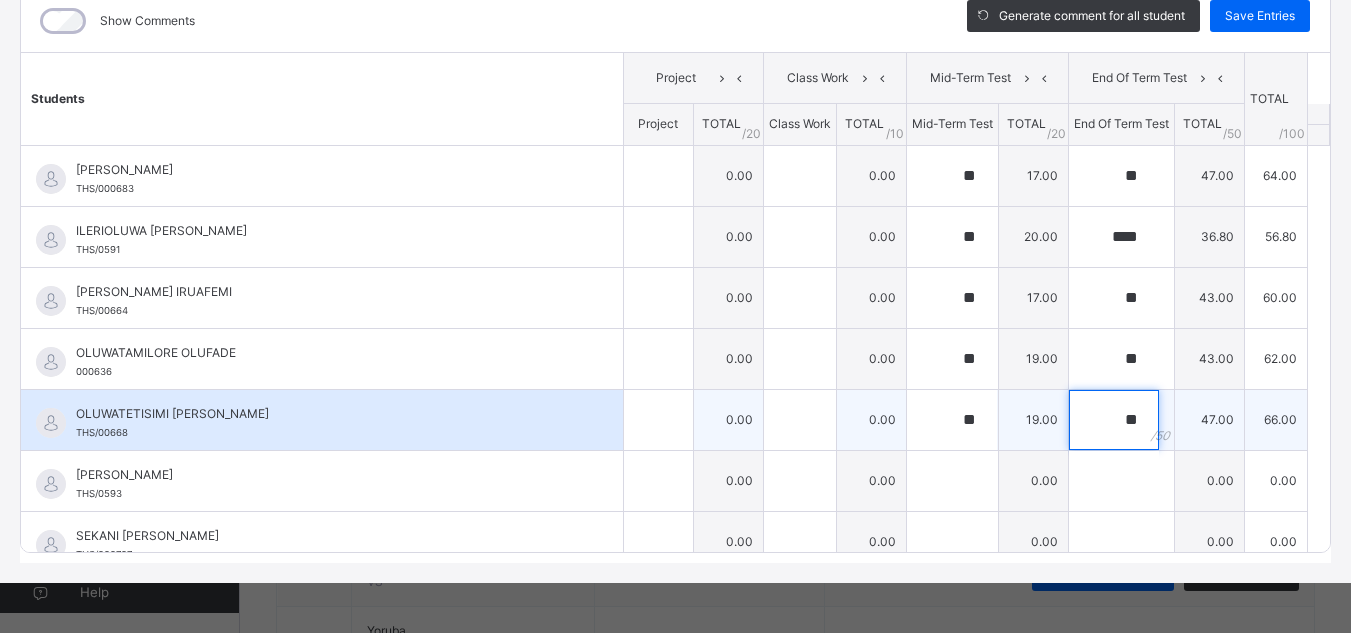 scroll, scrollTop: 82, scrollLeft: 0, axis: vertical 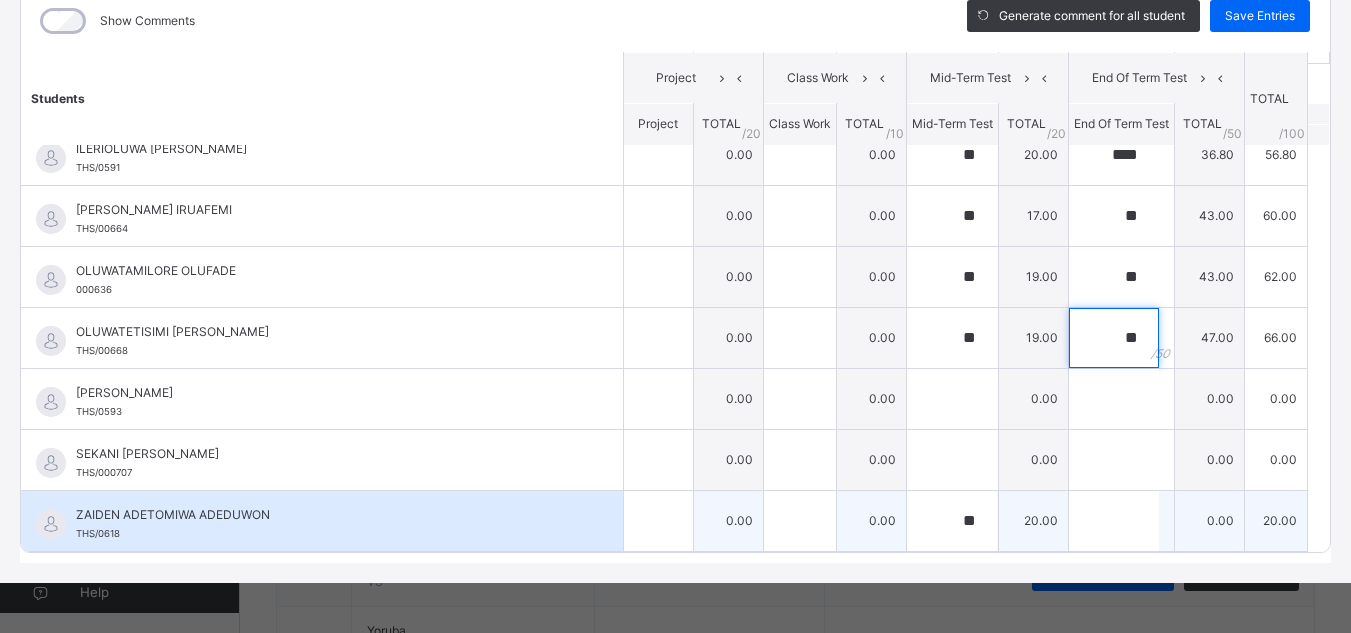 type on "**" 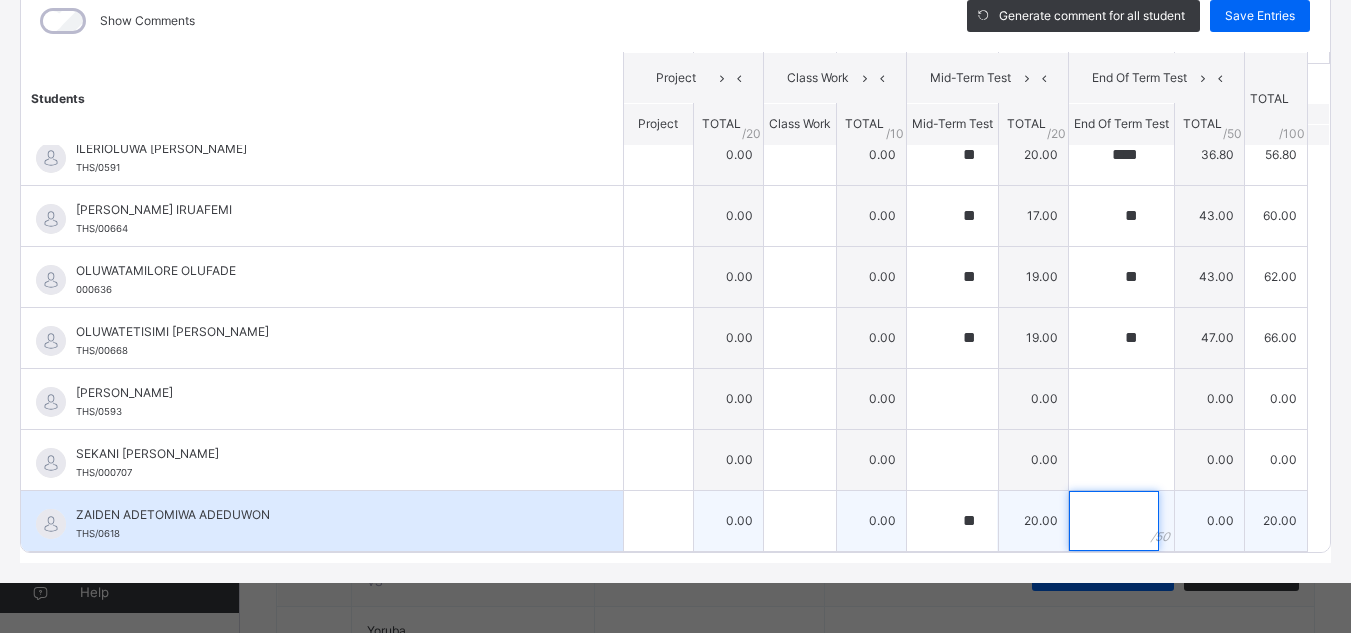 click at bounding box center [1114, 521] 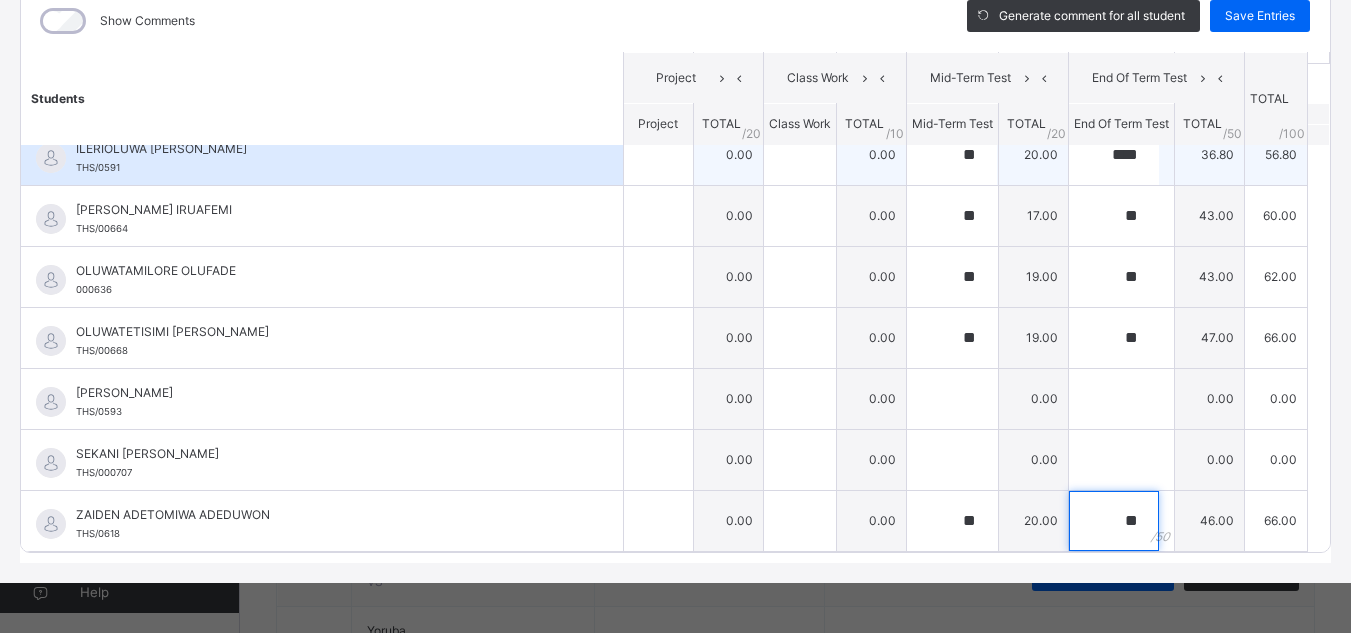 type on "**" 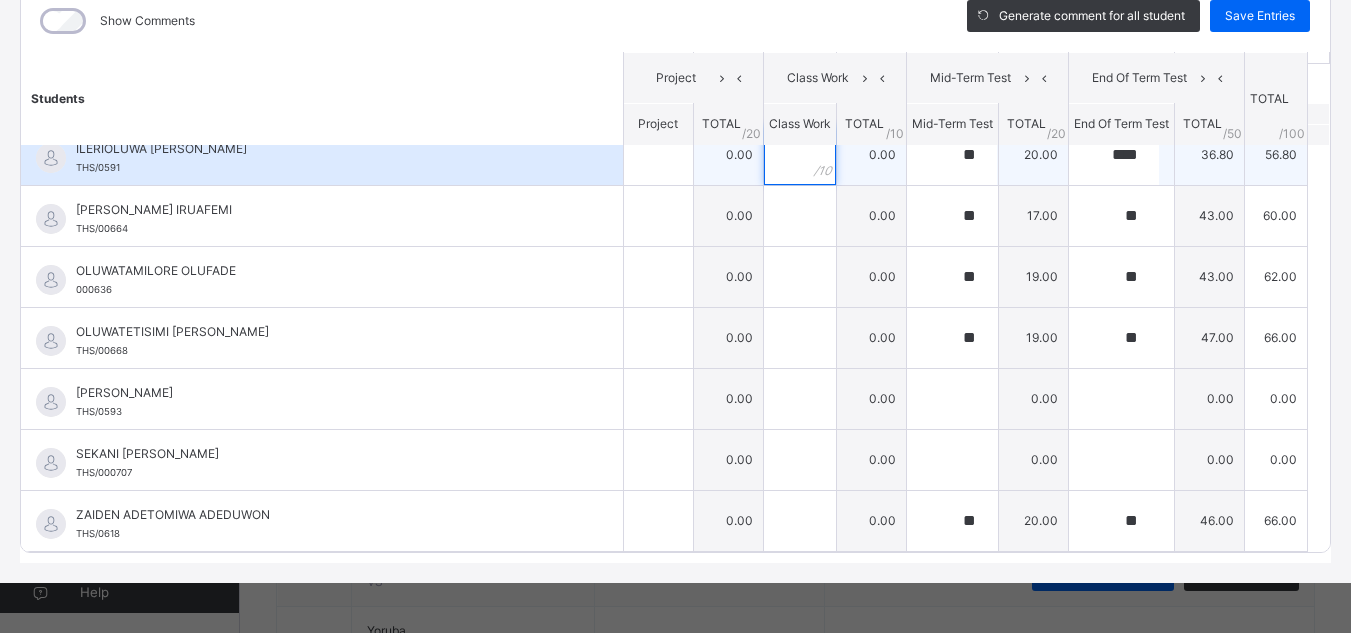 click at bounding box center (800, 155) 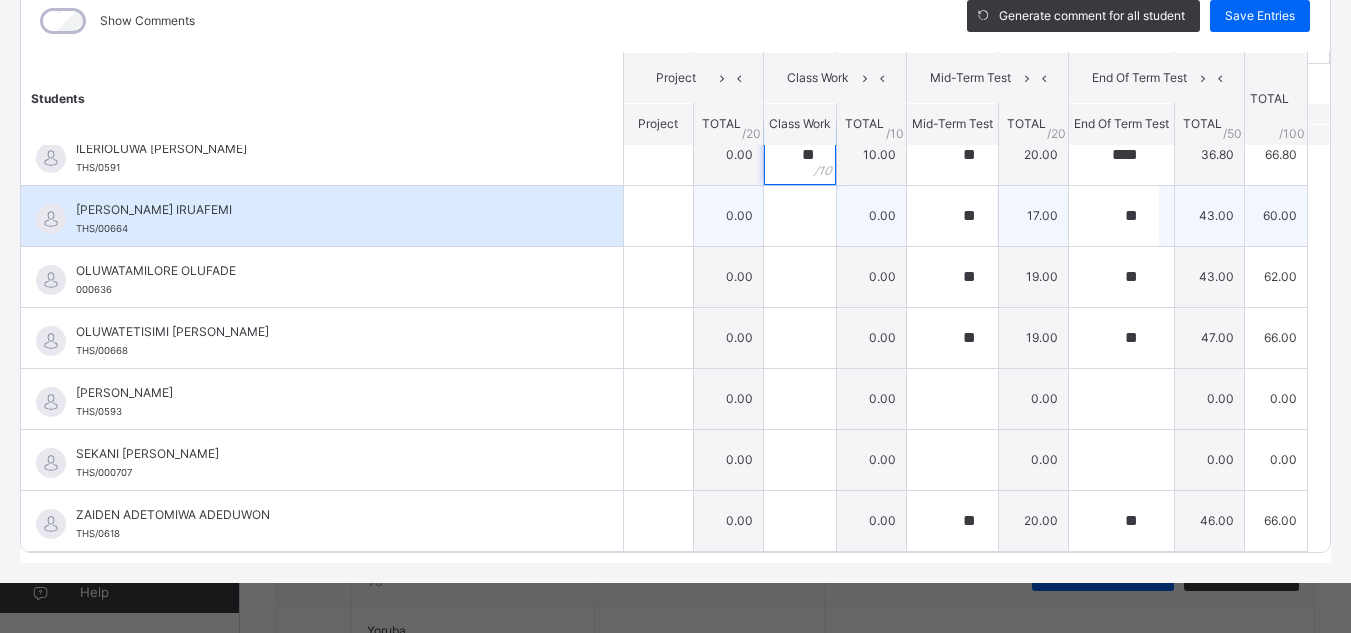 type on "**" 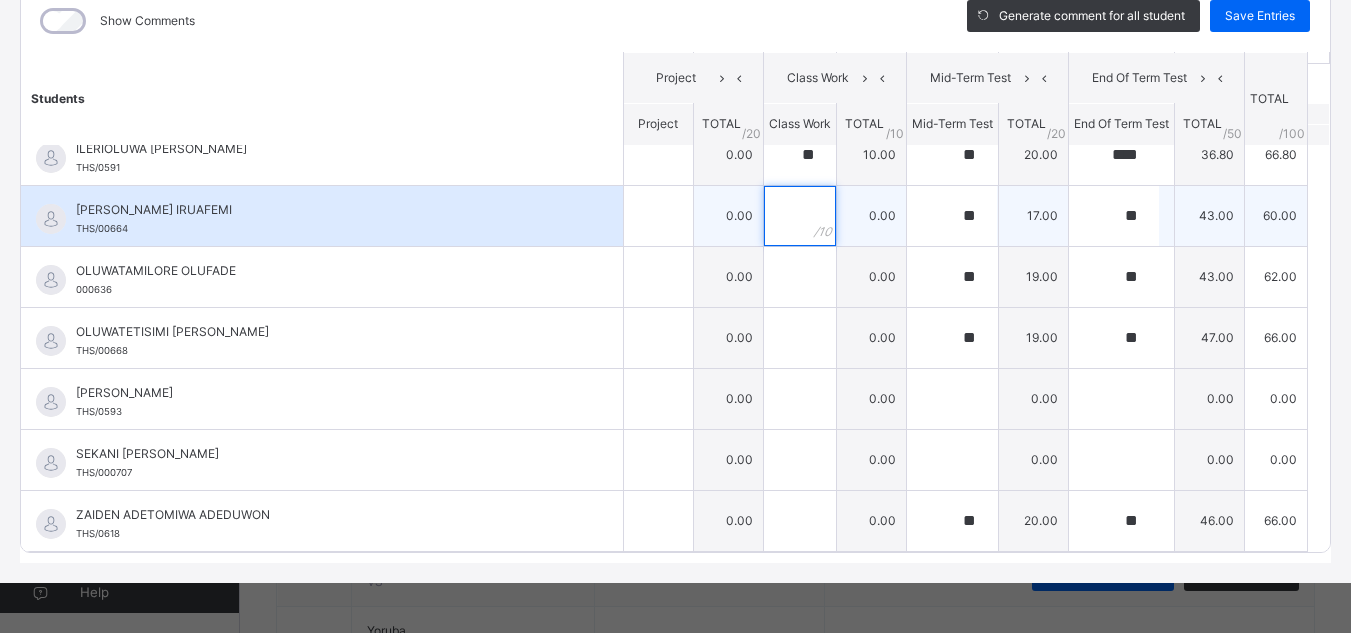 click at bounding box center [800, 216] 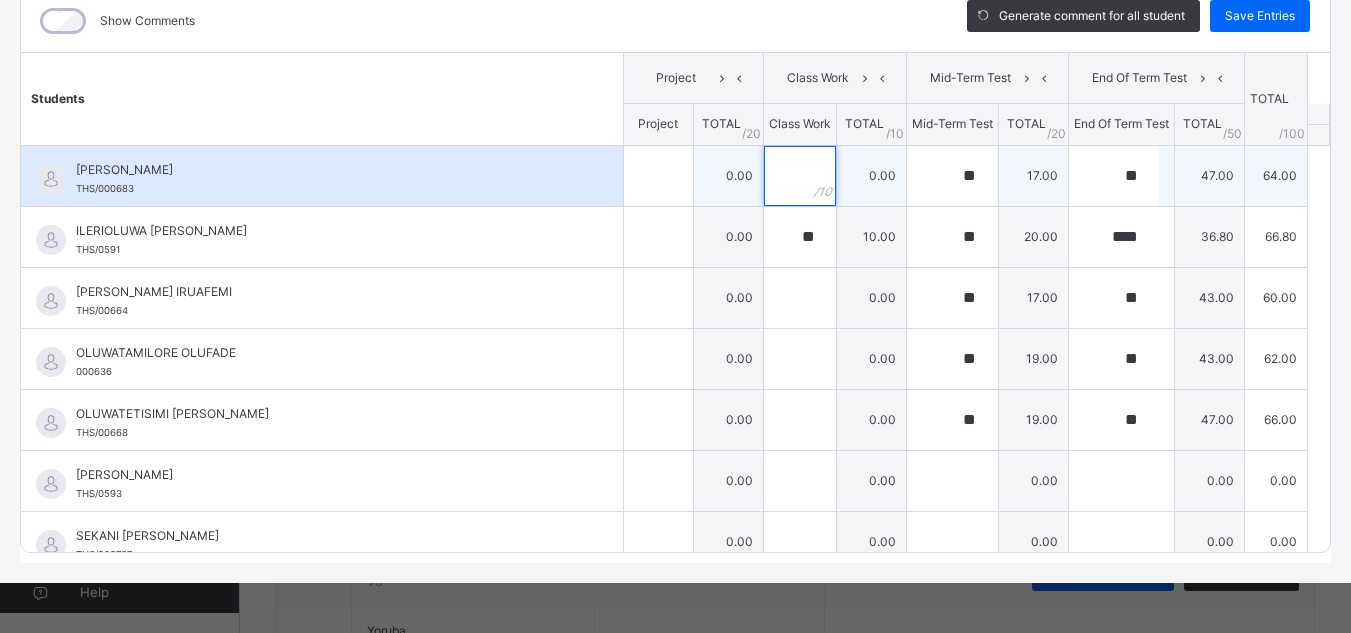 click at bounding box center [800, 176] 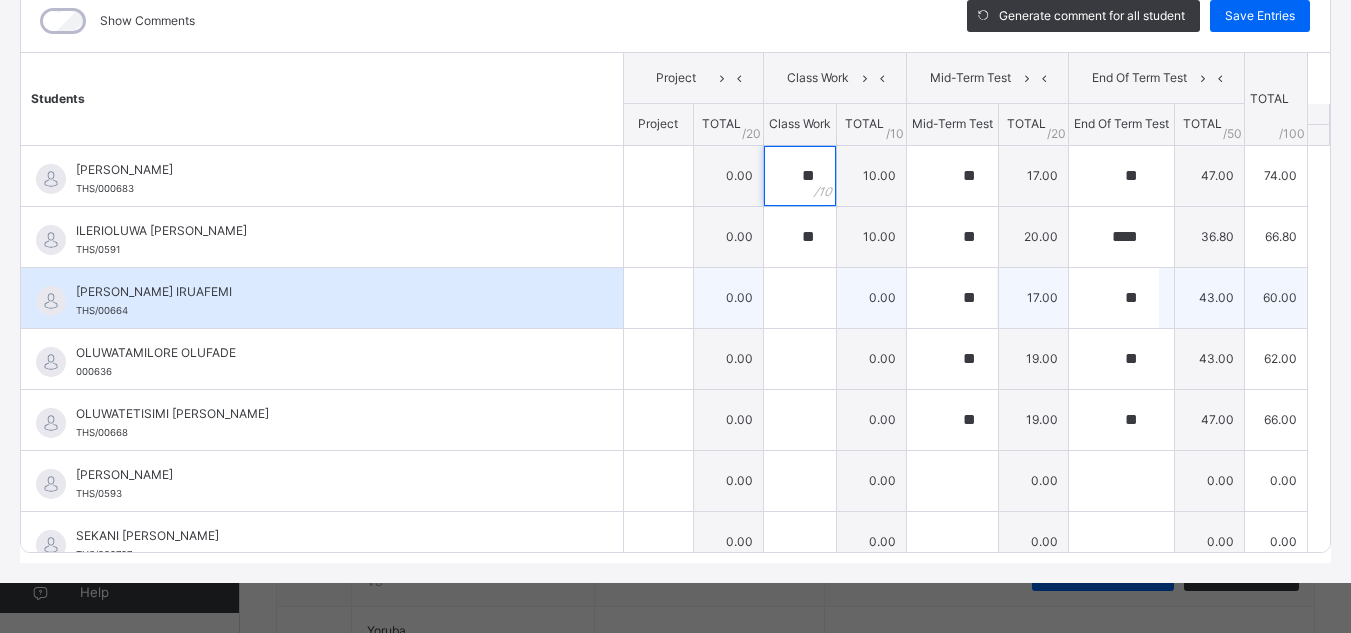 type on "**" 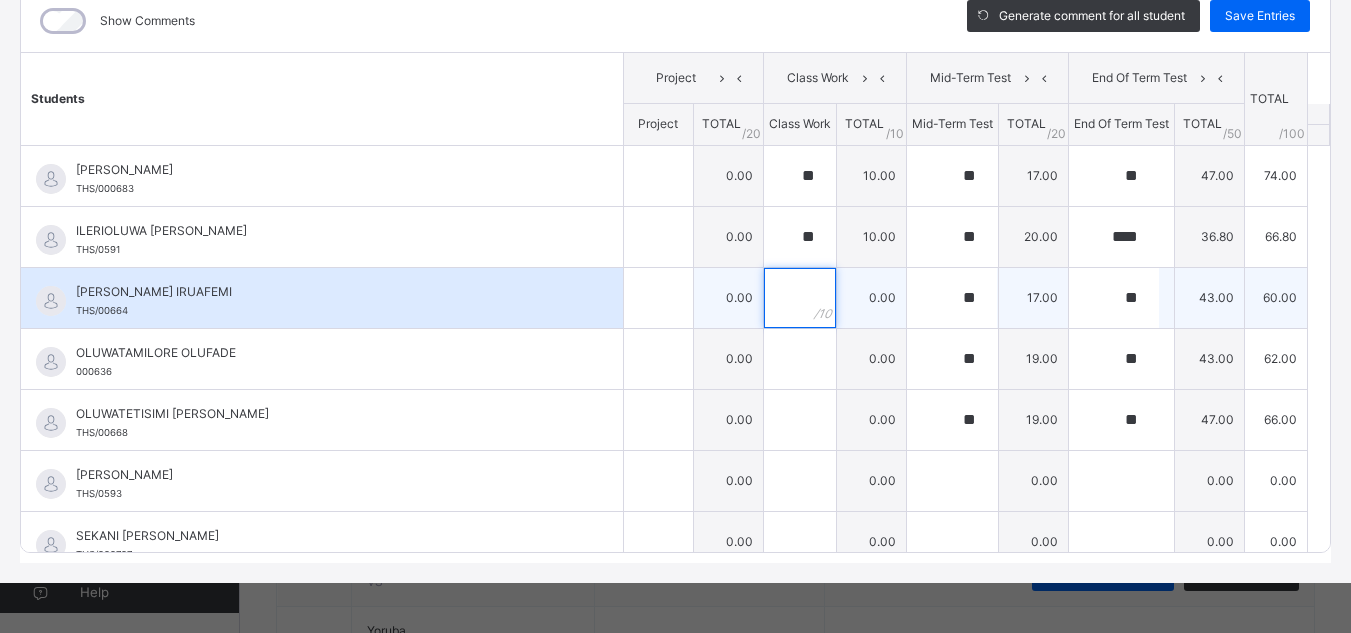 click at bounding box center [800, 298] 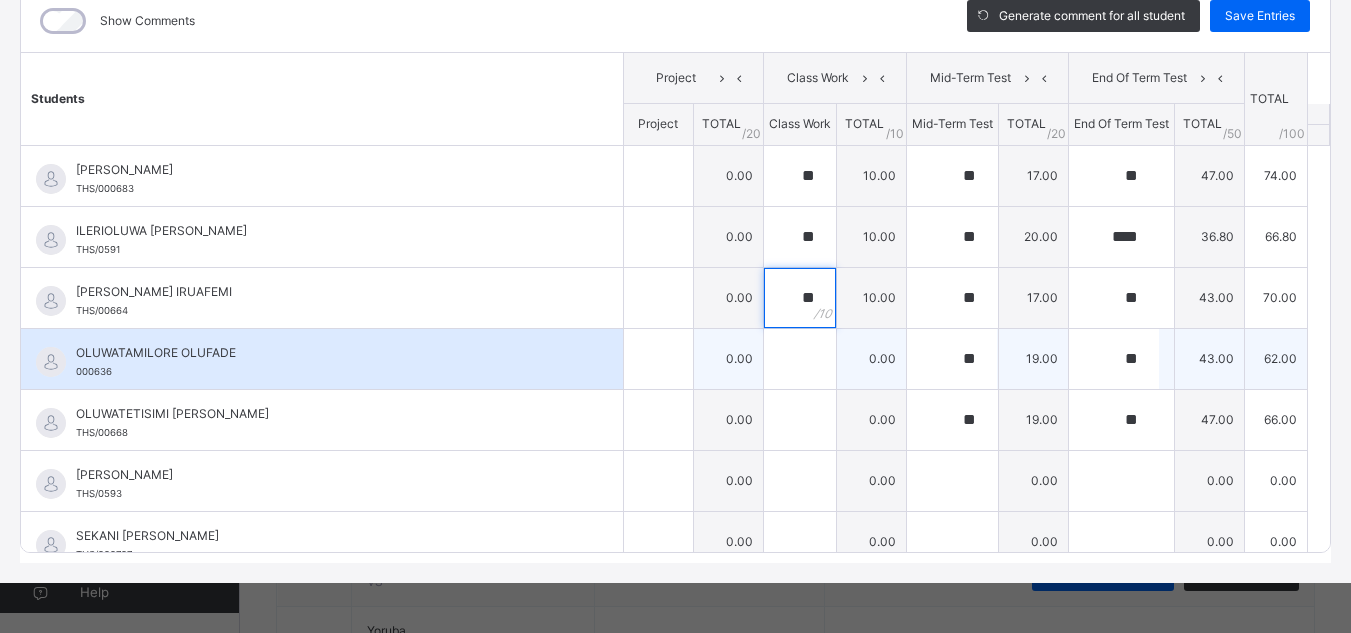 type on "**" 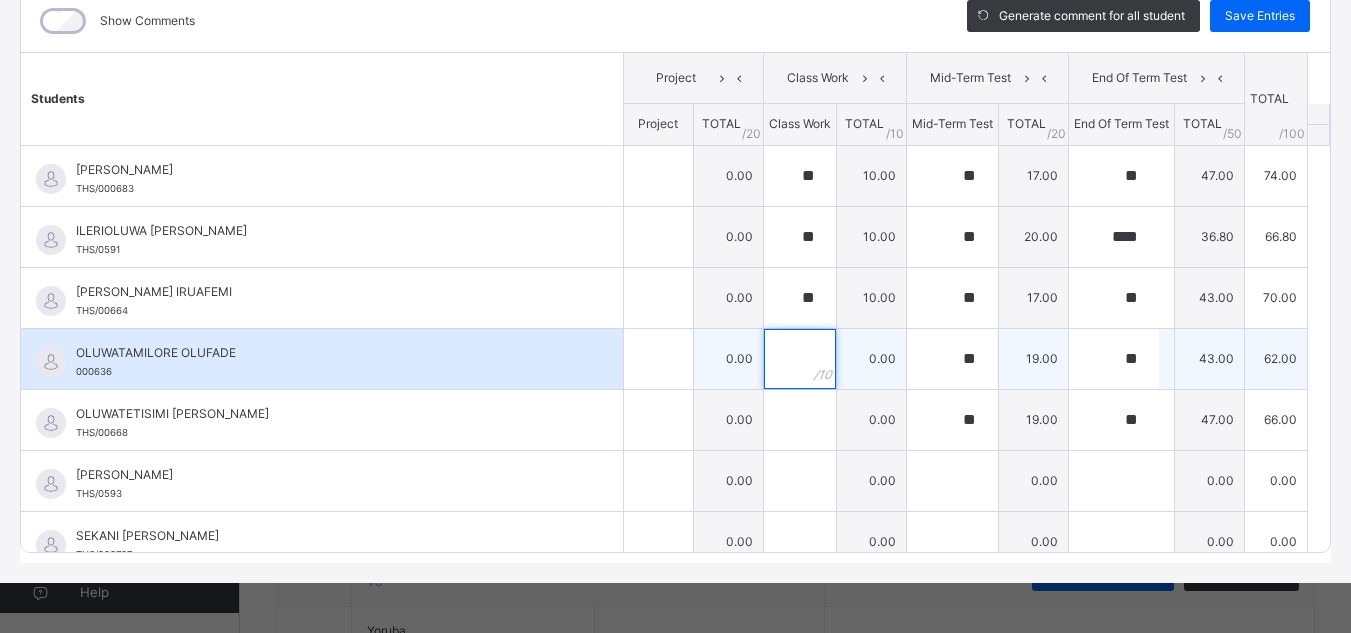 click at bounding box center [800, 359] 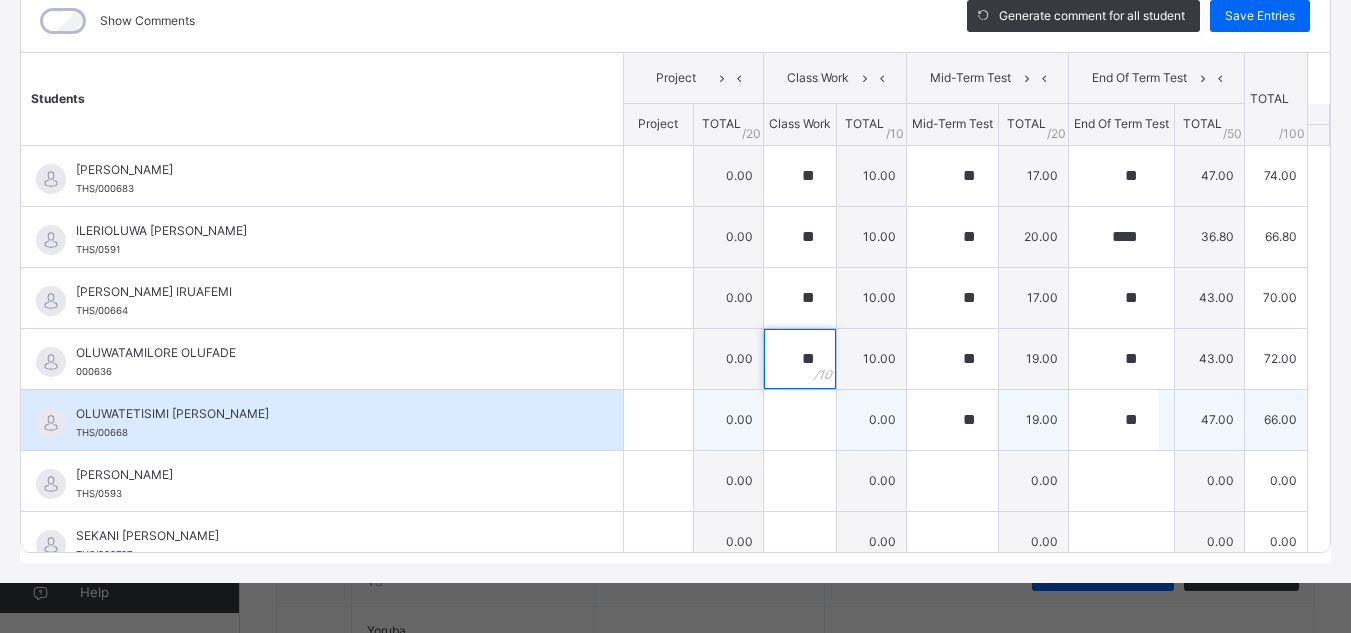 type on "**" 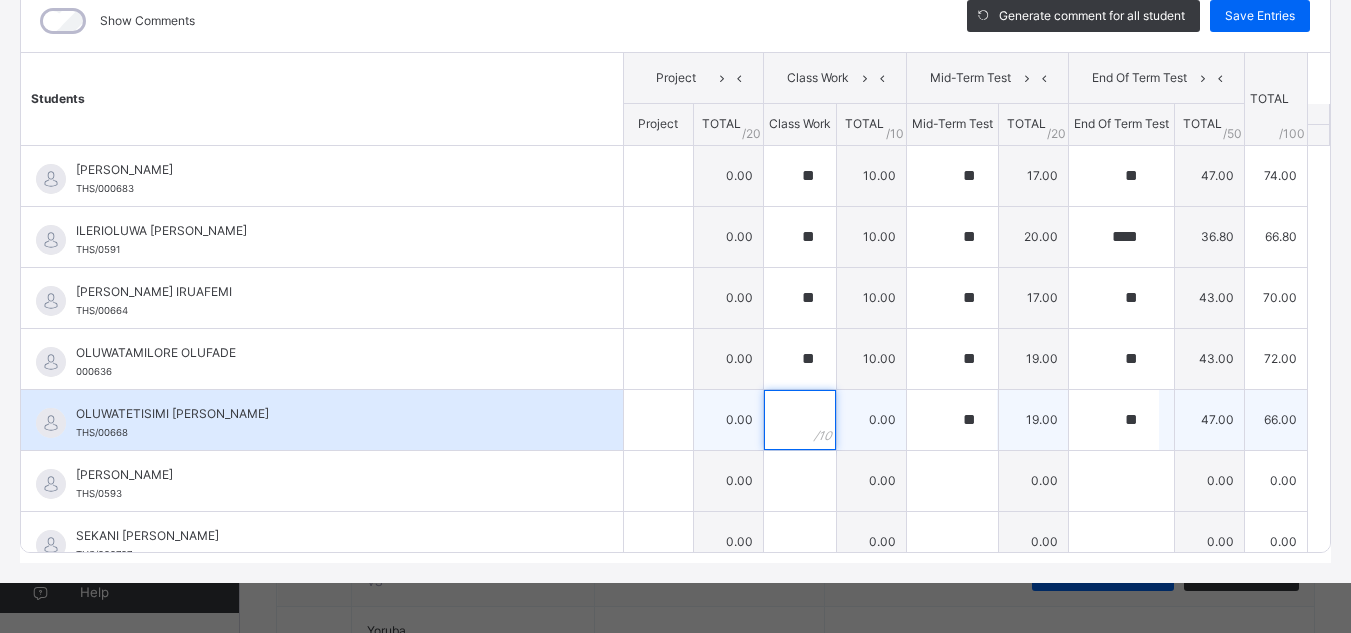 drag, startPoint x: 776, startPoint y: 402, endPoint x: 774, endPoint y: 414, distance: 12.165525 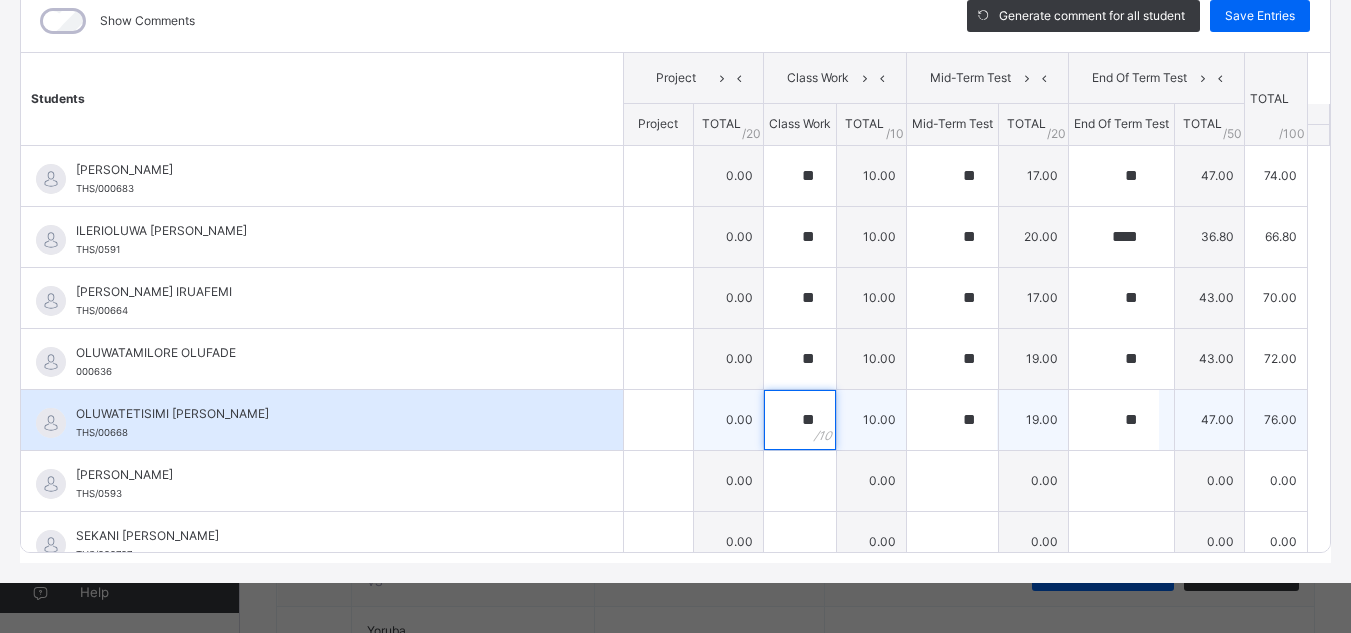 scroll, scrollTop: 82, scrollLeft: 0, axis: vertical 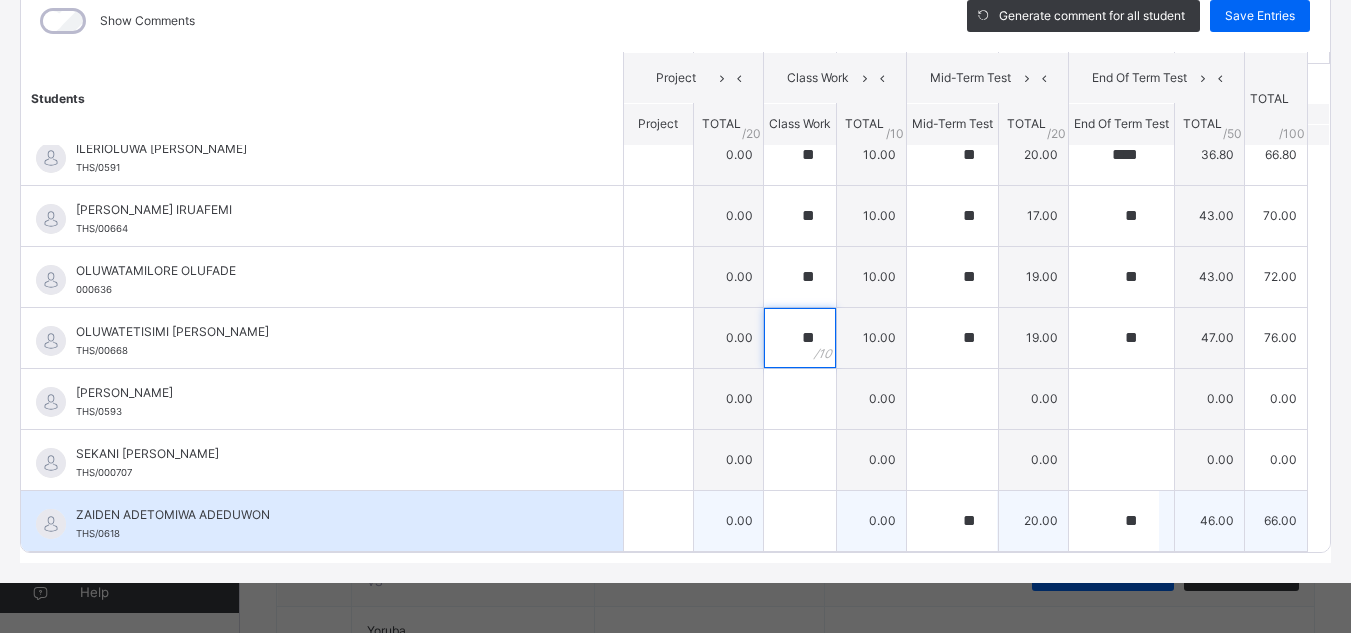 type on "**" 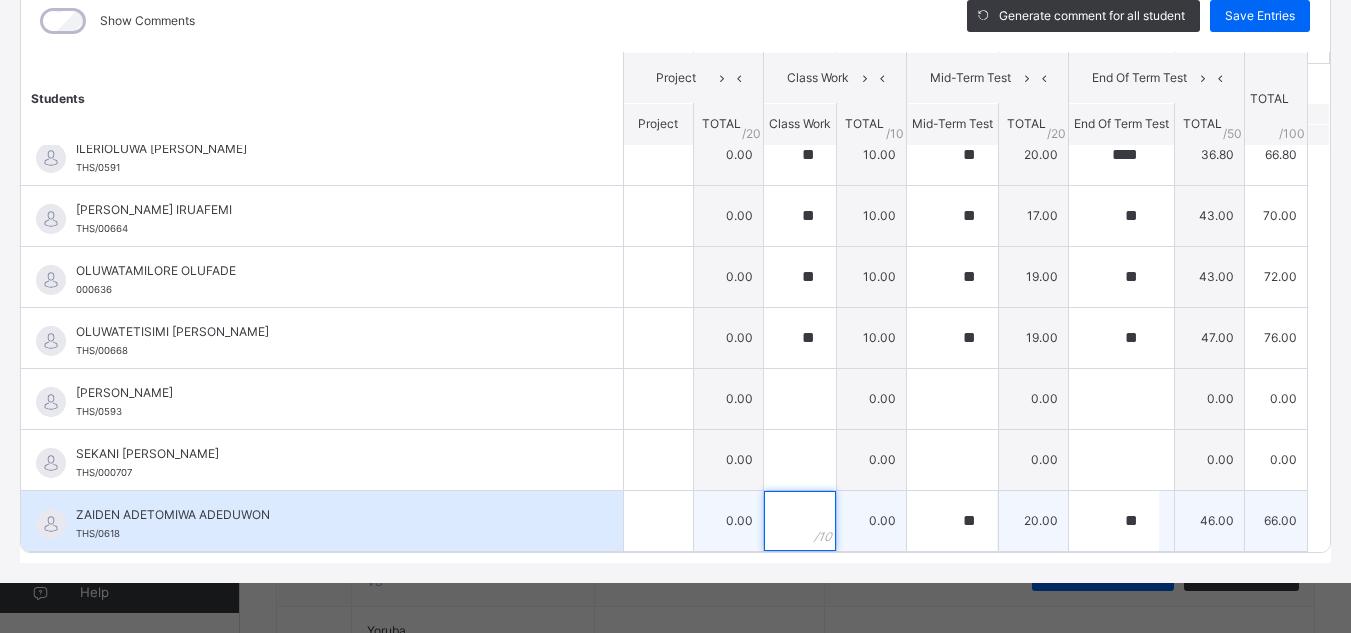 click at bounding box center [800, 521] 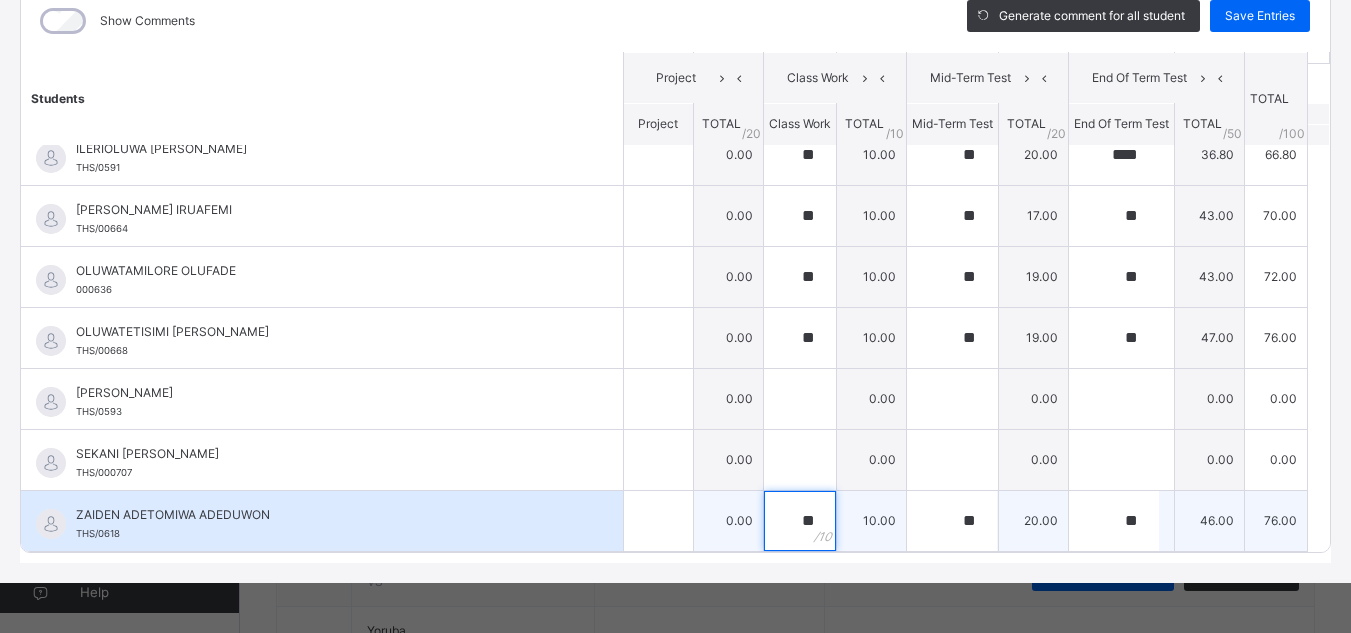 scroll, scrollTop: 0, scrollLeft: 0, axis: both 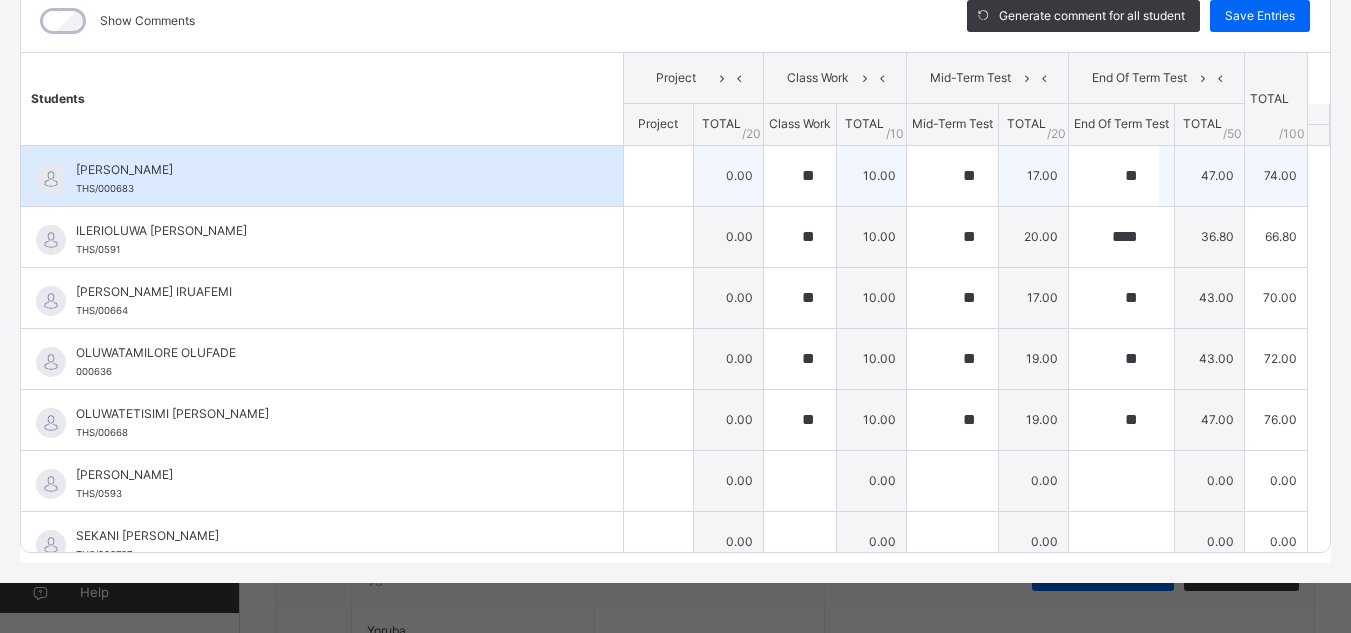 type on "**" 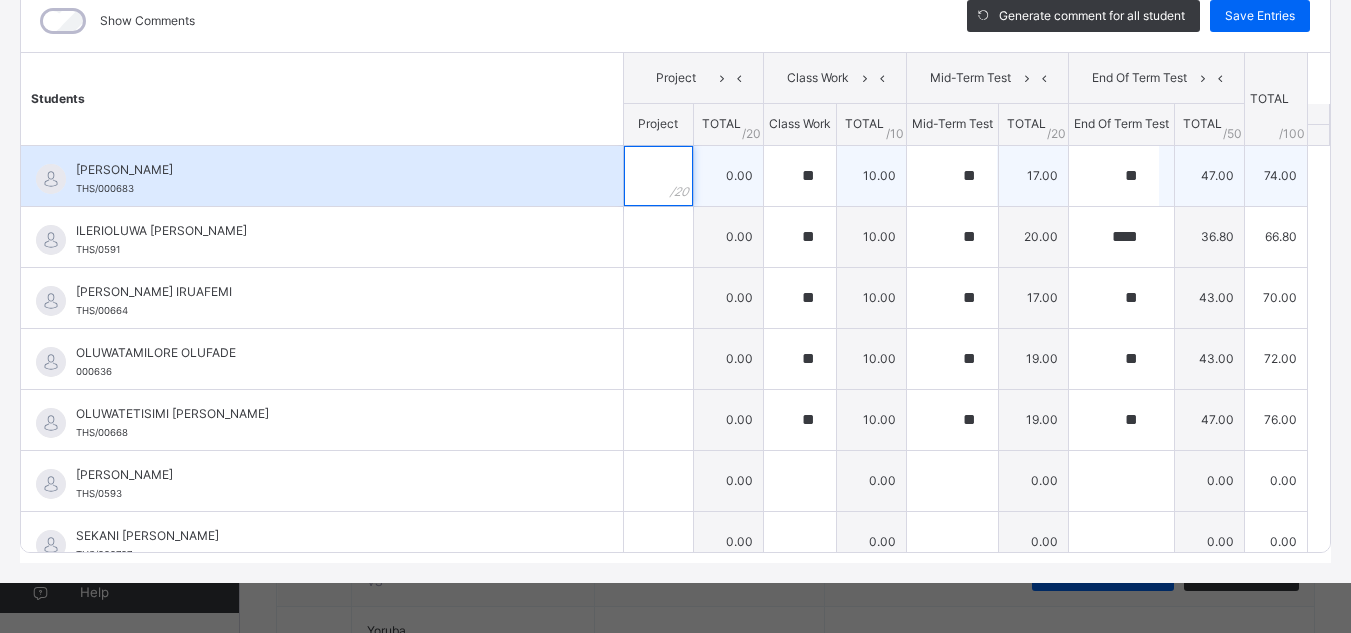 click at bounding box center (658, 176) 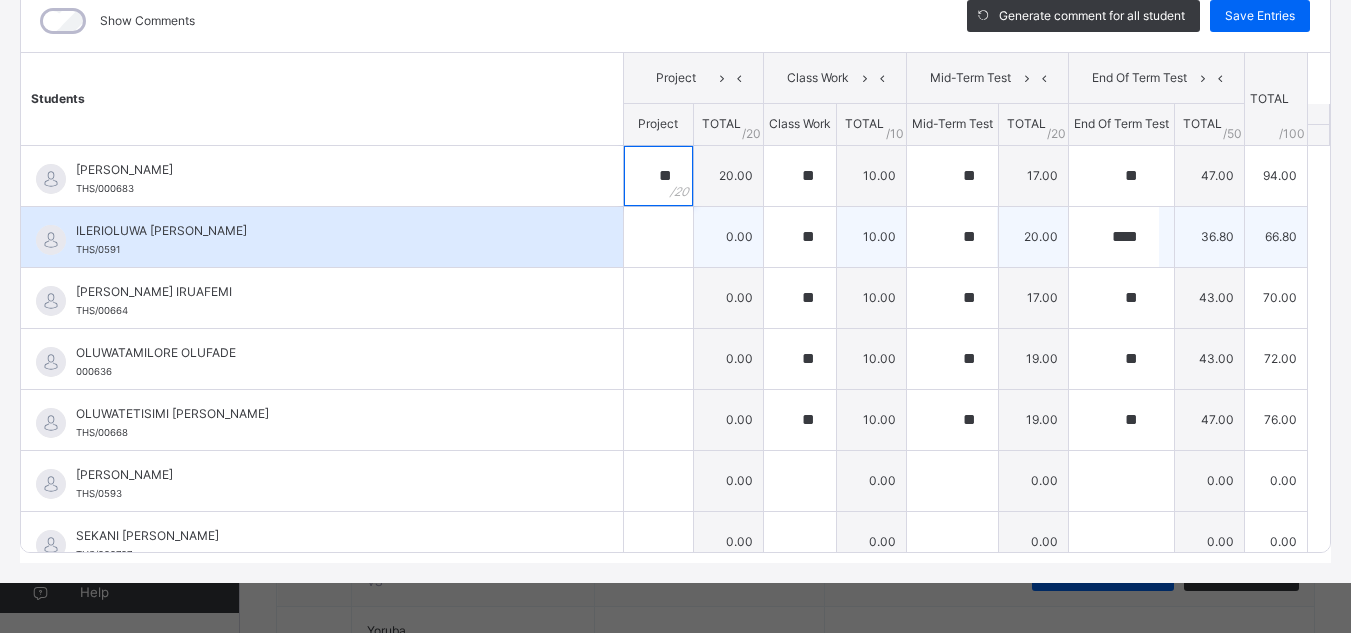 type on "**" 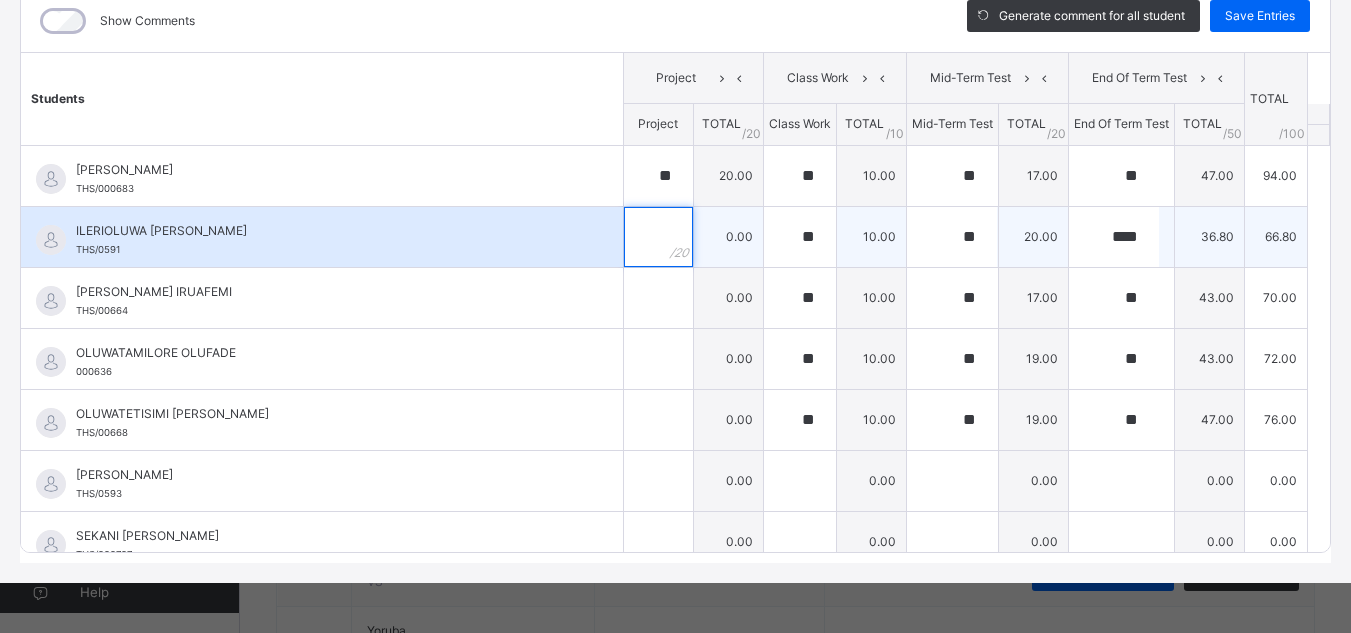 click at bounding box center [658, 237] 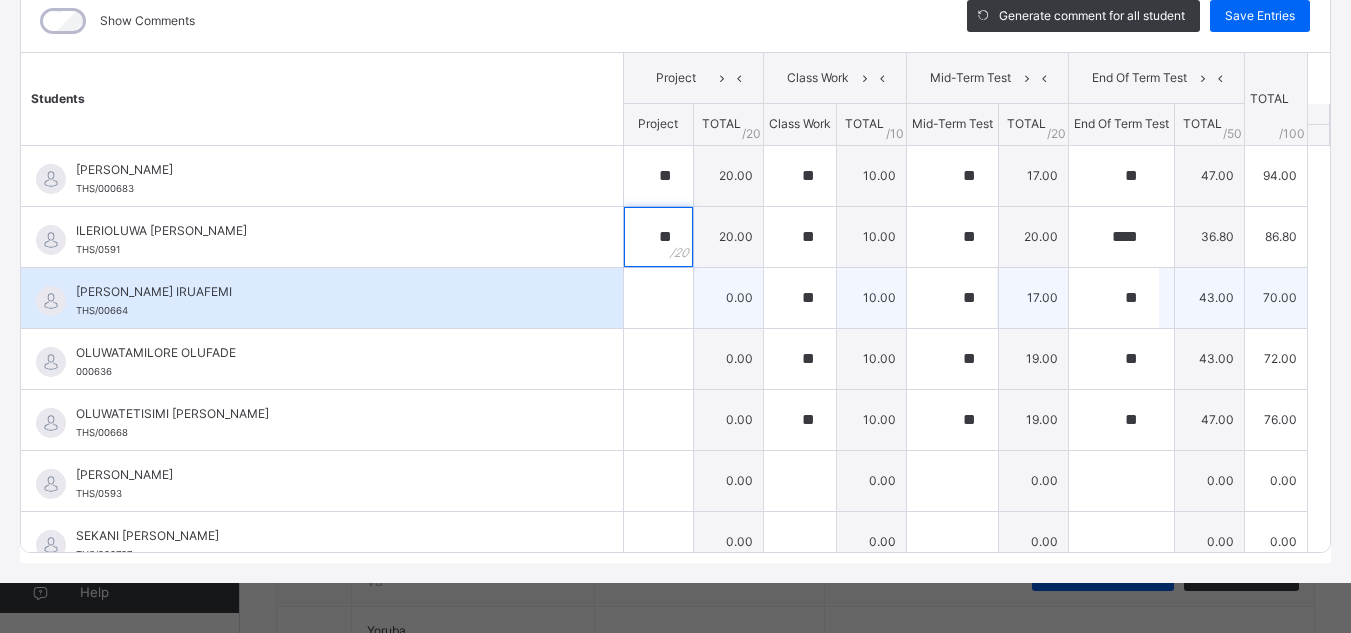 type on "**" 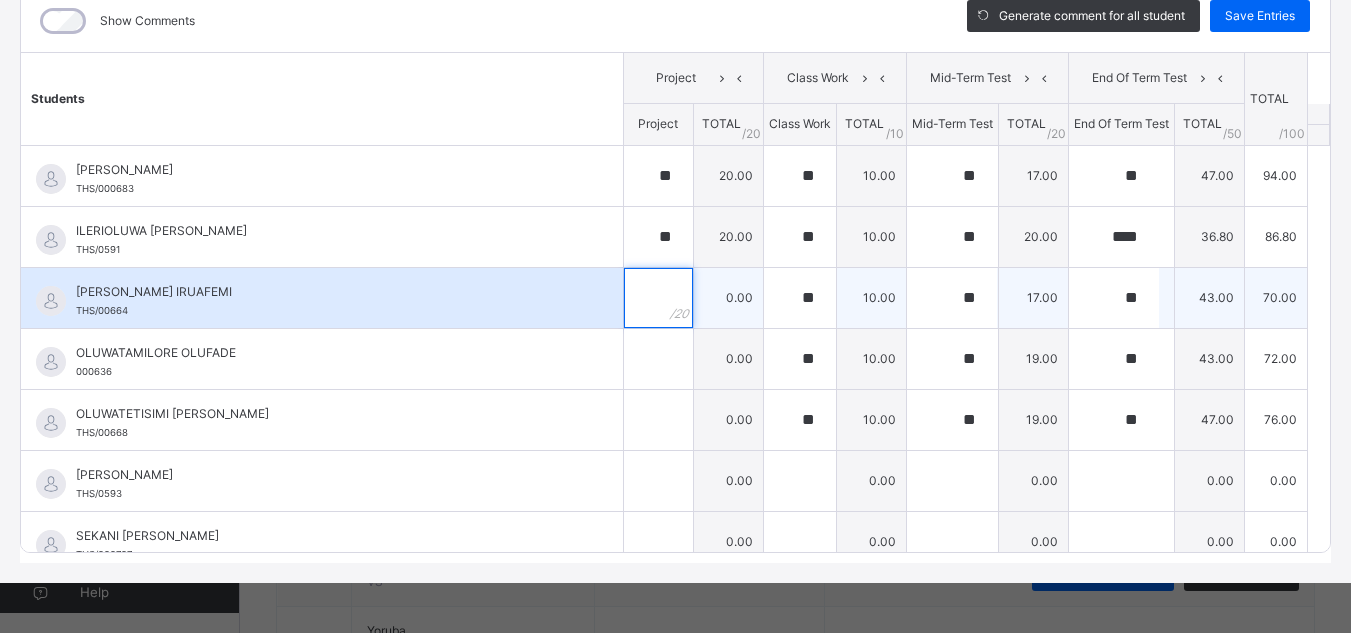 click at bounding box center [658, 298] 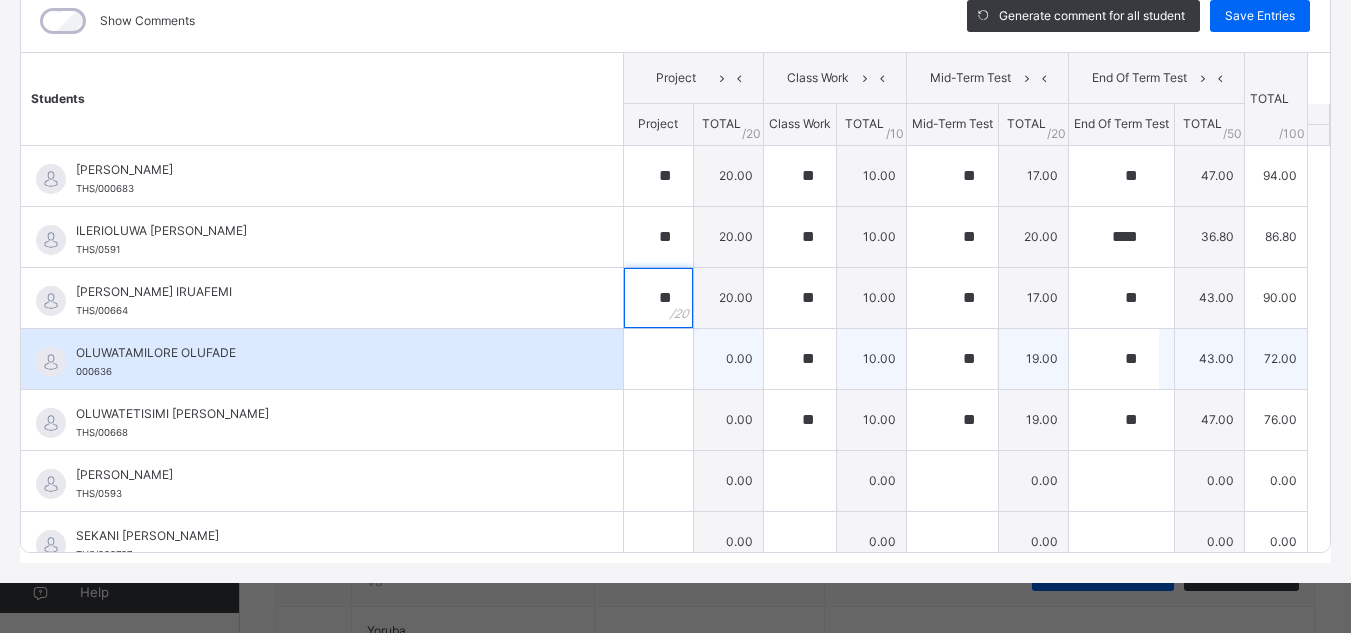 type on "**" 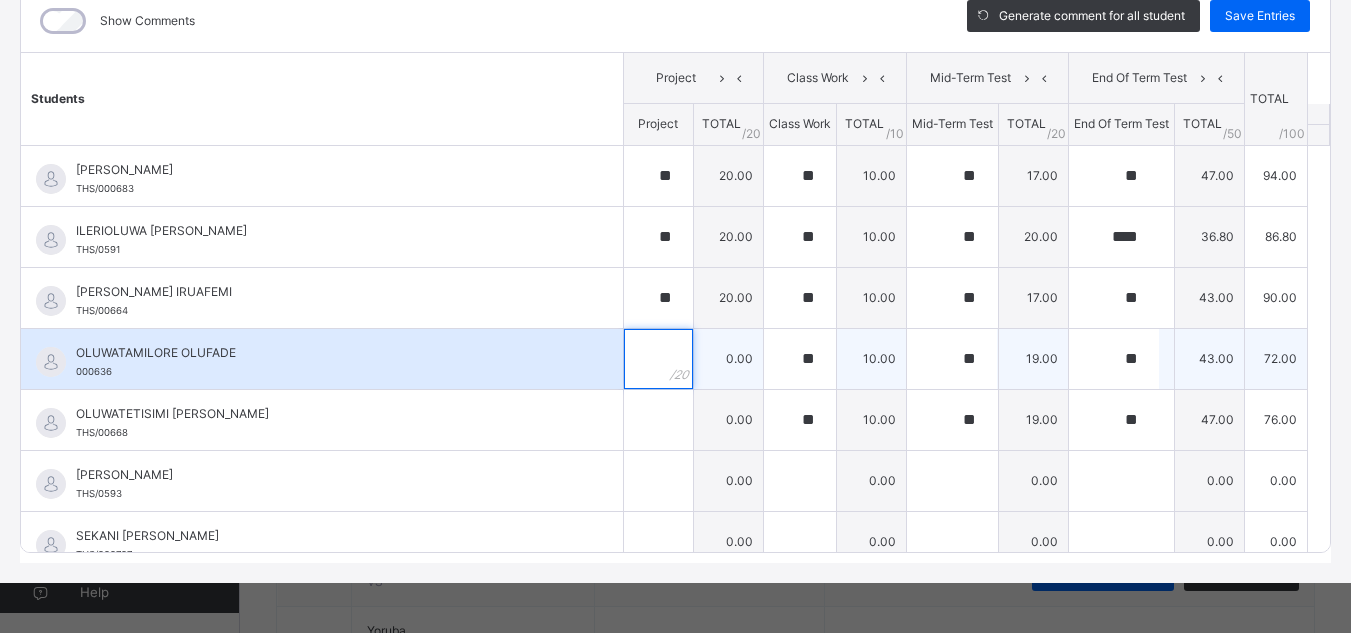 click at bounding box center [658, 359] 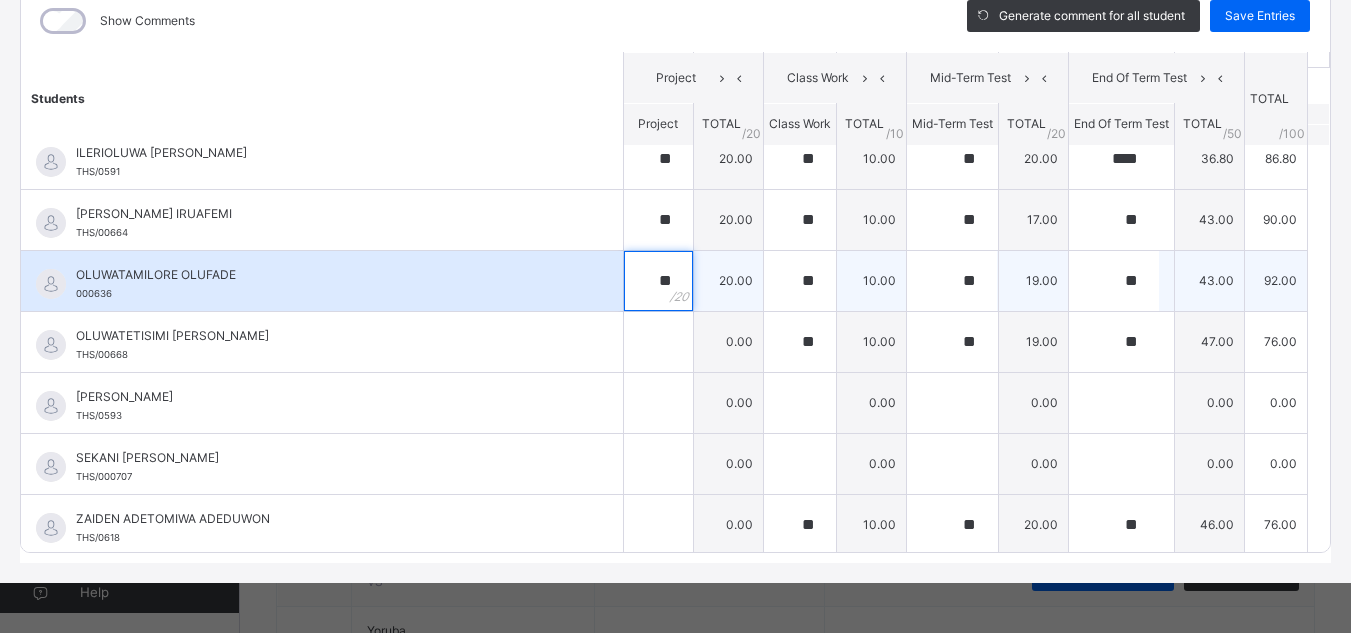 scroll, scrollTop: 82, scrollLeft: 0, axis: vertical 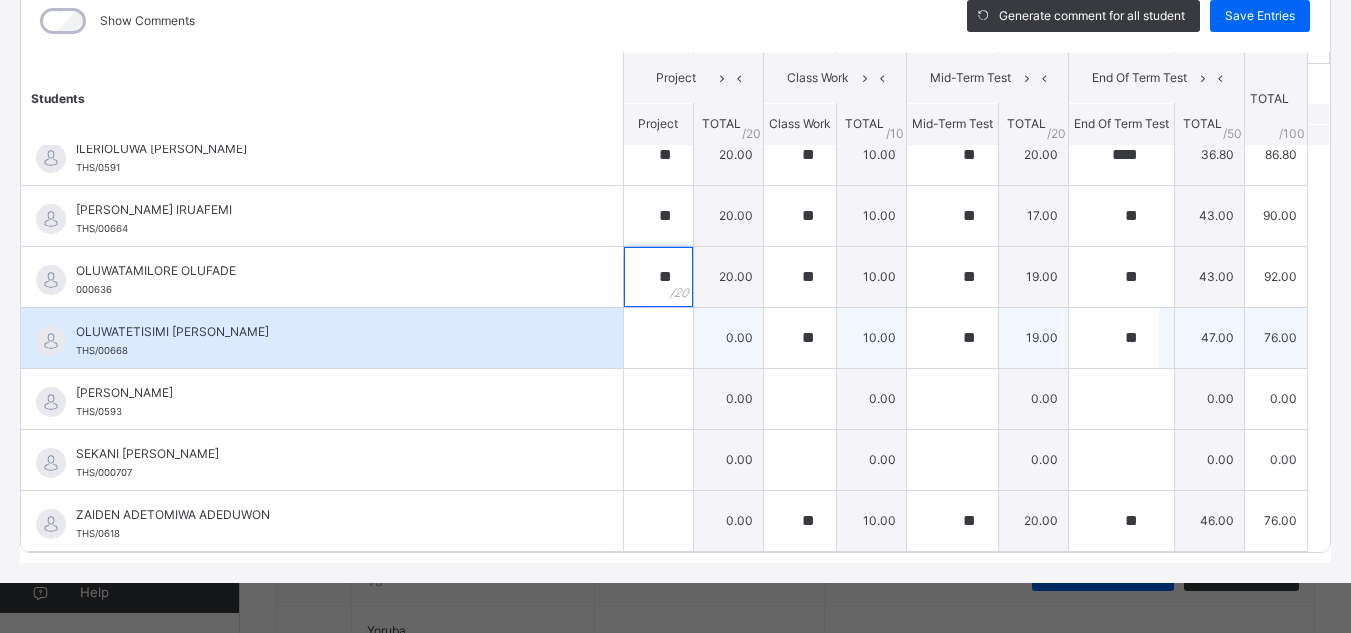 type on "**" 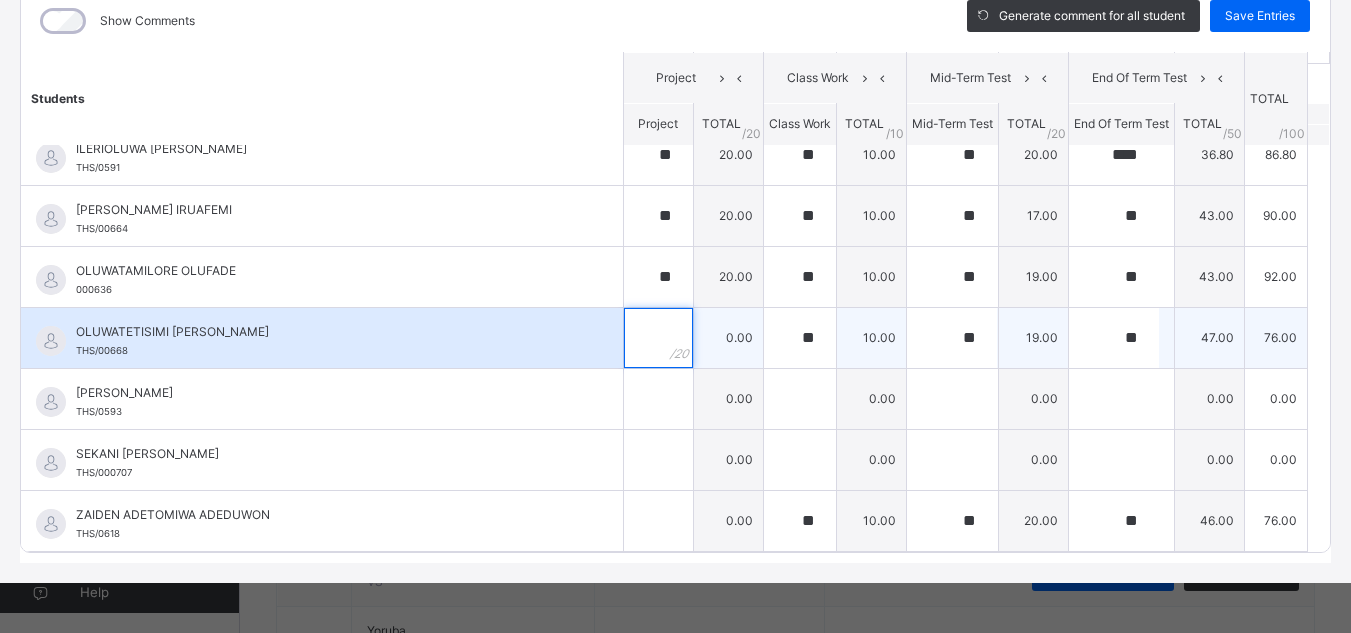 click at bounding box center (658, 338) 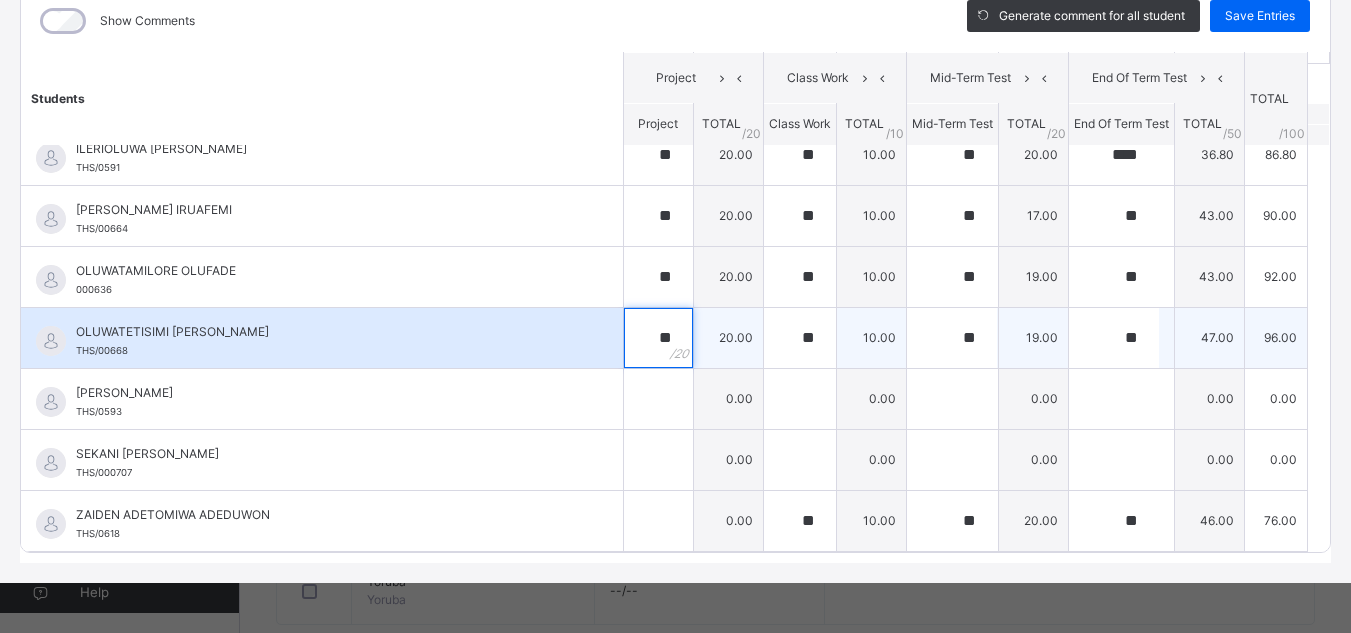 scroll, scrollTop: 1129, scrollLeft: 0, axis: vertical 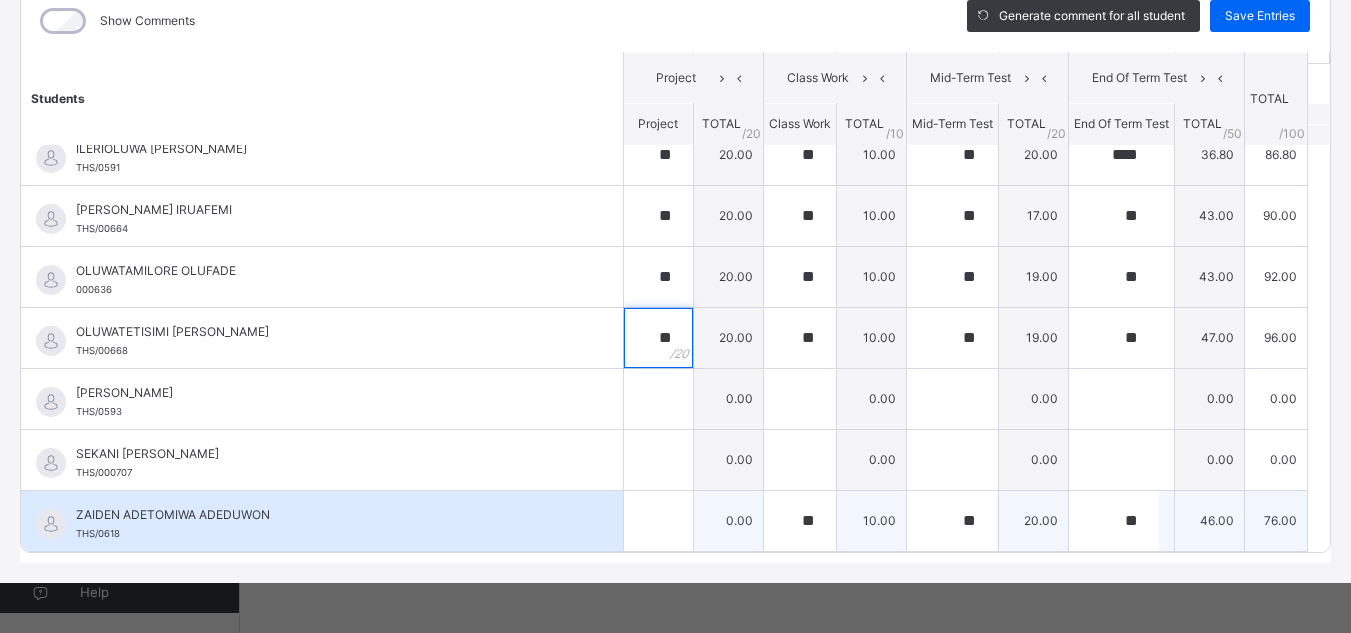 type on "**" 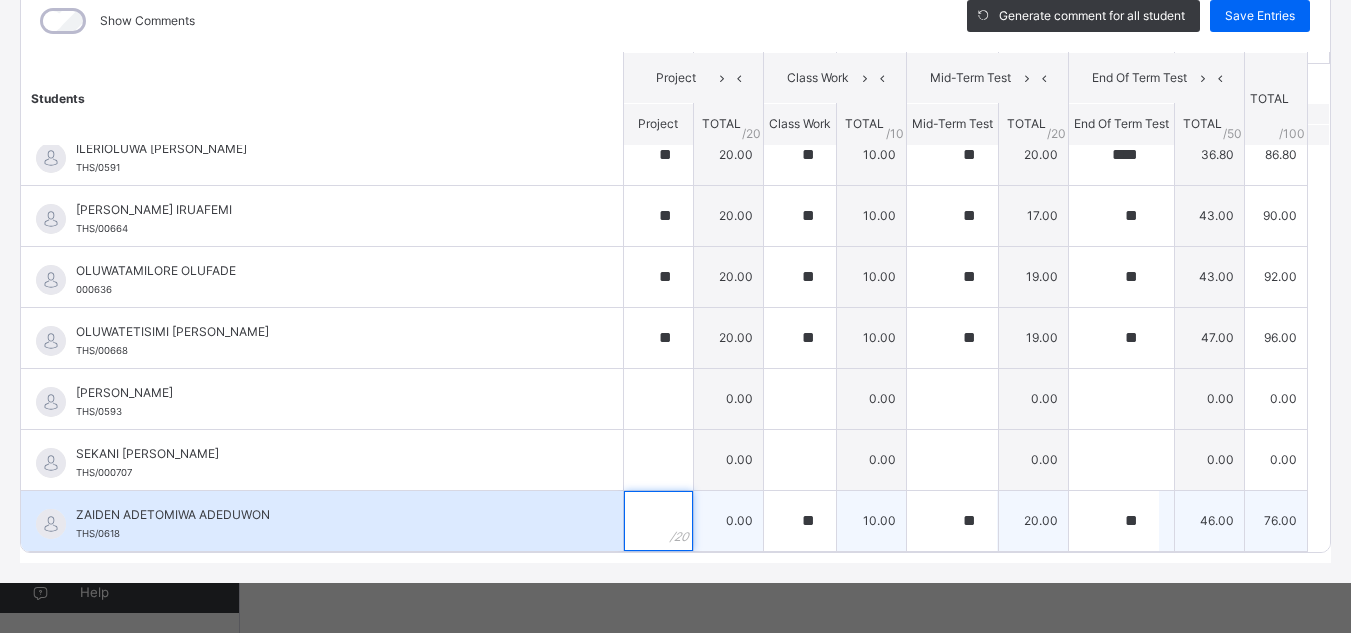 click at bounding box center (658, 521) 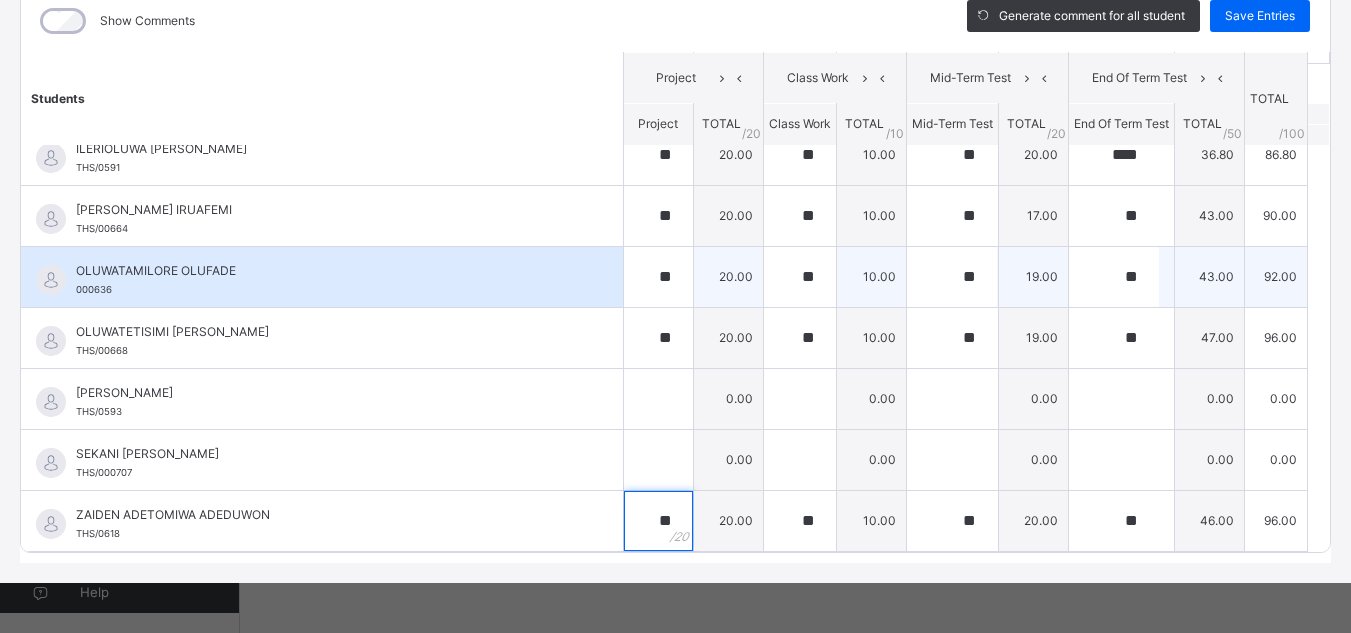 type on "**" 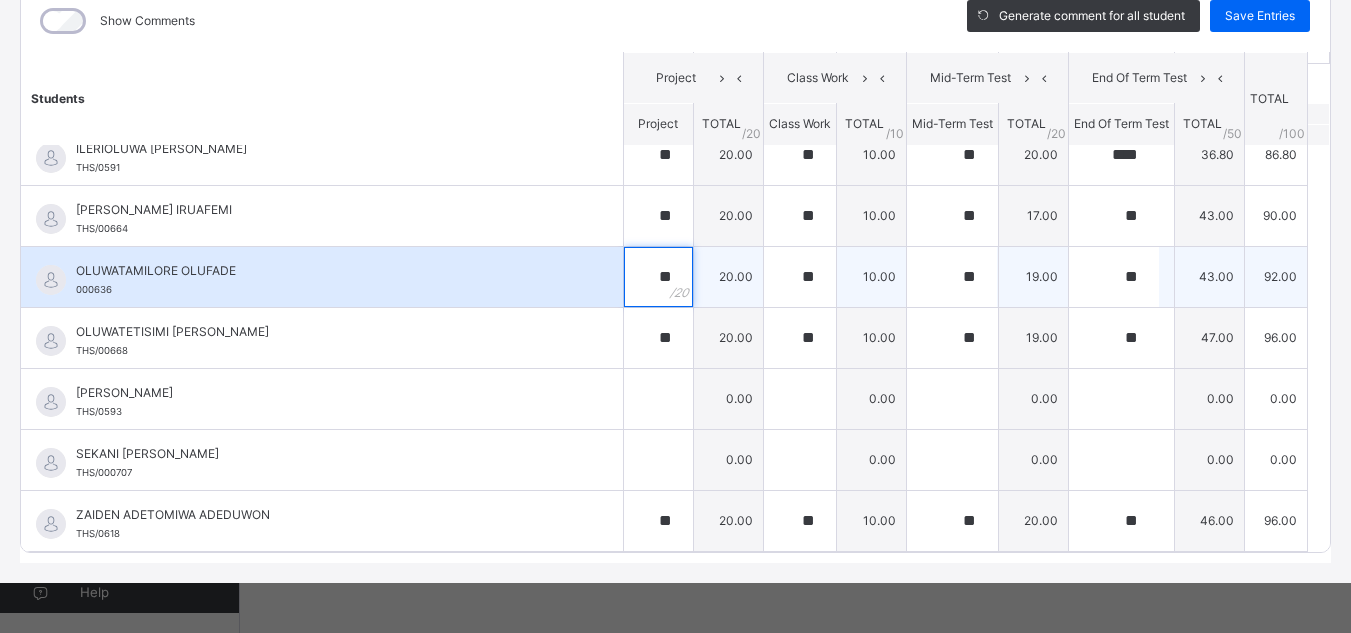 click on "**" at bounding box center (658, 277) 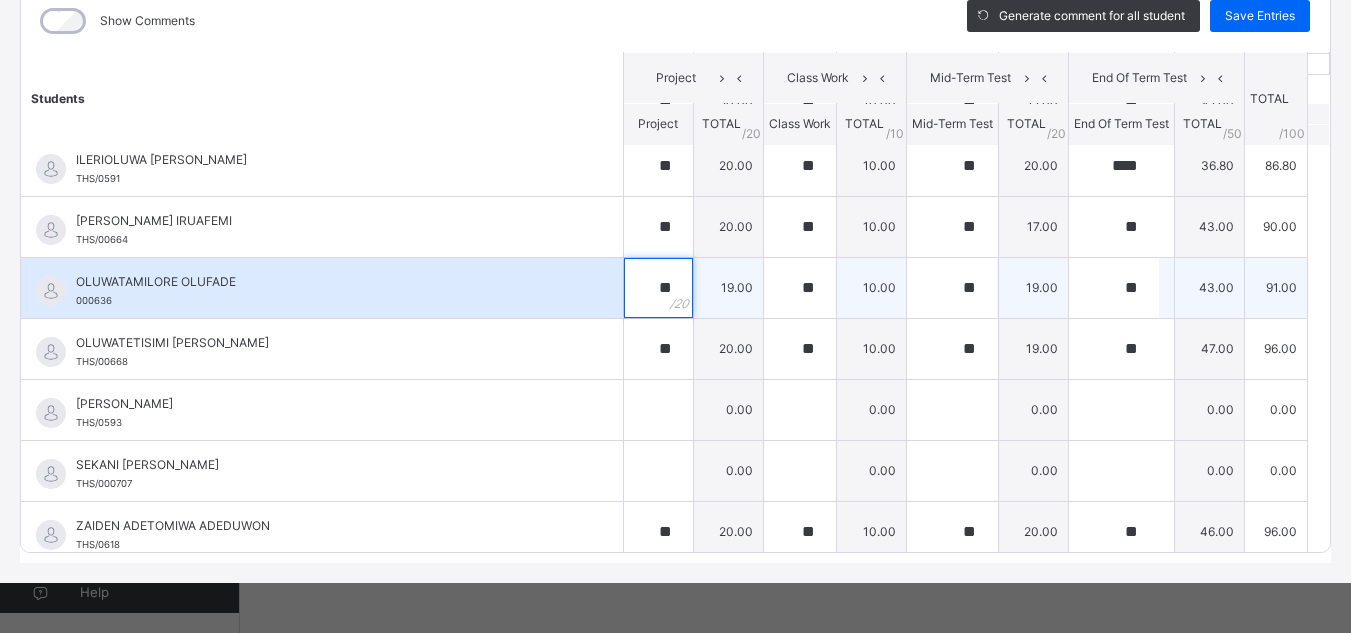 scroll, scrollTop: 74, scrollLeft: 0, axis: vertical 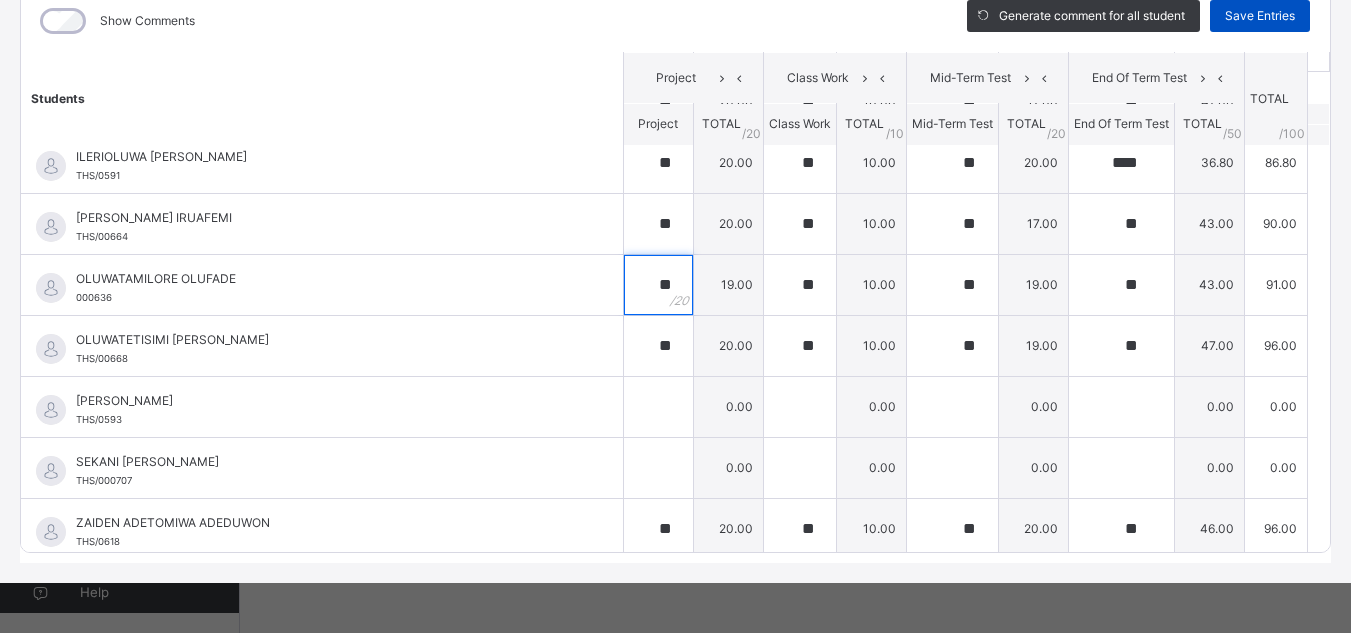type on "**" 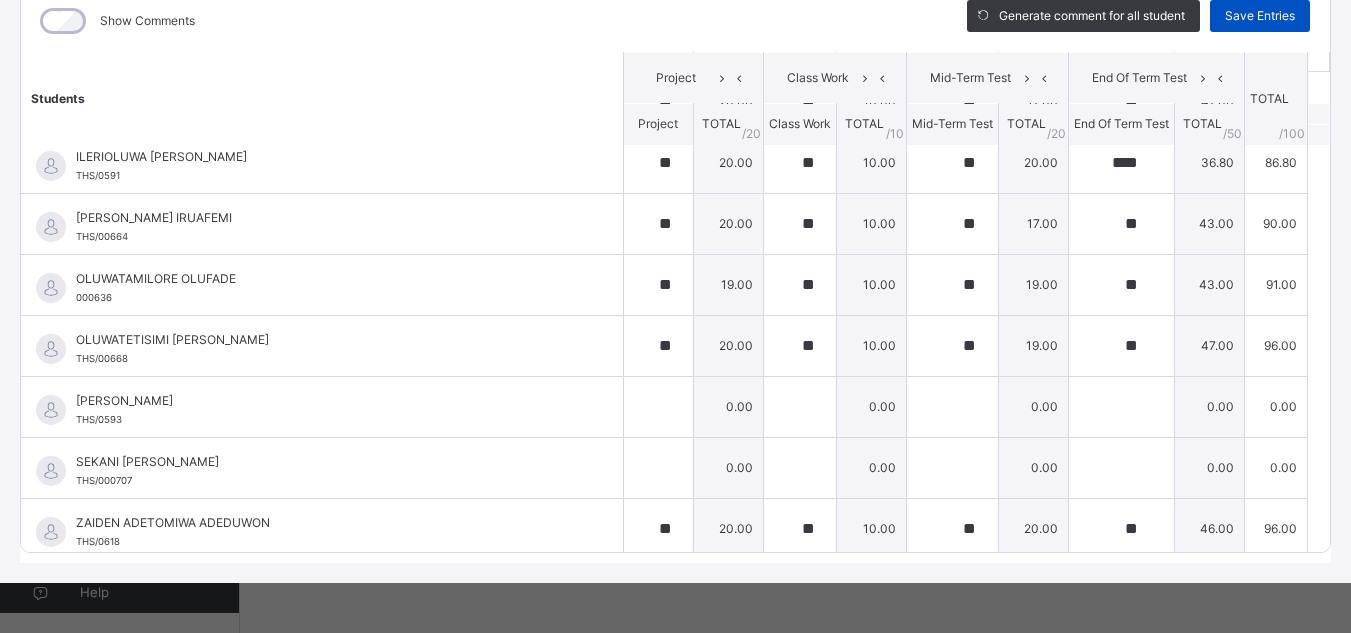 click on "Save Entries" at bounding box center [1260, 16] 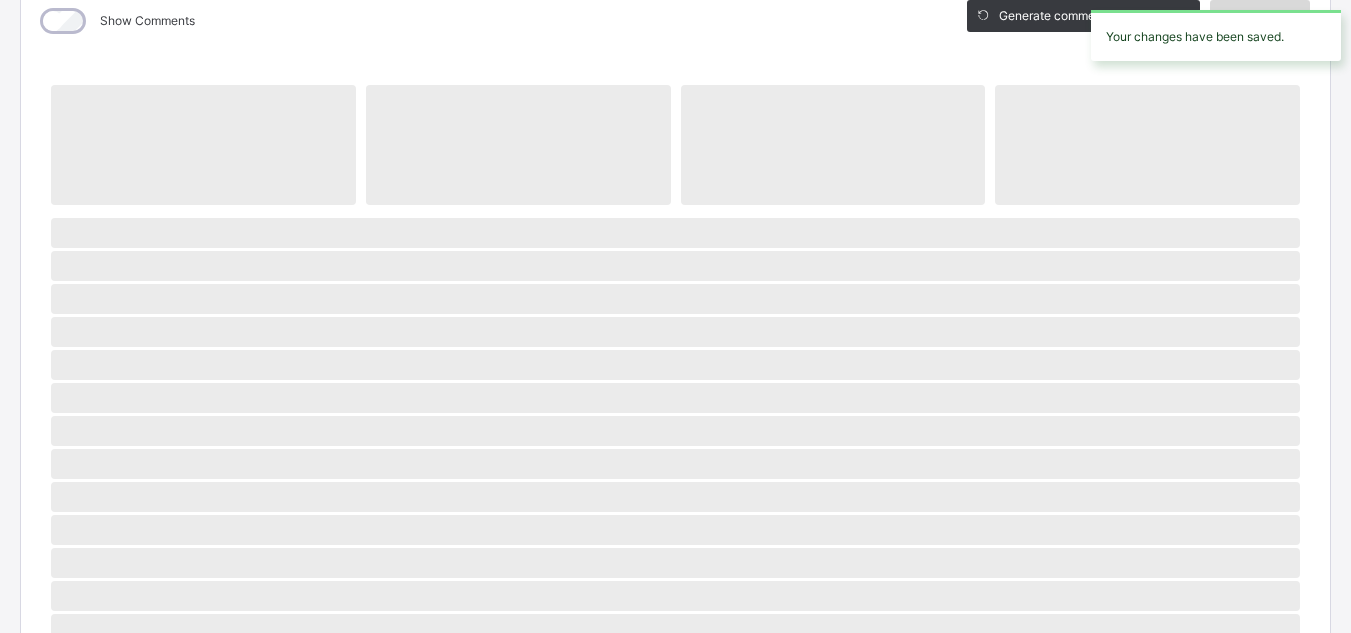 click on "Your changes have been saved." at bounding box center (1216, 35) 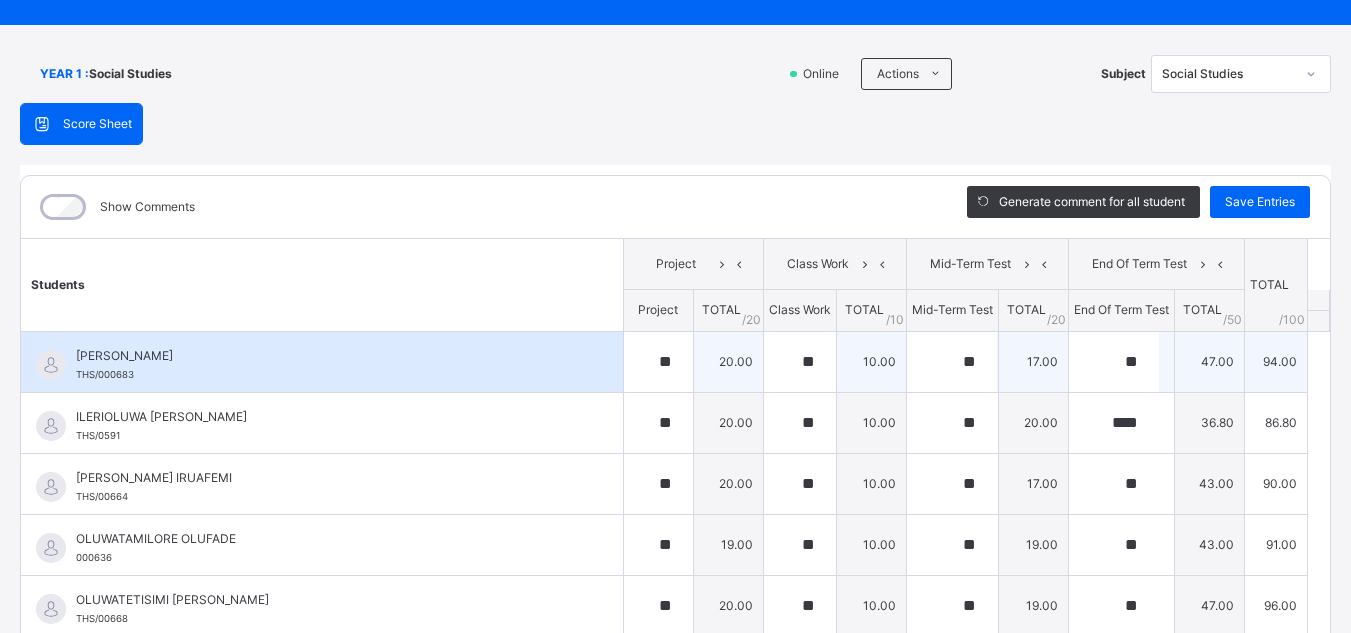 scroll, scrollTop: 0, scrollLeft: 0, axis: both 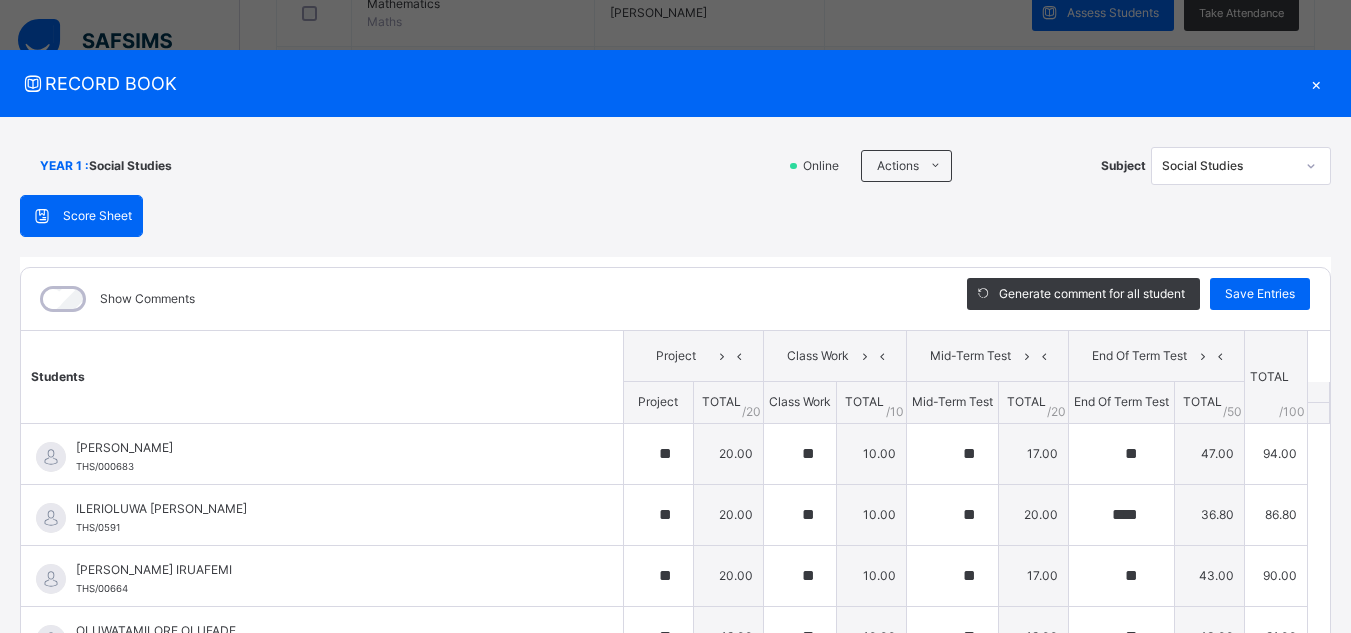click 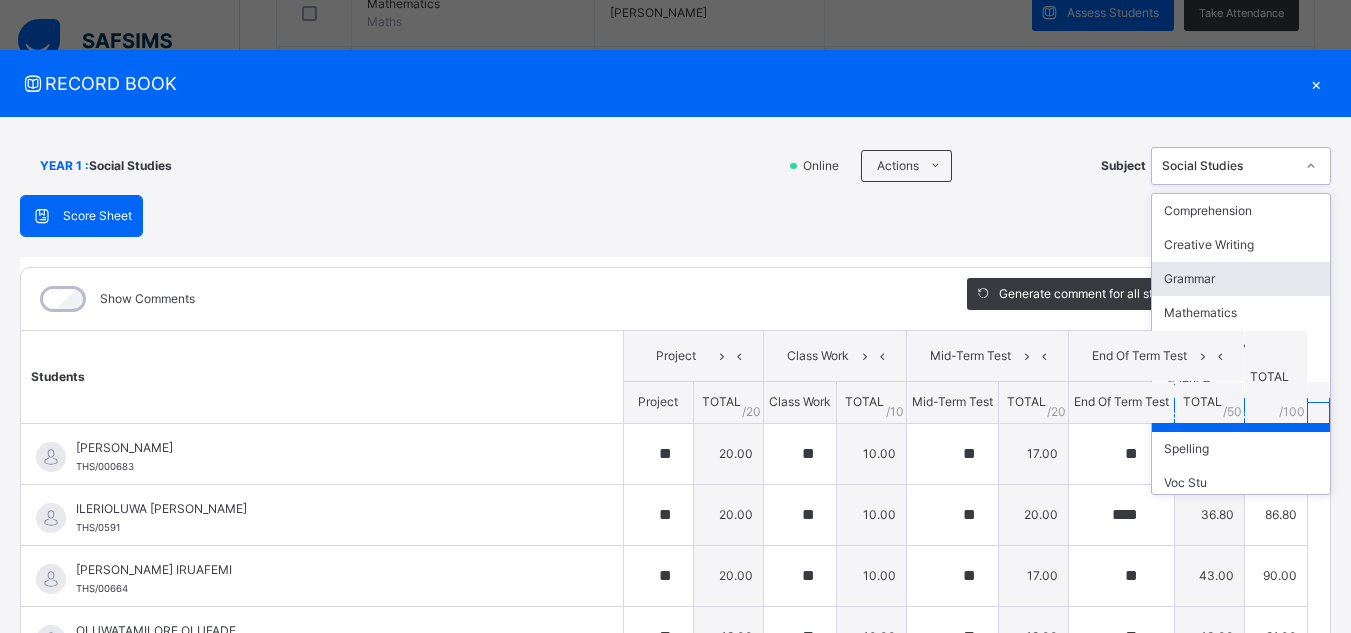 click on "Grammar" at bounding box center [1241, 279] 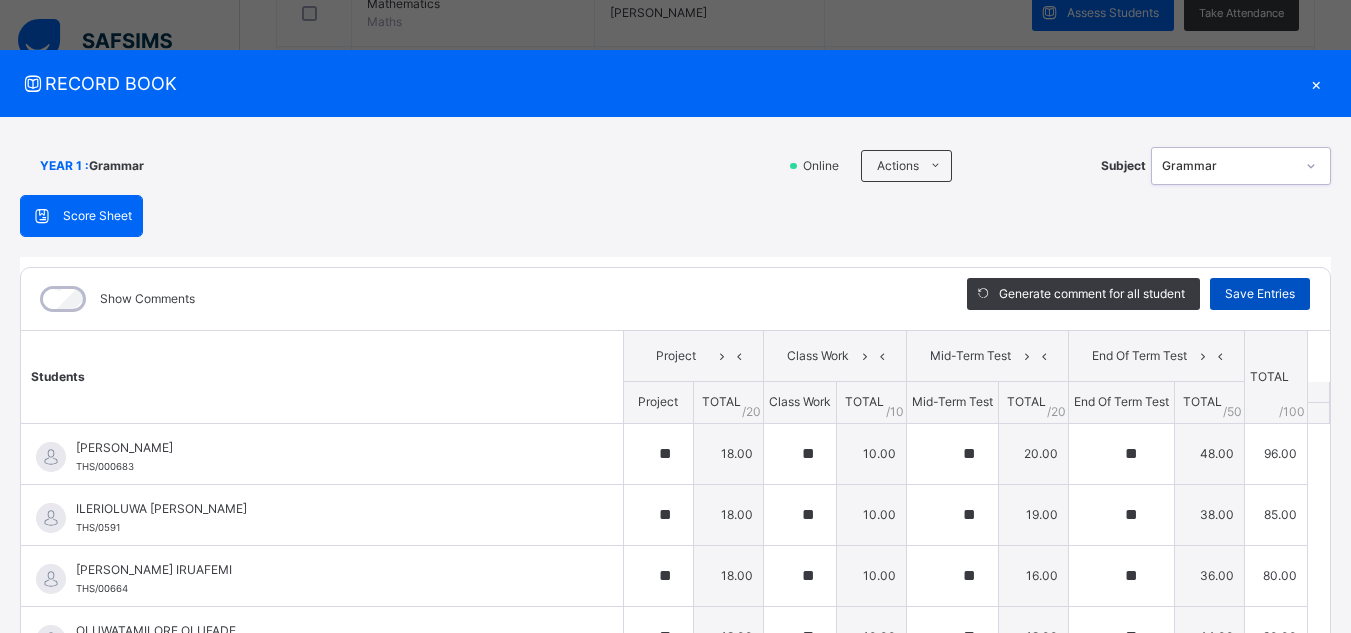 scroll, scrollTop: 82, scrollLeft: 0, axis: vertical 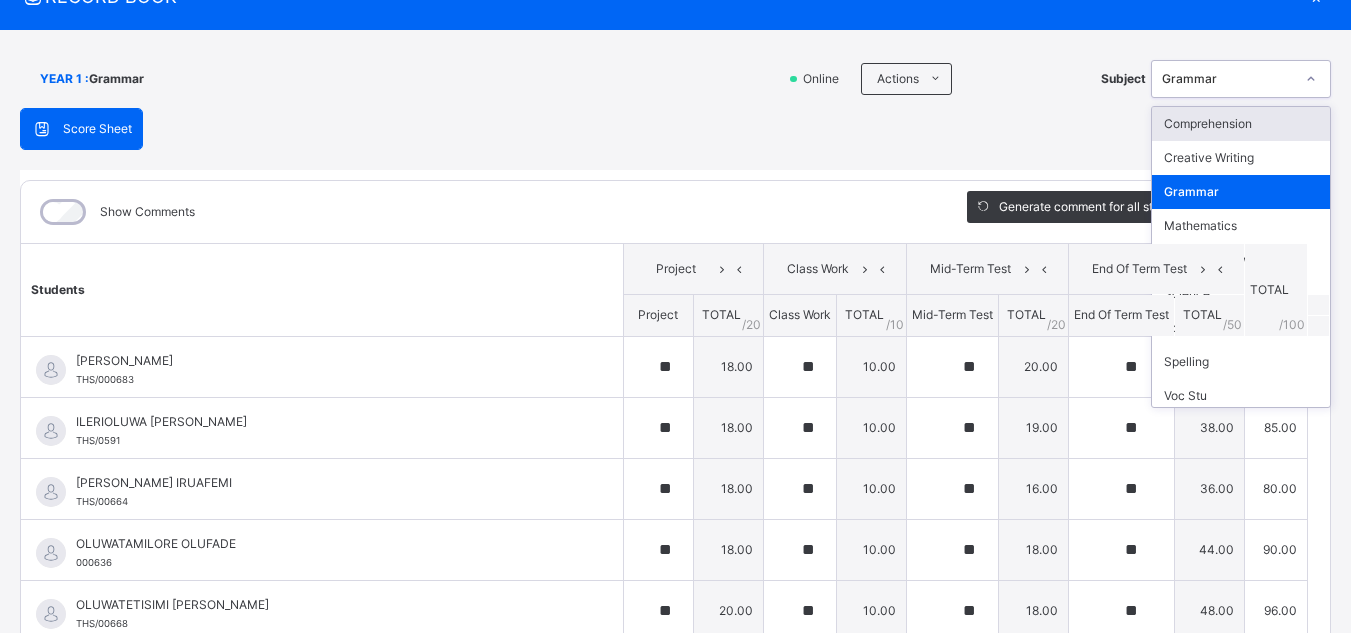 click at bounding box center [1311, 79] 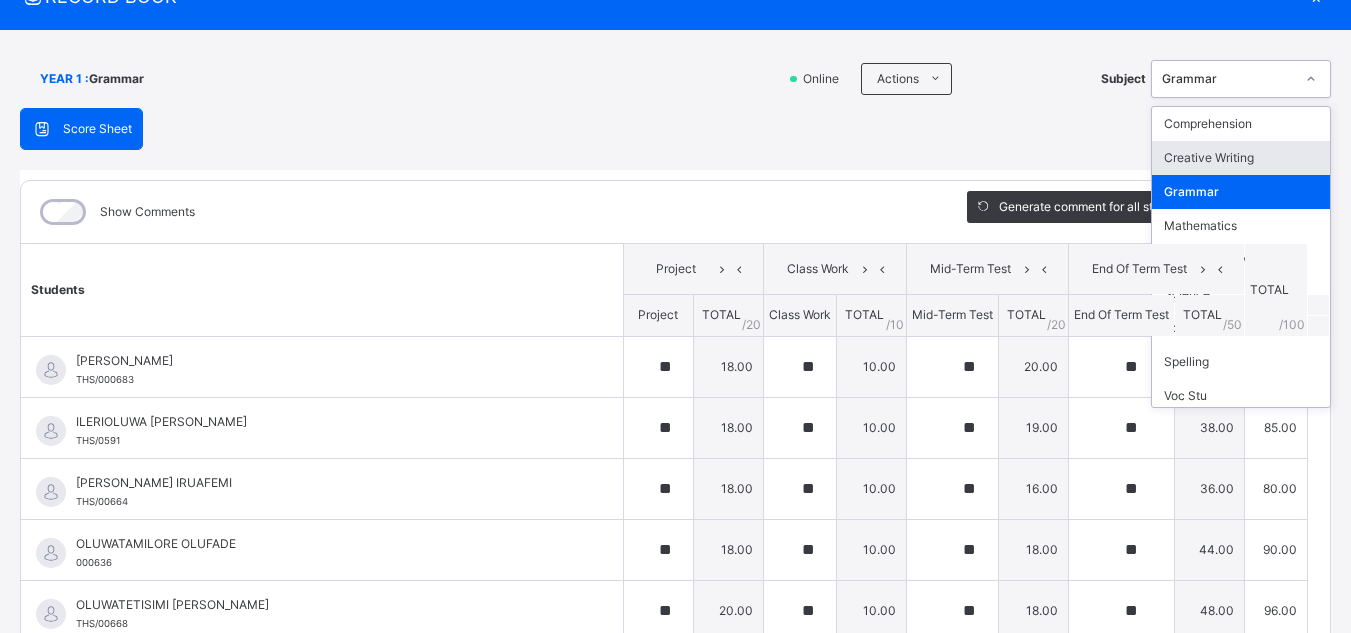 click on "Creative Writing" at bounding box center [1241, 158] 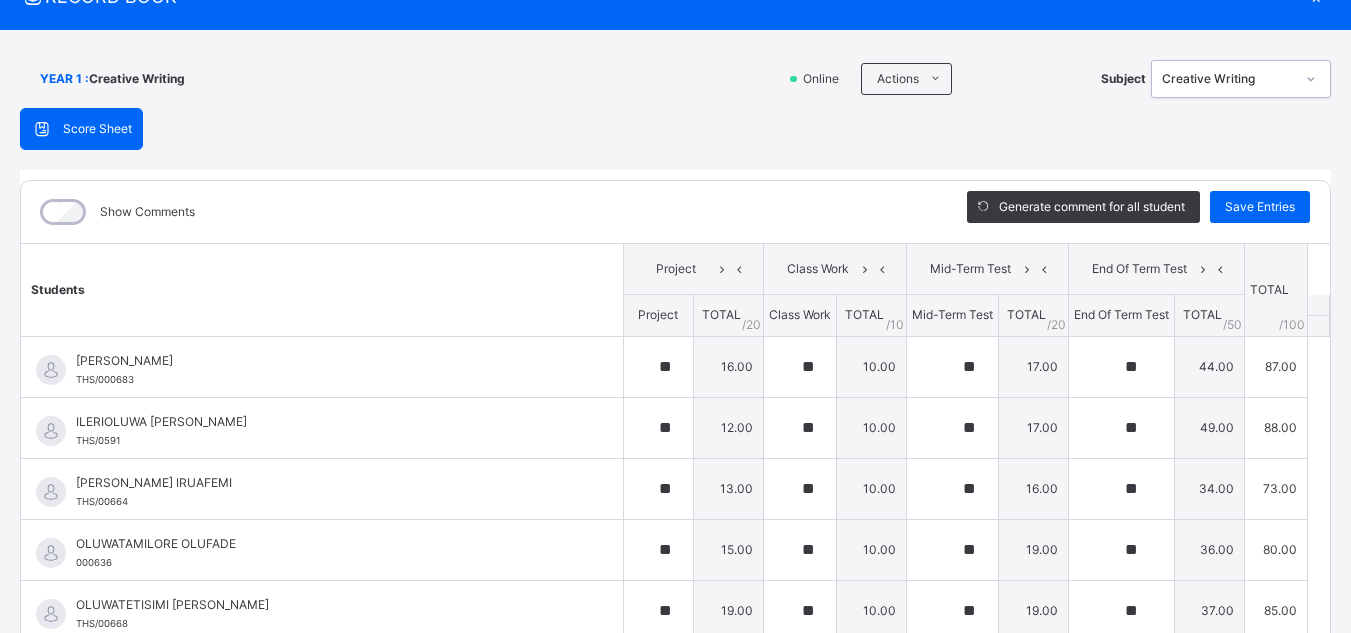 scroll, scrollTop: 82, scrollLeft: 0, axis: vertical 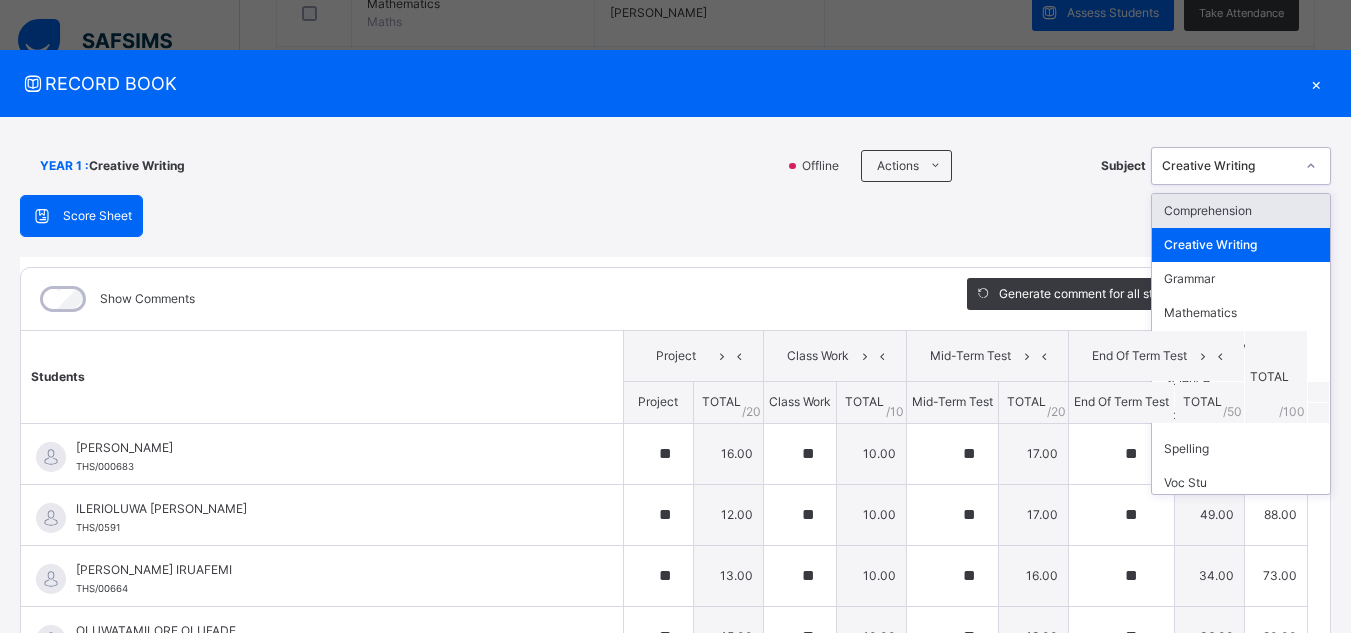 click at bounding box center (1311, 166) 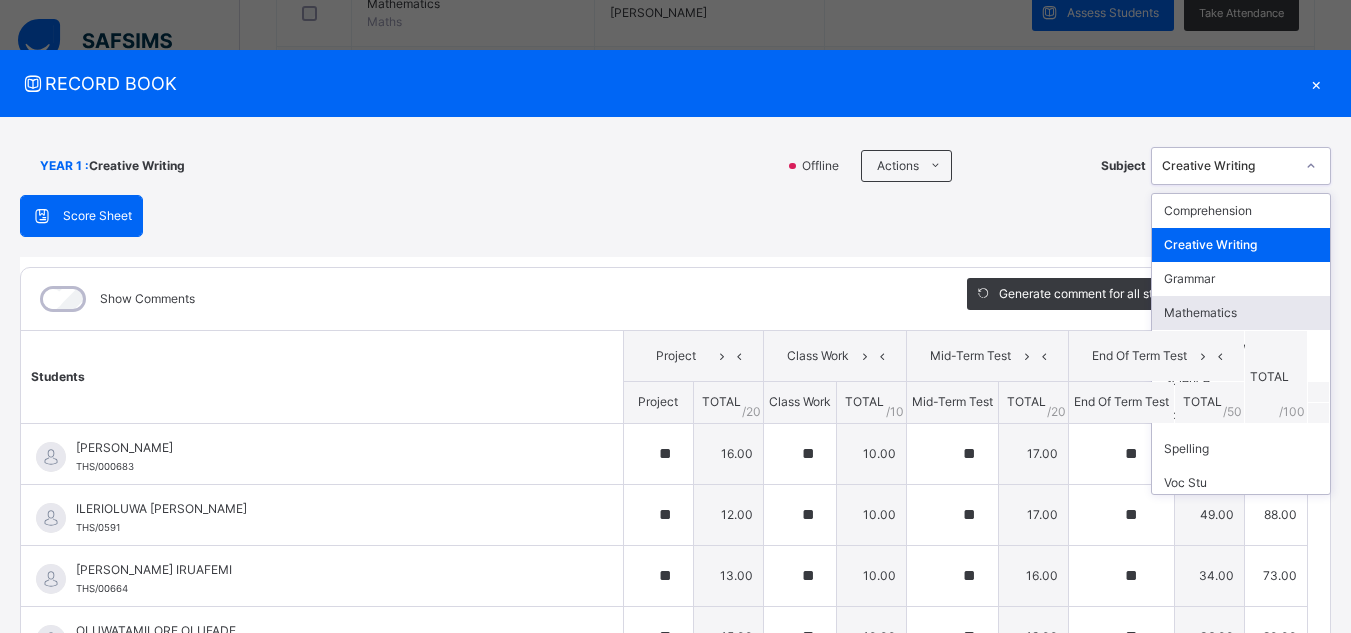 click on "Mathematics" at bounding box center [1241, 313] 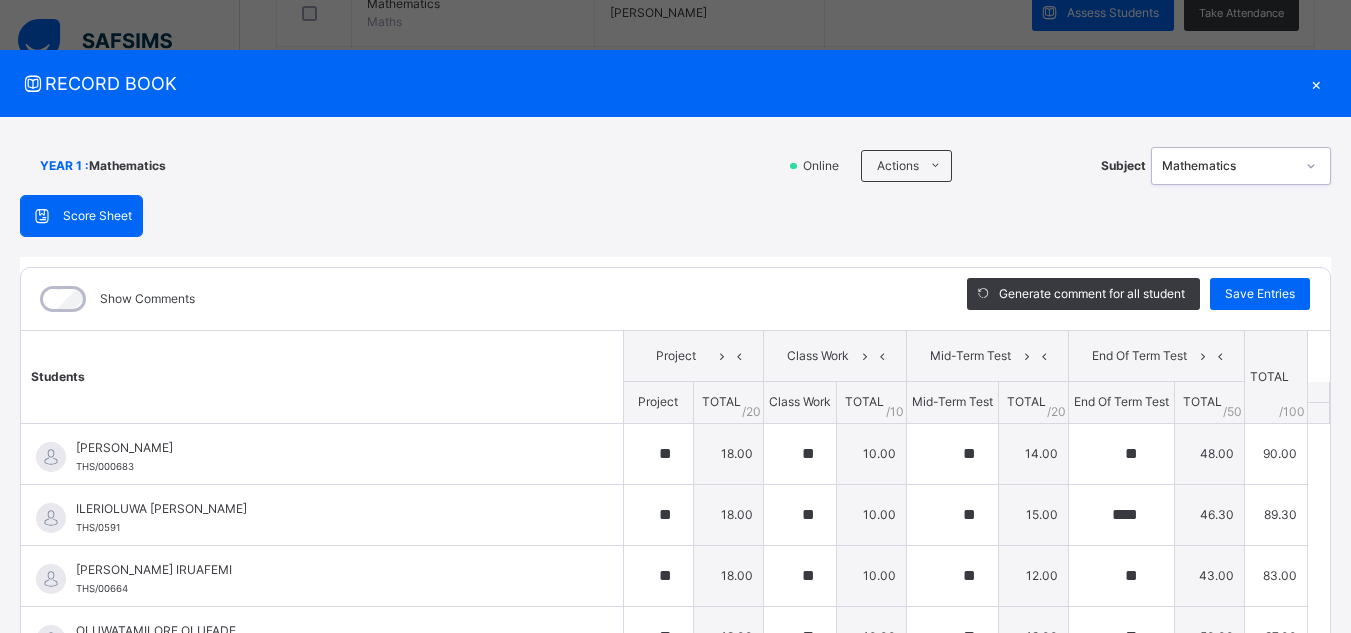 scroll, scrollTop: 82, scrollLeft: 0, axis: vertical 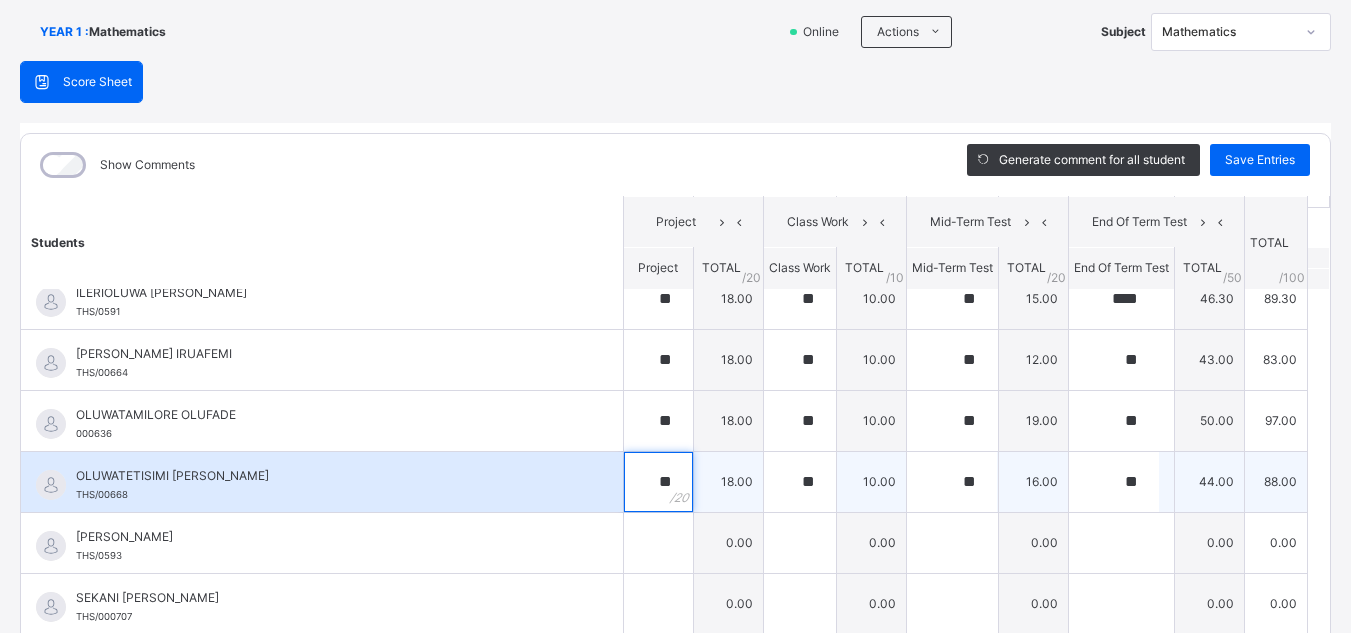 click on "**" at bounding box center [658, 482] 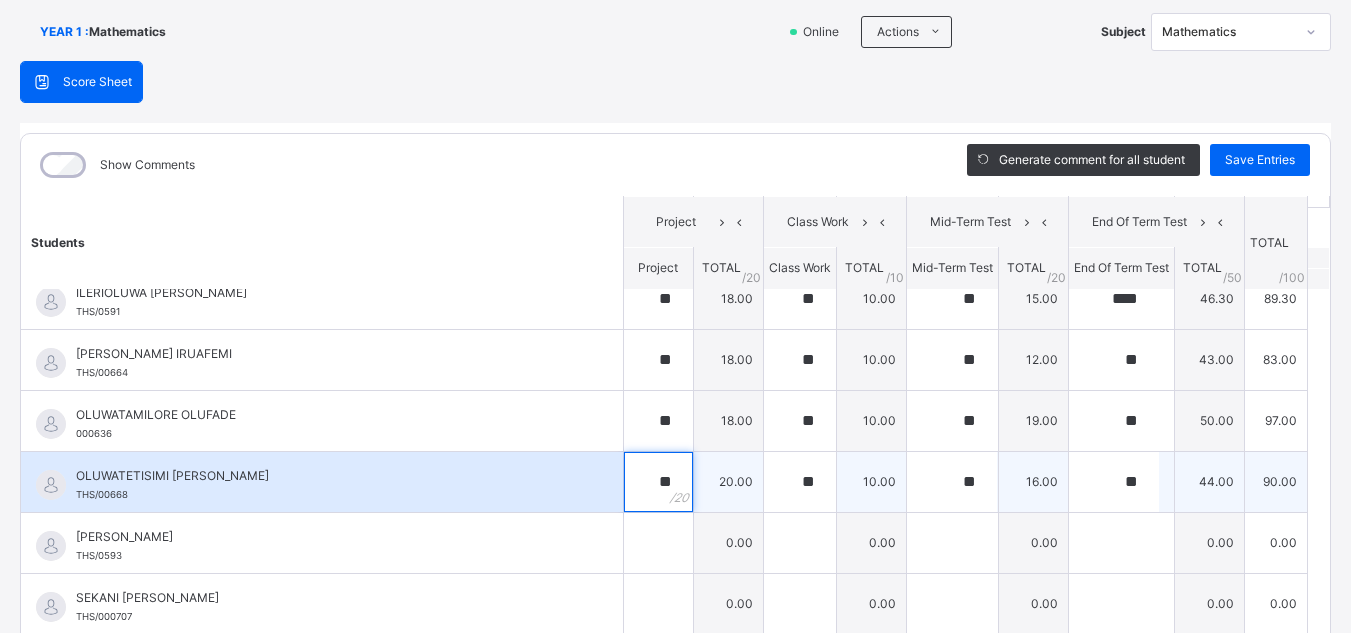 scroll, scrollTop: 278, scrollLeft: 0, axis: vertical 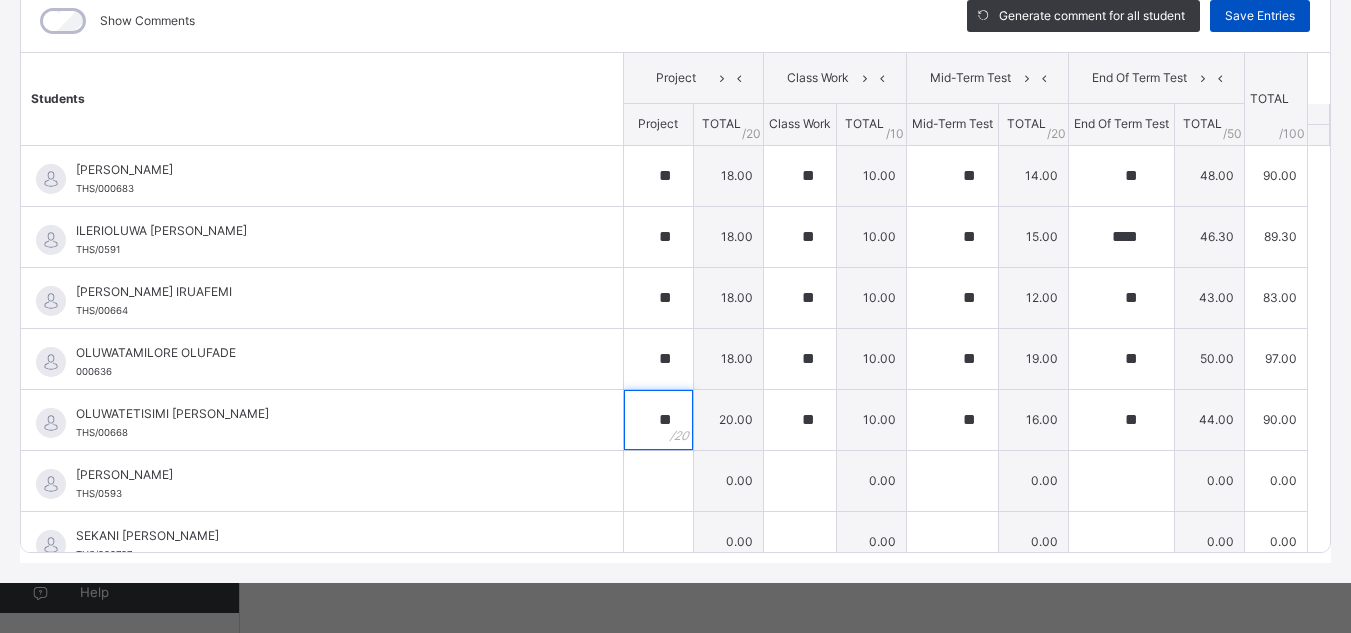 type on "**" 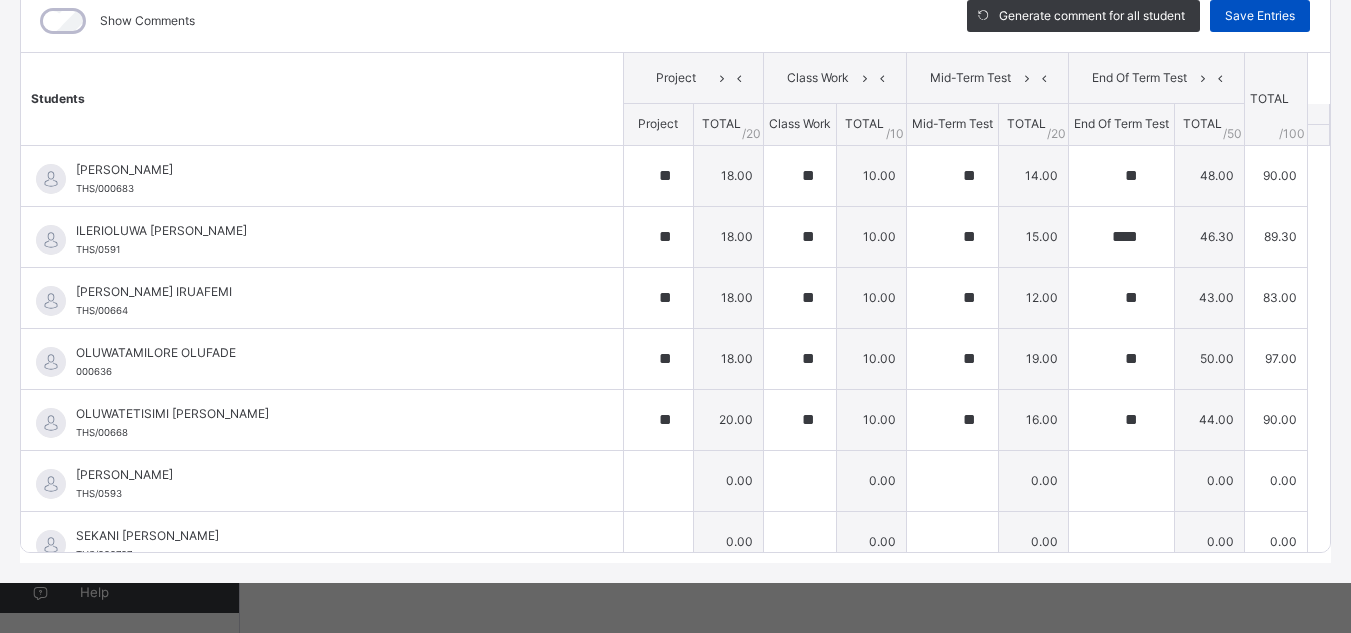 click on "Save Entries" at bounding box center [1260, 16] 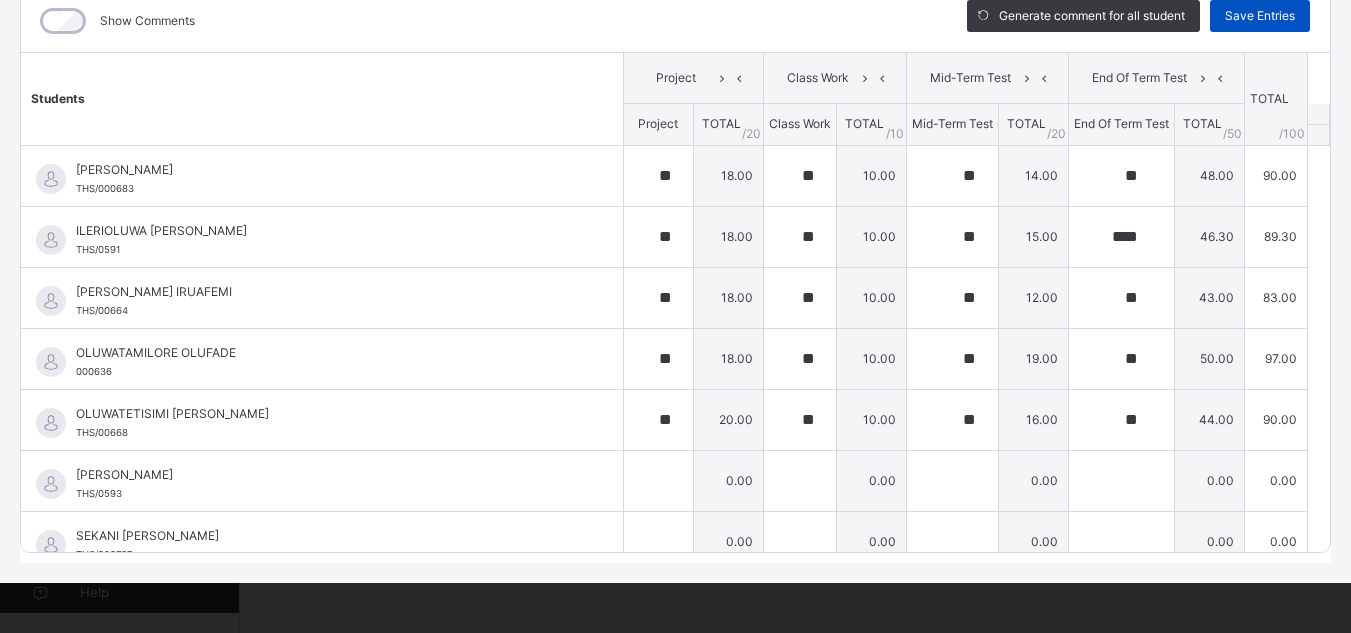 click on "Save Entries" at bounding box center (1260, 16) 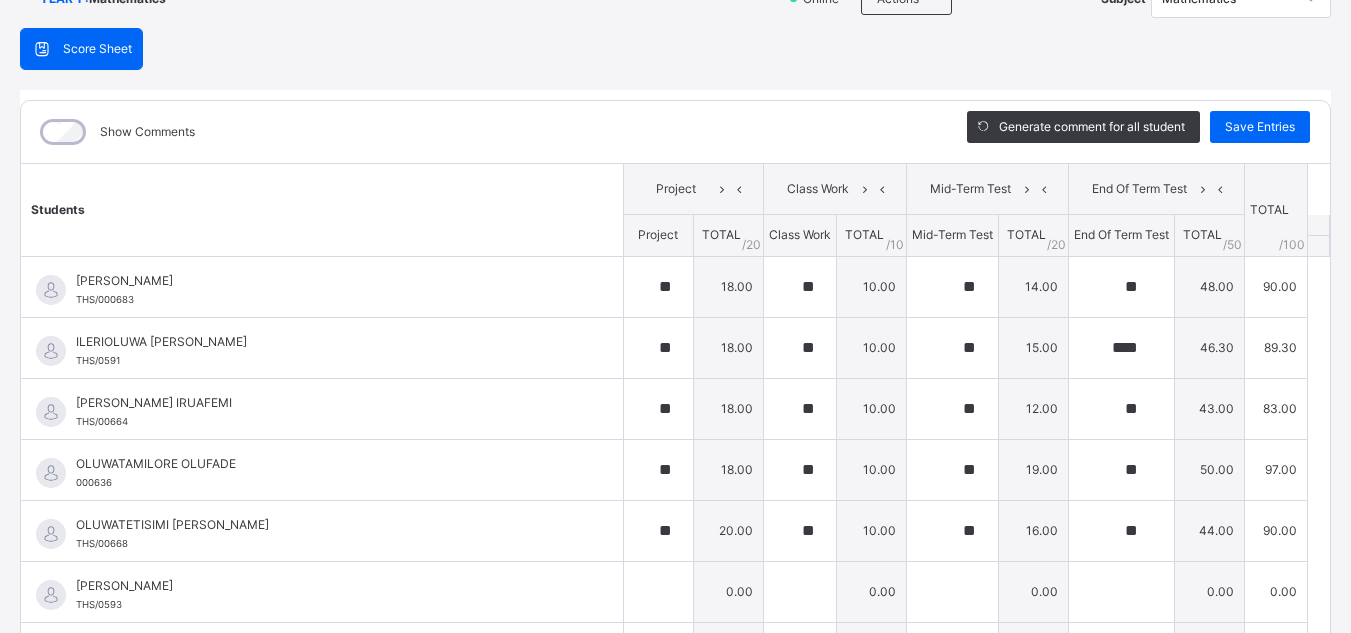 scroll, scrollTop: 0, scrollLeft: 0, axis: both 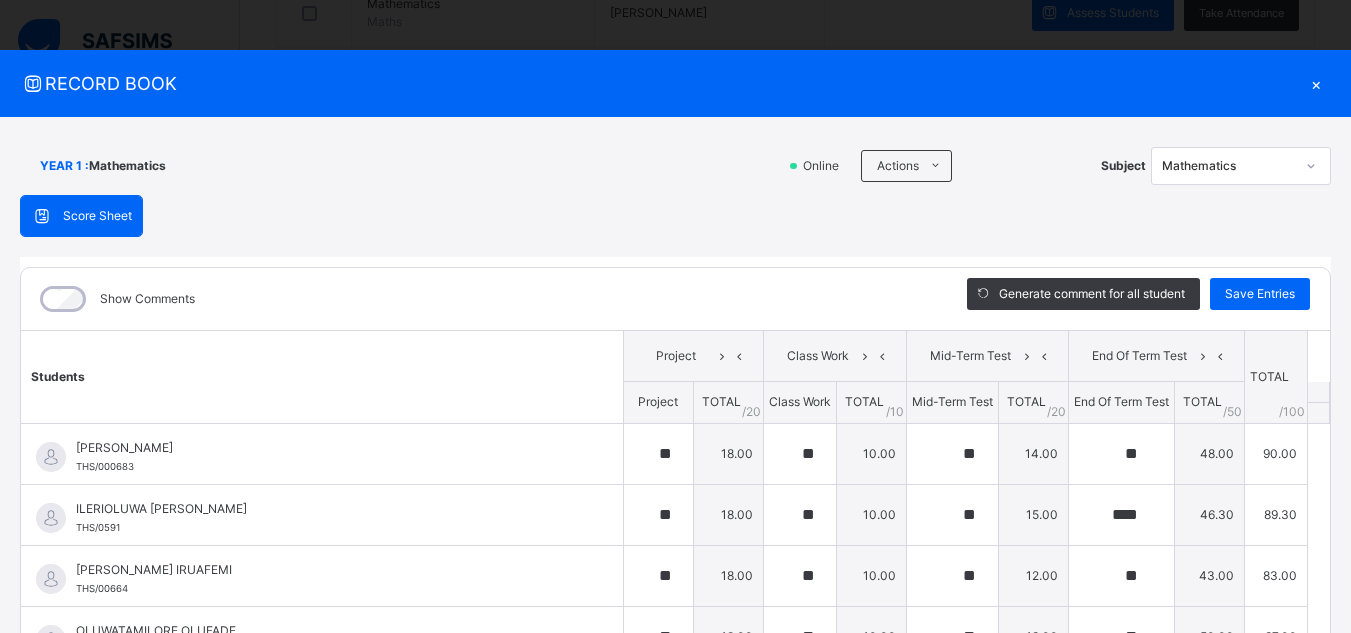 click 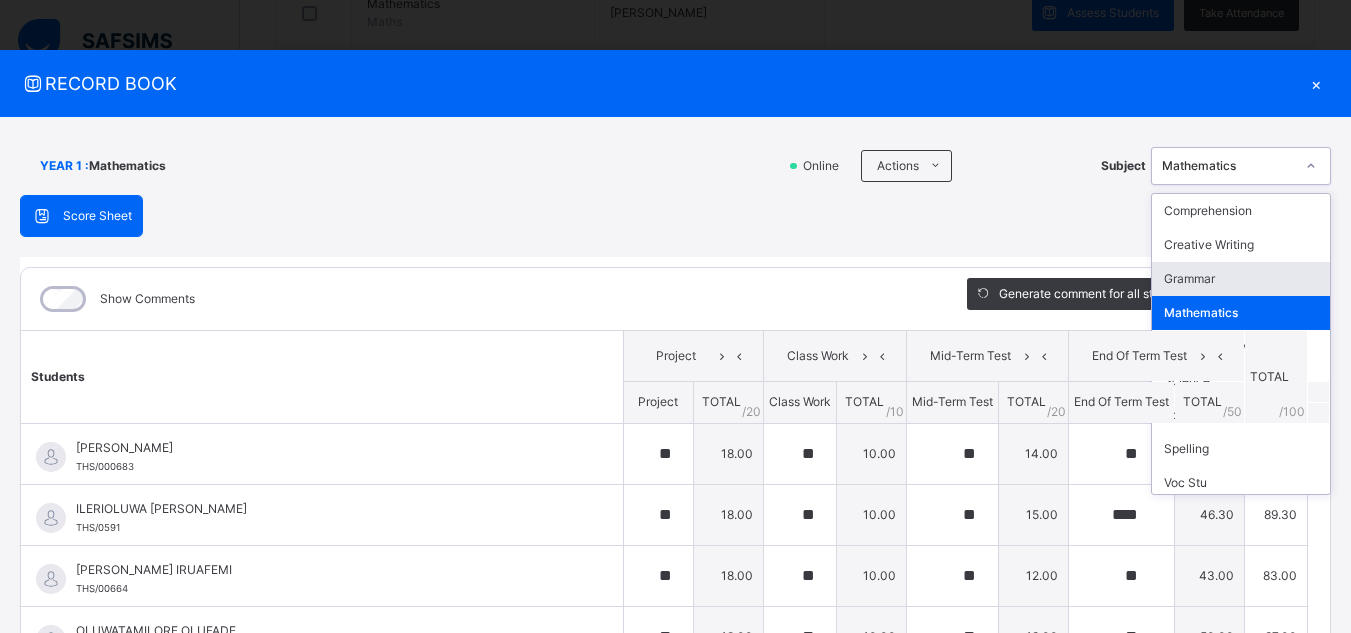 scroll, scrollTop: 6, scrollLeft: 0, axis: vertical 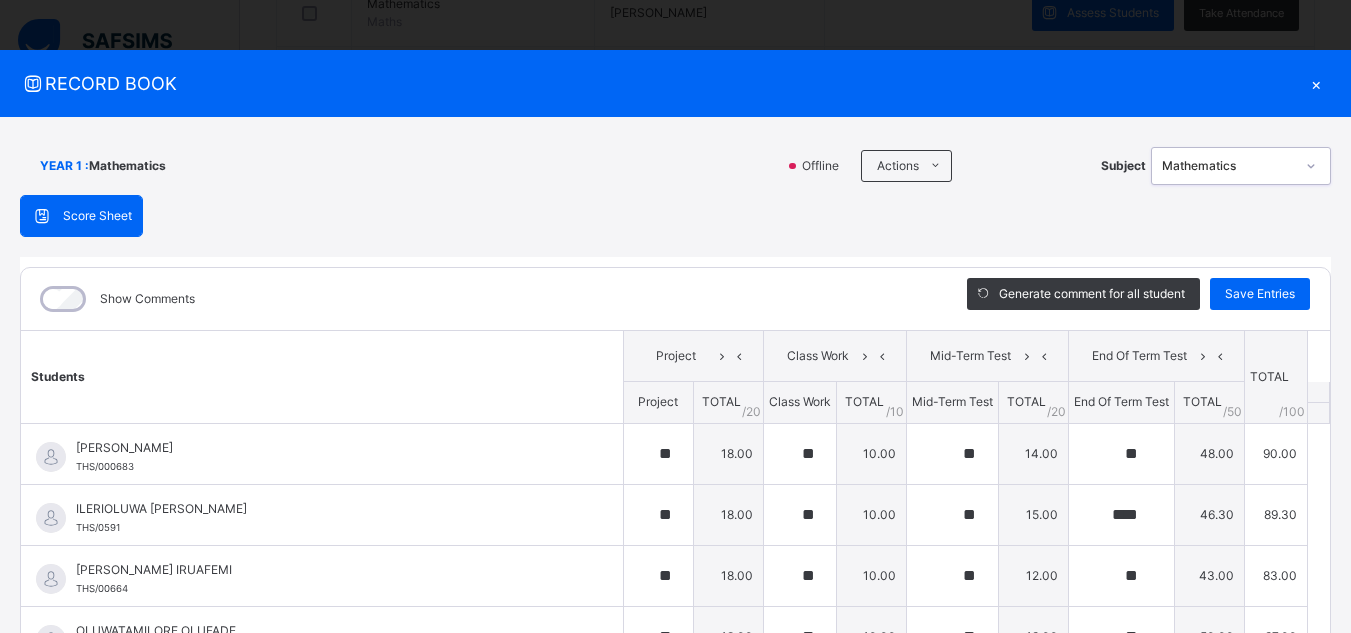 click 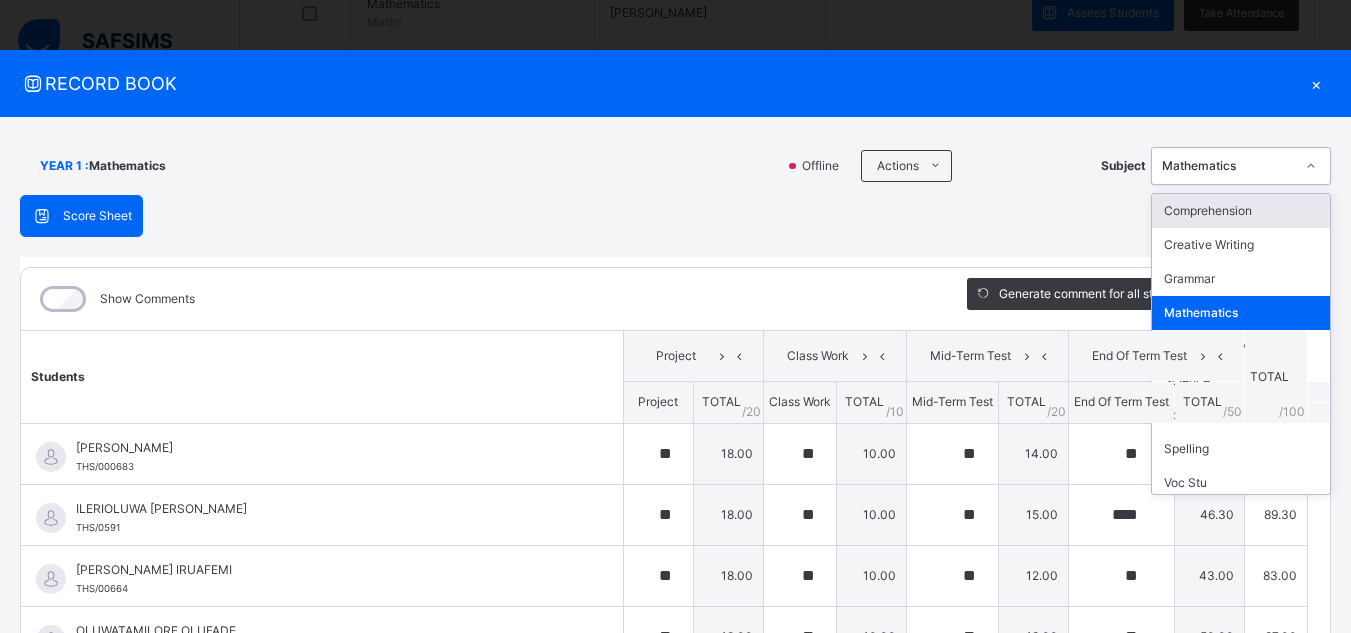 click 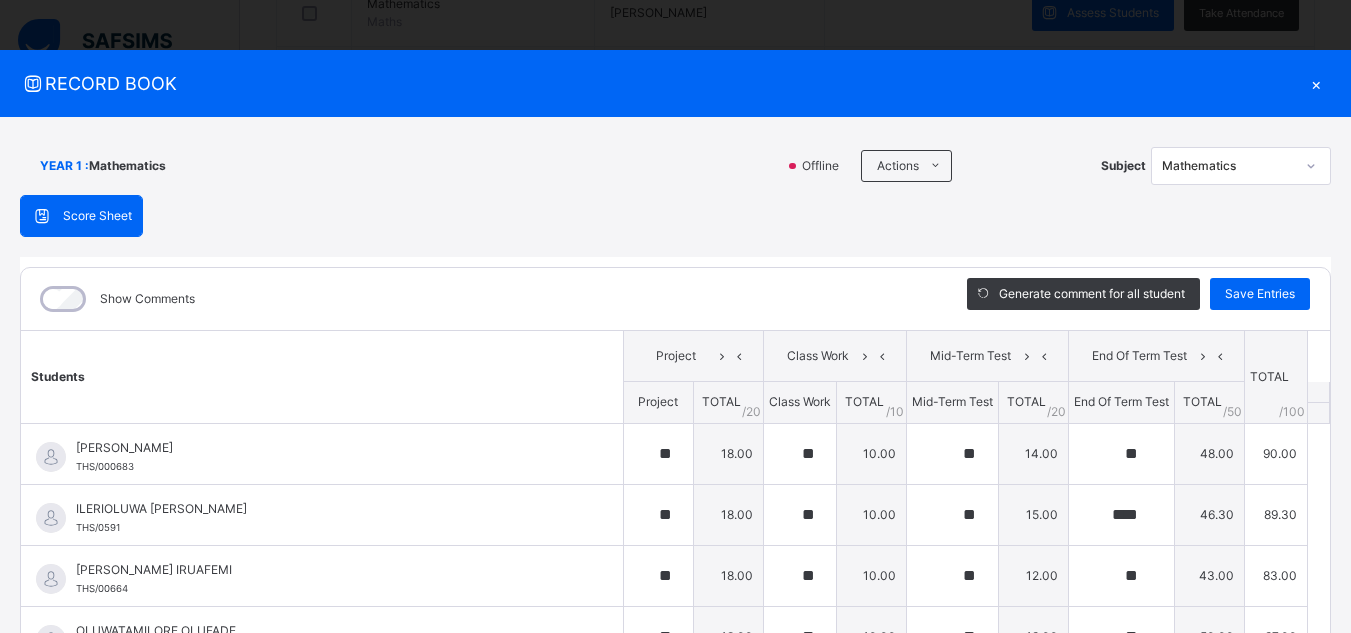 click on "×" at bounding box center (1316, 83) 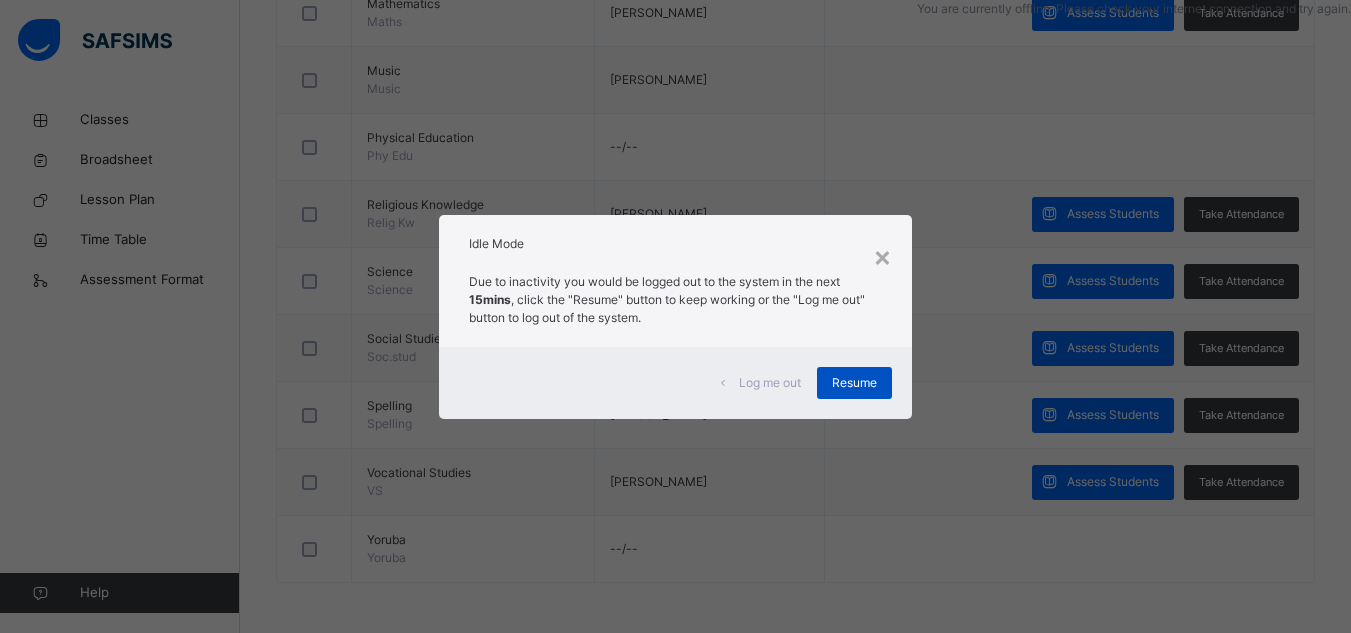 drag, startPoint x: 884, startPoint y: 386, endPoint x: 862, endPoint y: 393, distance: 23.086792 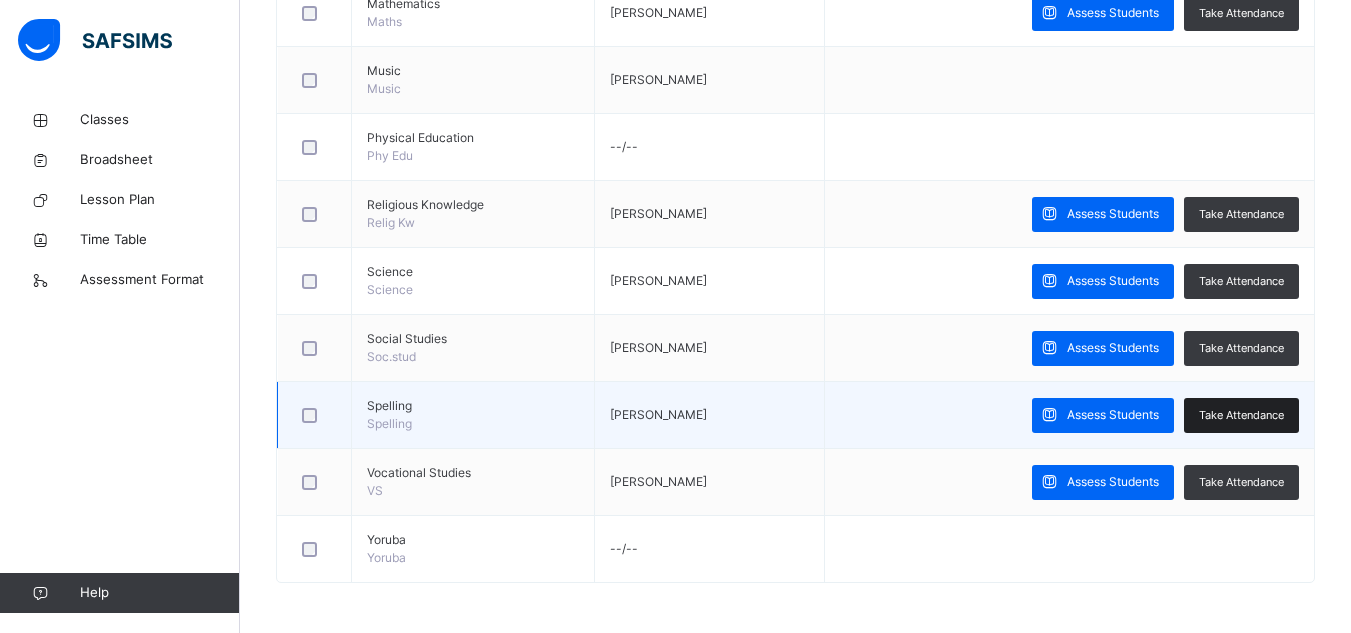 click on "Take Attendance" at bounding box center [1241, 415] 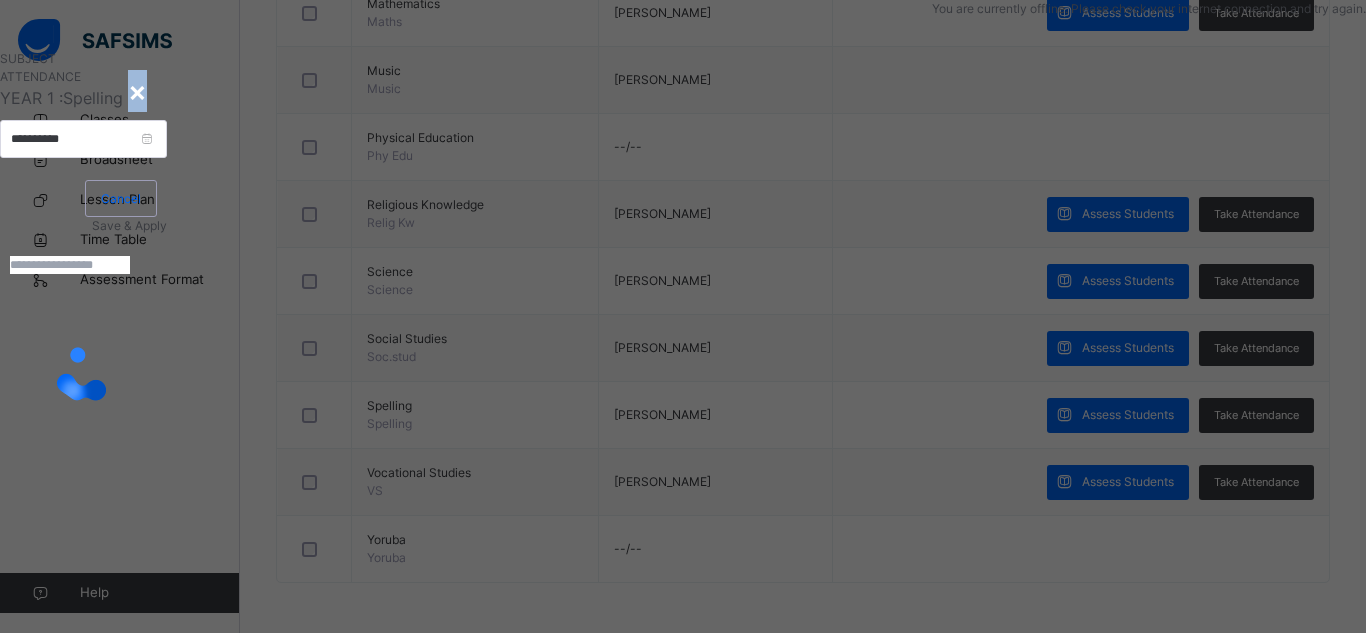 click on "×" at bounding box center [137, 91] 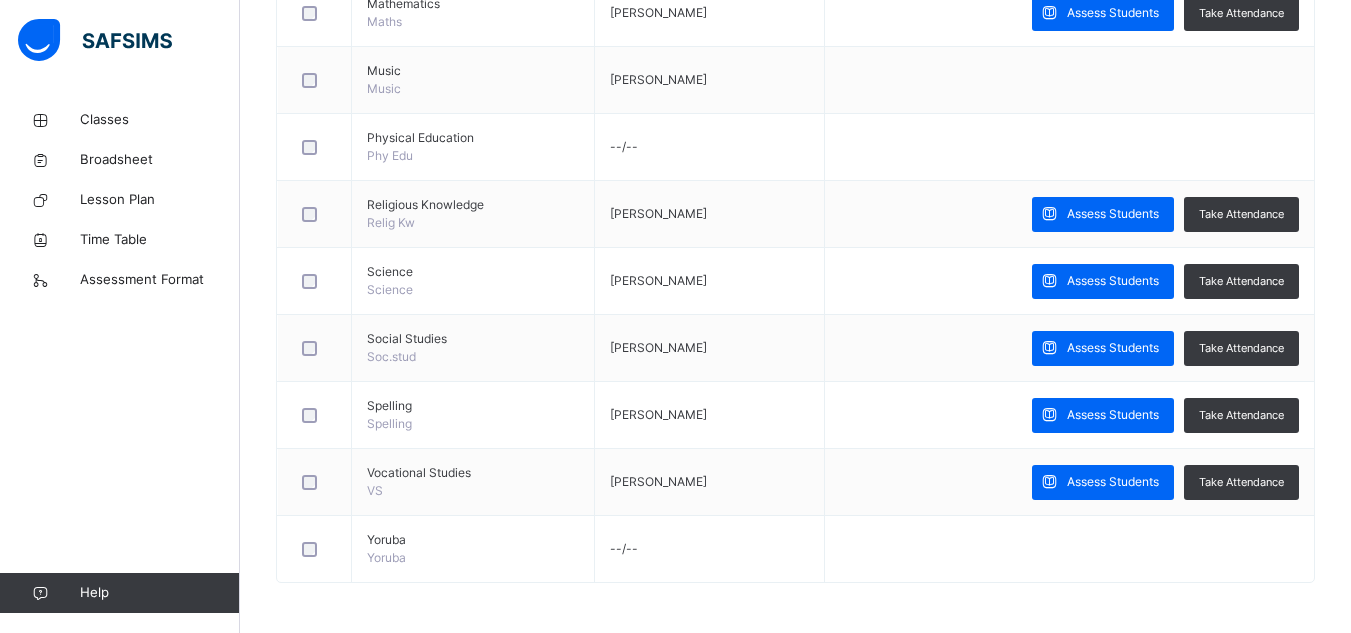 click on "Back  / YEAR 1  YEAR 1  YEAR 1 Third Term [DATE]-[DATE] Class Members Subjects Results Skills Attendance Timetable Form Teacher Subjects More Options   8  Students in class Download Pdf Report Excel Report View subject profile Treasure House Schools [GEOGRAPHIC_DATA] [GEOGRAPHIC_DATA] Date: [DATE] 3:18:49 pm Class Members Class:  YEAR 1  Total no. of Students:  8 Term:  Third Term Session:  [DATE]-[DATE] S/NO Admission No. Last Name First Name Other Name 1 THS/000683 [PERSON_NAME] 2 THS/0591 [PERSON_NAME] ILERIOLUWA 3 THS/00664 IRUAFEMI [PERSON_NAME] 4 000636 OLUFADE OLUWATAMILORE 5 THS/00668 FILANI OLUWATETISIMI [PERSON_NAME] 6 THS/0593 [PERSON_NAME] 7 THS/000707 ASIRU SEKANI JAYDEN 8 THS/0618 ADEDUWON ZAIDEN ADETOMIWA Students Actions [PERSON_NAME] THS/000683 Ilerioluwa  [PERSON_NAME] THS/0591 [PERSON_NAME]-ikhianvboa Iruafemi THS/00664 Oluwatamilore  Olufade 000636 Oluwatetisimi [PERSON_NAME] THS/00668 Segilola  Omotayo THS/0593 Sekani Jayden Asiru THS/000707 Zaiden Adetomiwa Adeduwon THS/0618 × Add Student" at bounding box center (795, -198) 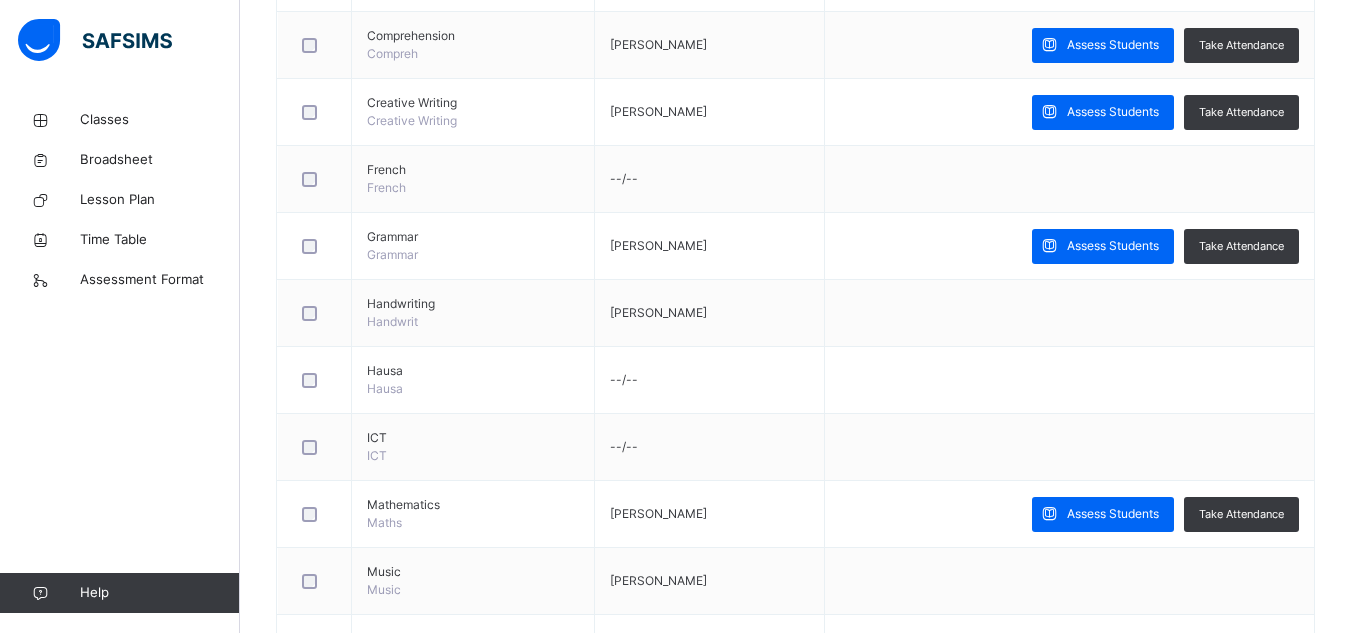 scroll, scrollTop: 626, scrollLeft: 0, axis: vertical 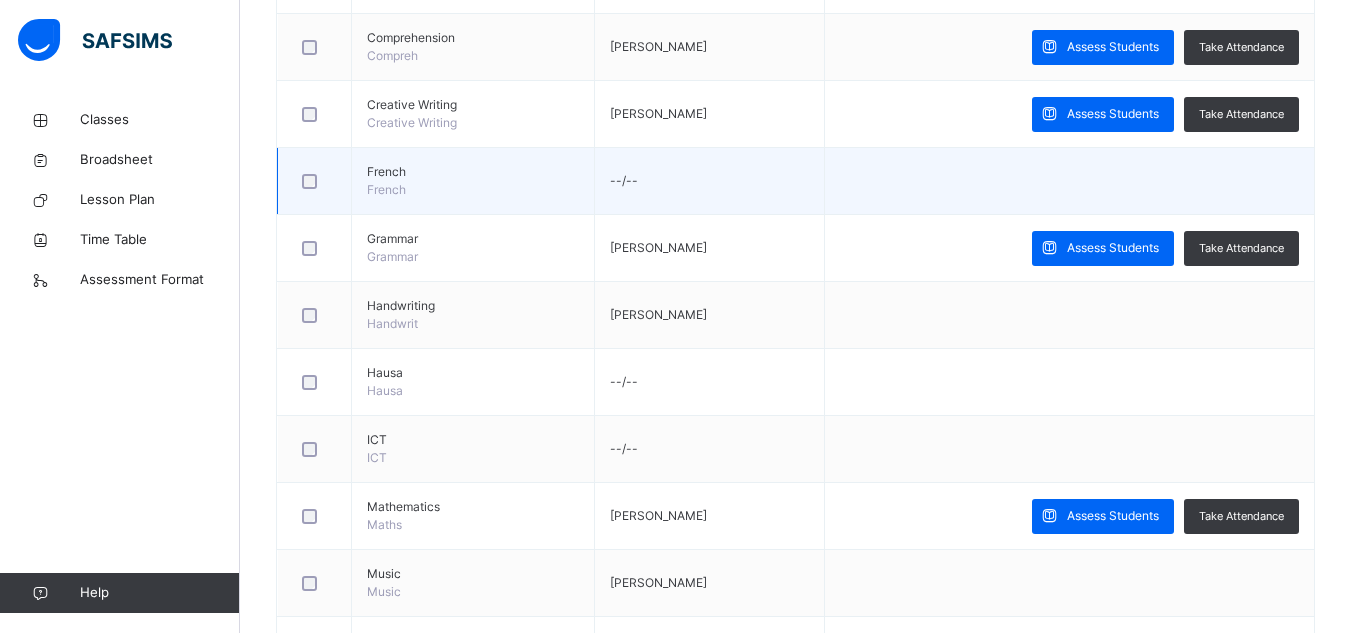click at bounding box center [1069, 181] 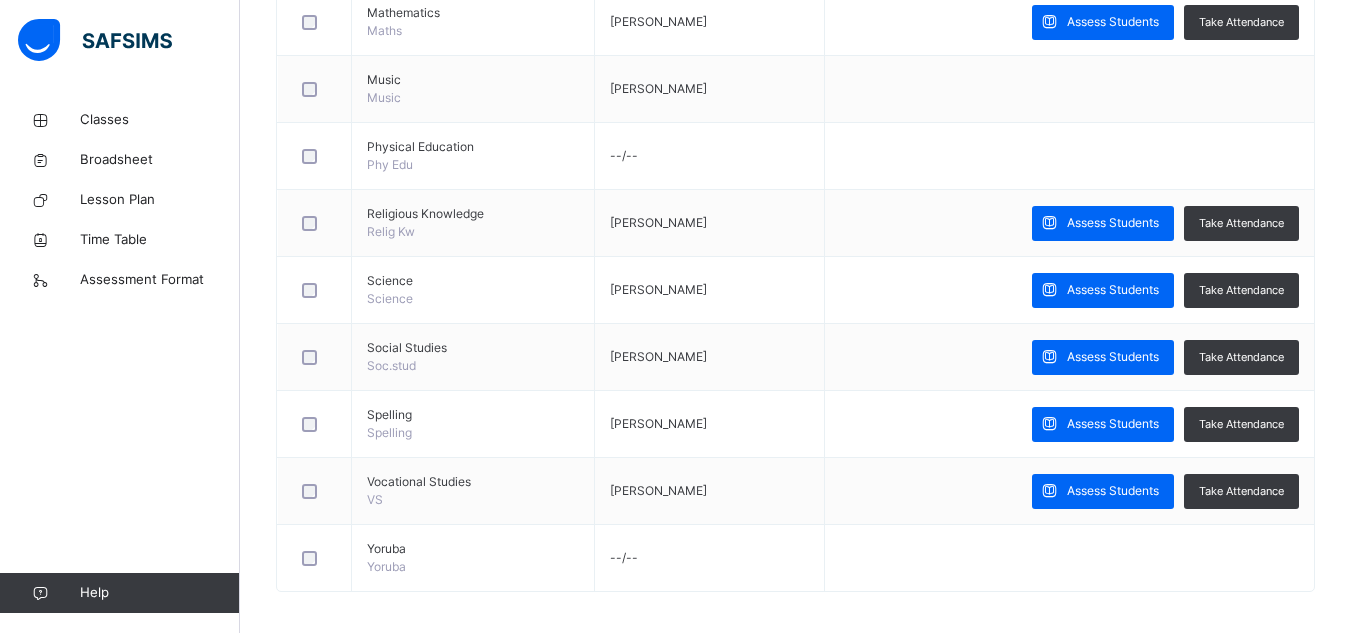scroll, scrollTop: 1129, scrollLeft: 0, axis: vertical 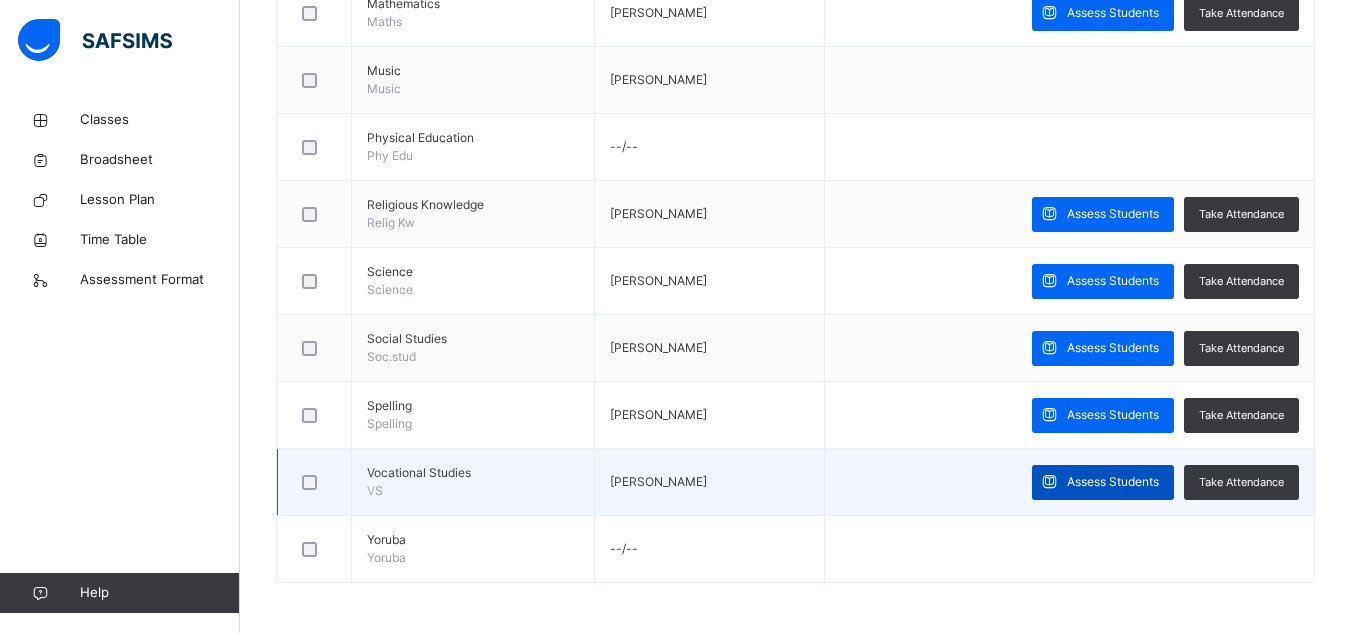 click on "Assess Students" at bounding box center (1113, 482) 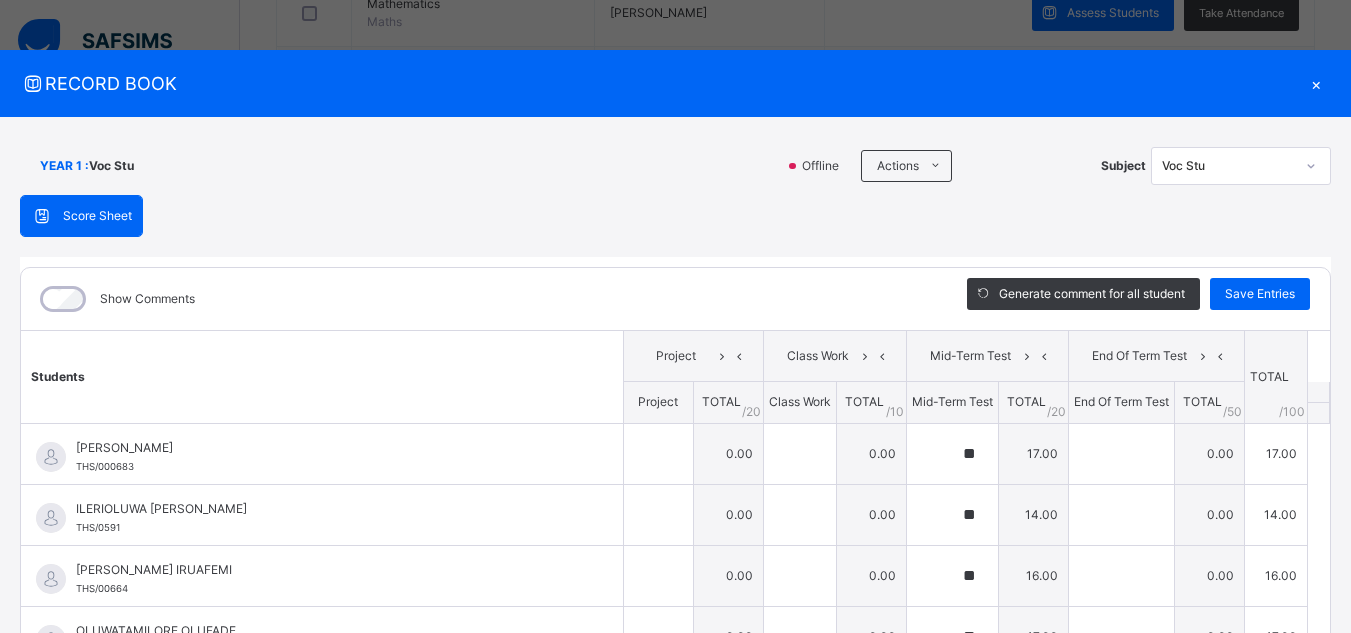 scroll, scrollTop: 82, scrollLeft: 0, axis: vertical 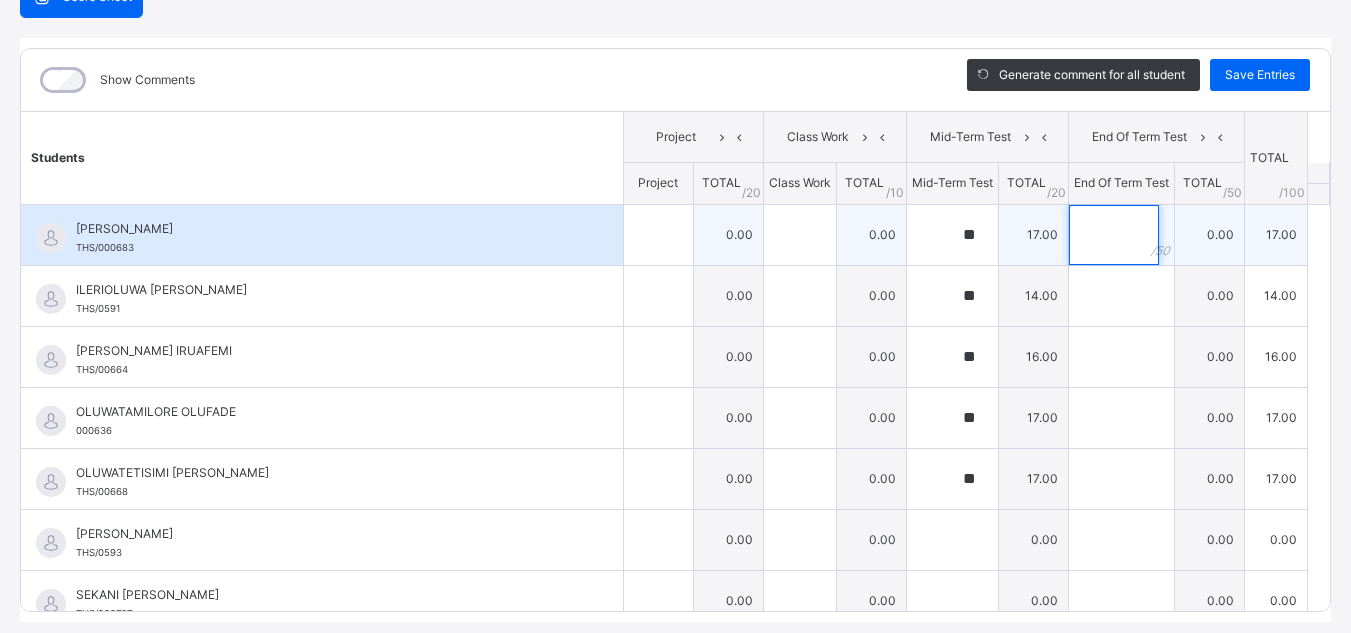 click at bounding box center (1114, 235) 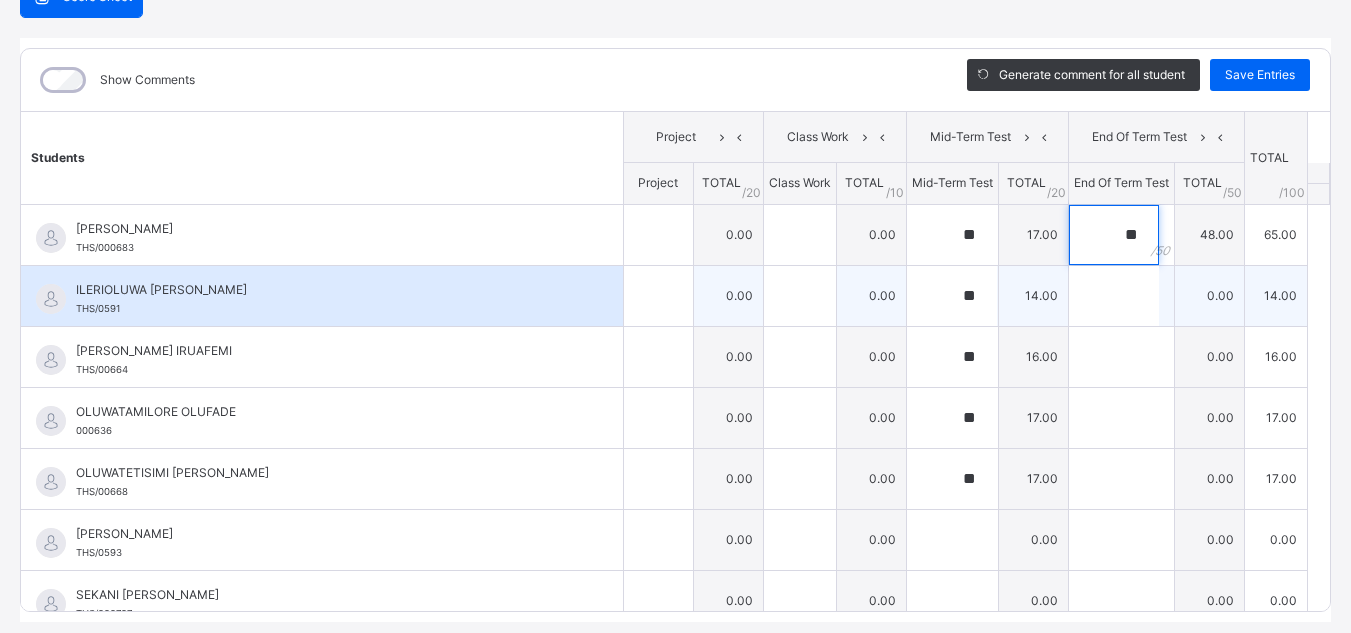 type on "**" 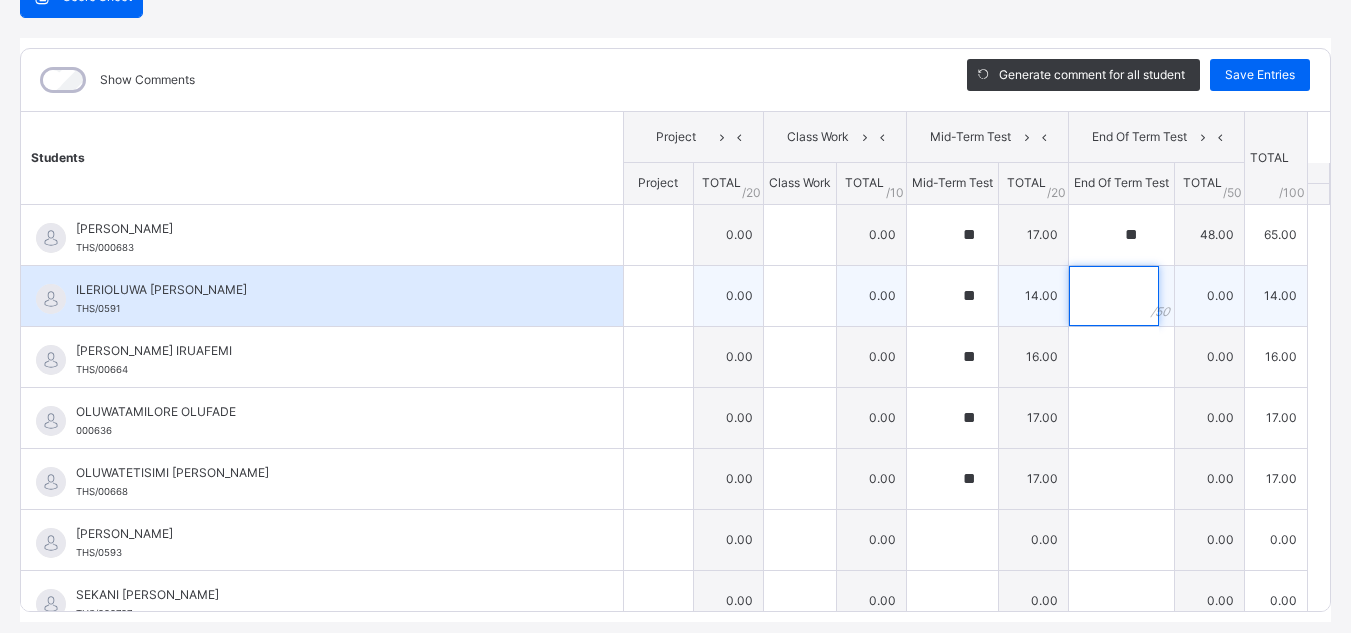 click at bounding box center [1114, 296] 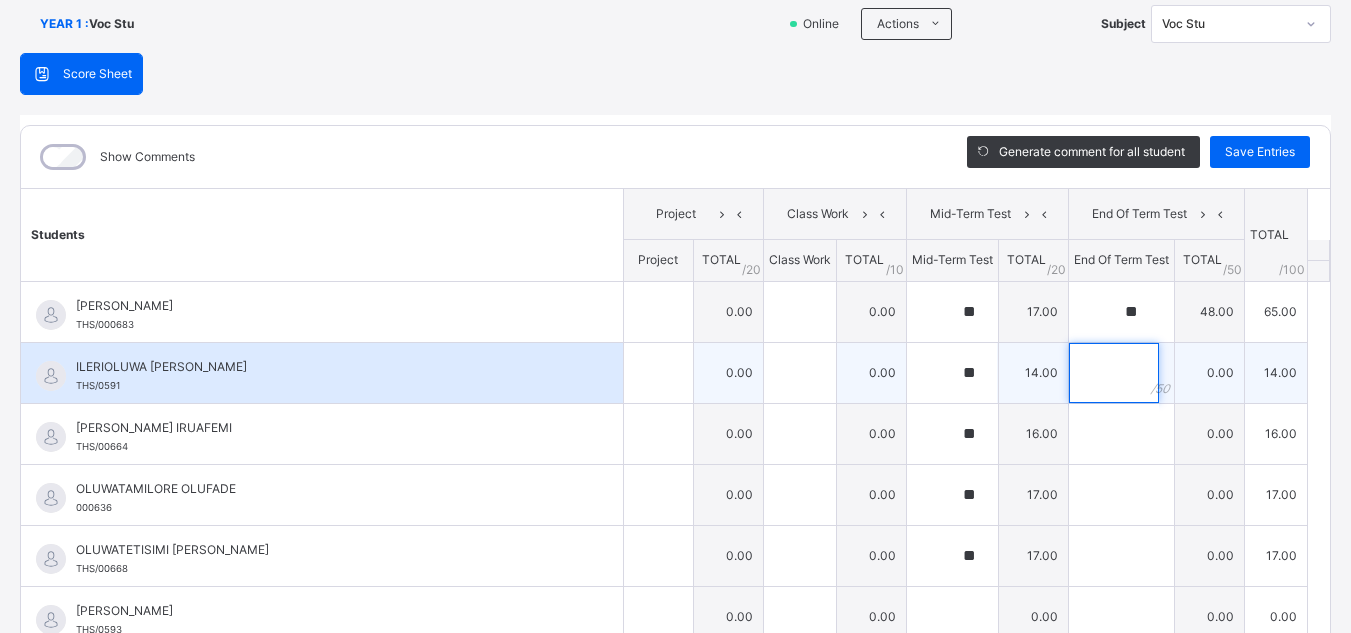scroll, scrollTop: 143, scrollLeft: 0, axis: vertical 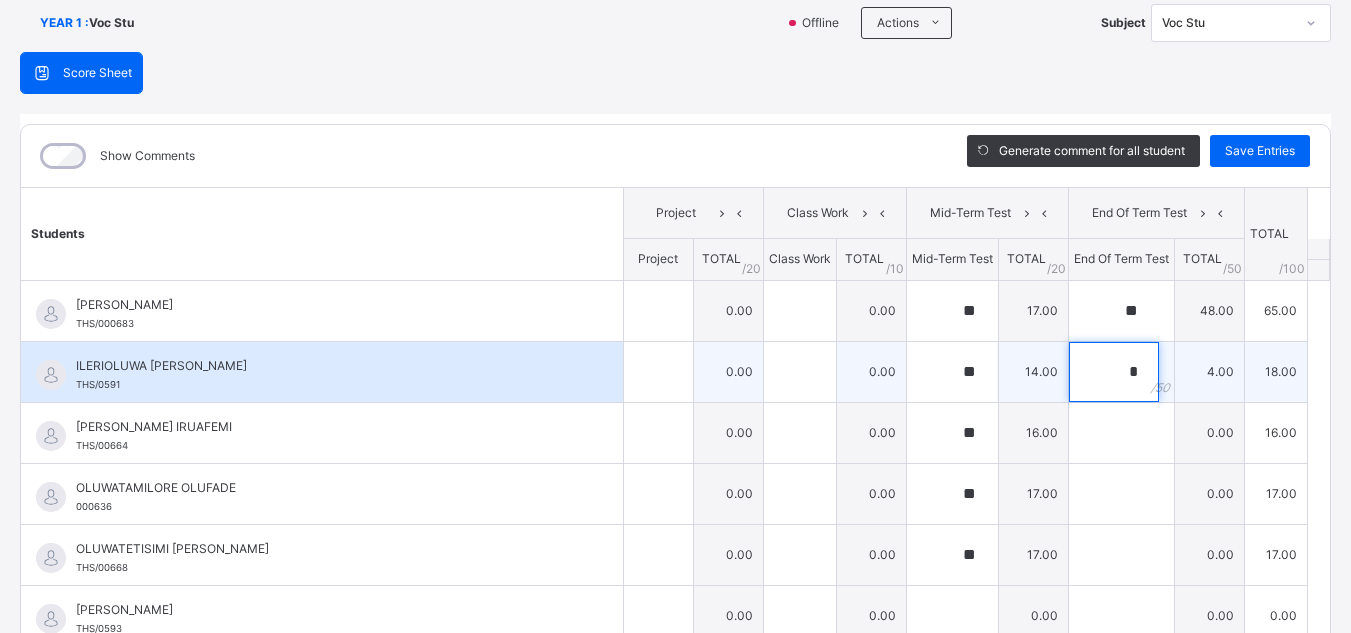 type on "**" 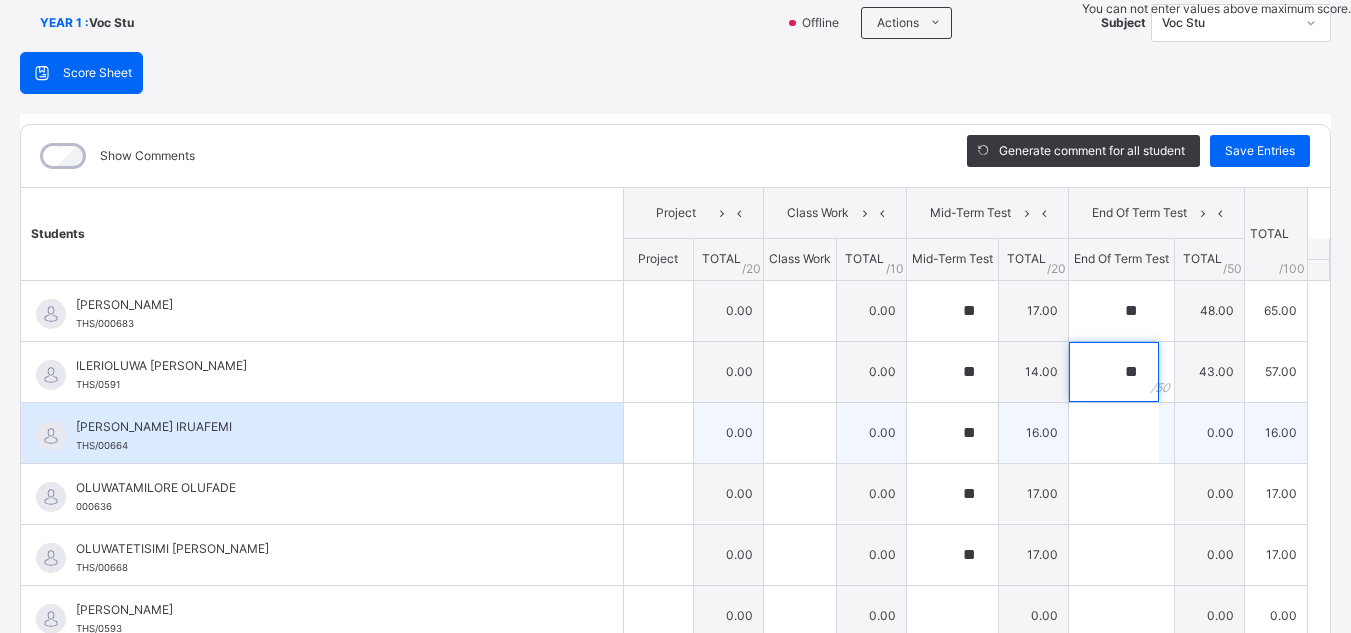 type on "**" 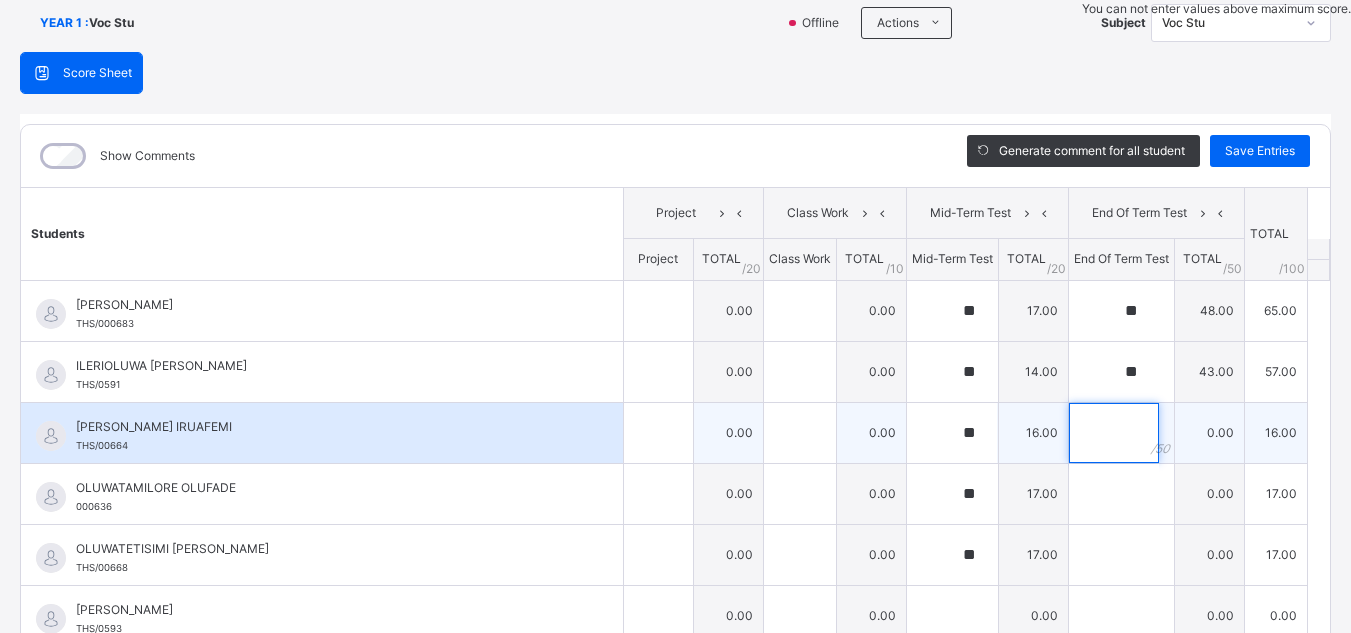 click at bounding box center [1114, 433] 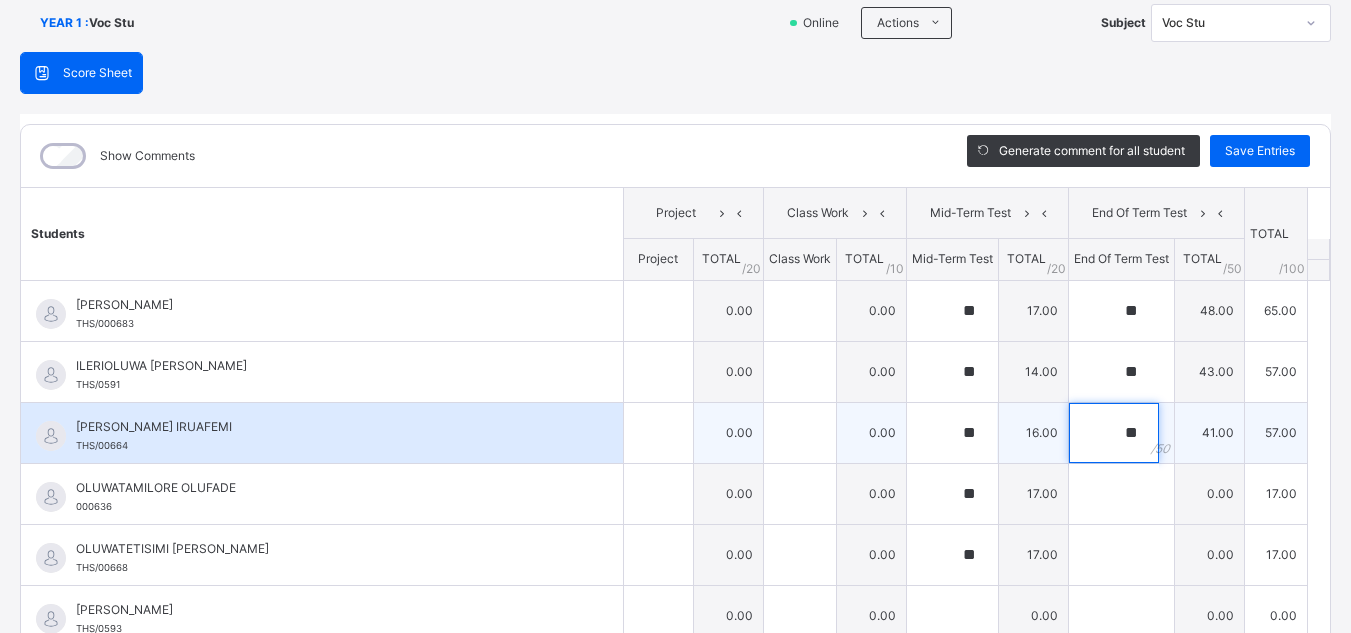 scroll, scrollTop: 82, scrollLeft: 0, axis: vertical 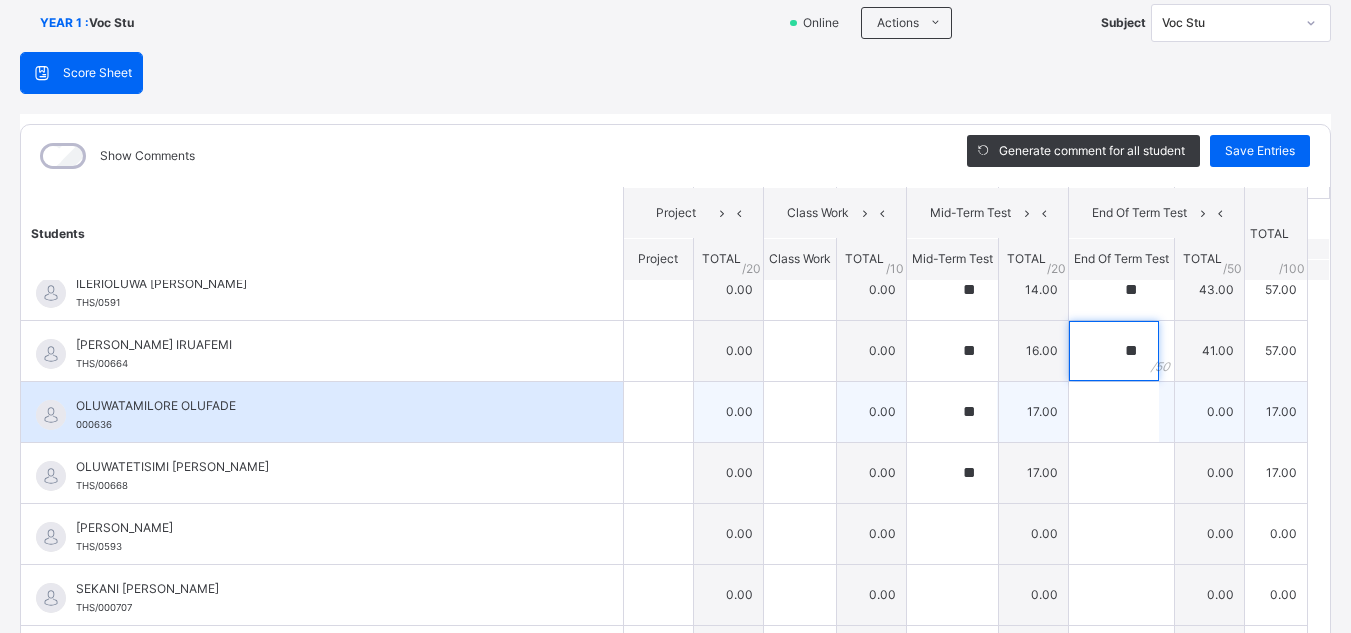 type on "**" 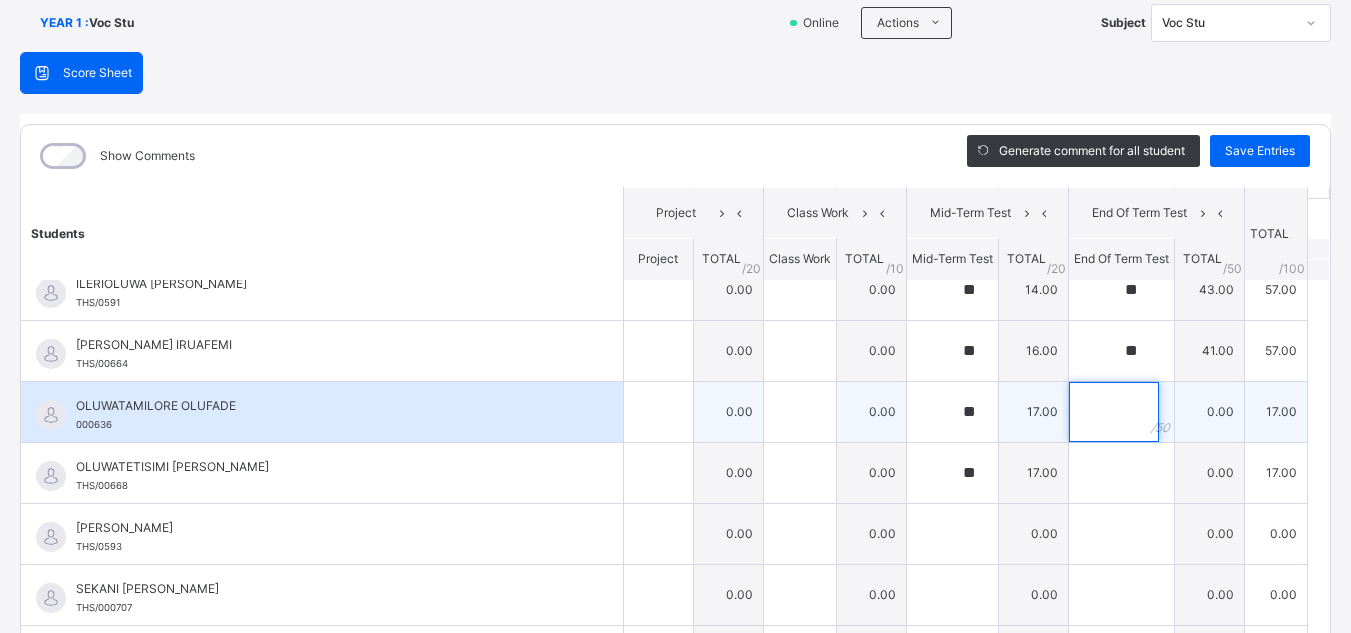 click at bounding box center (1114, 412) 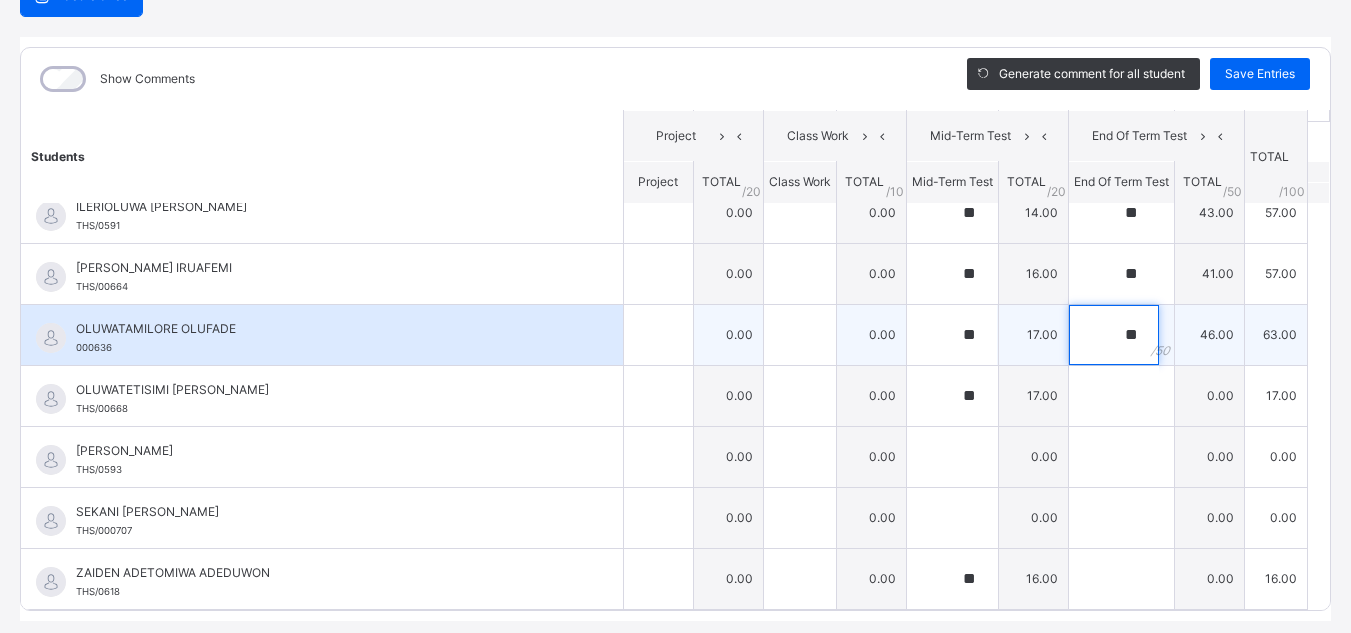 scroll, scrollTop: 221, scrollLeft: 0, axis: vertical 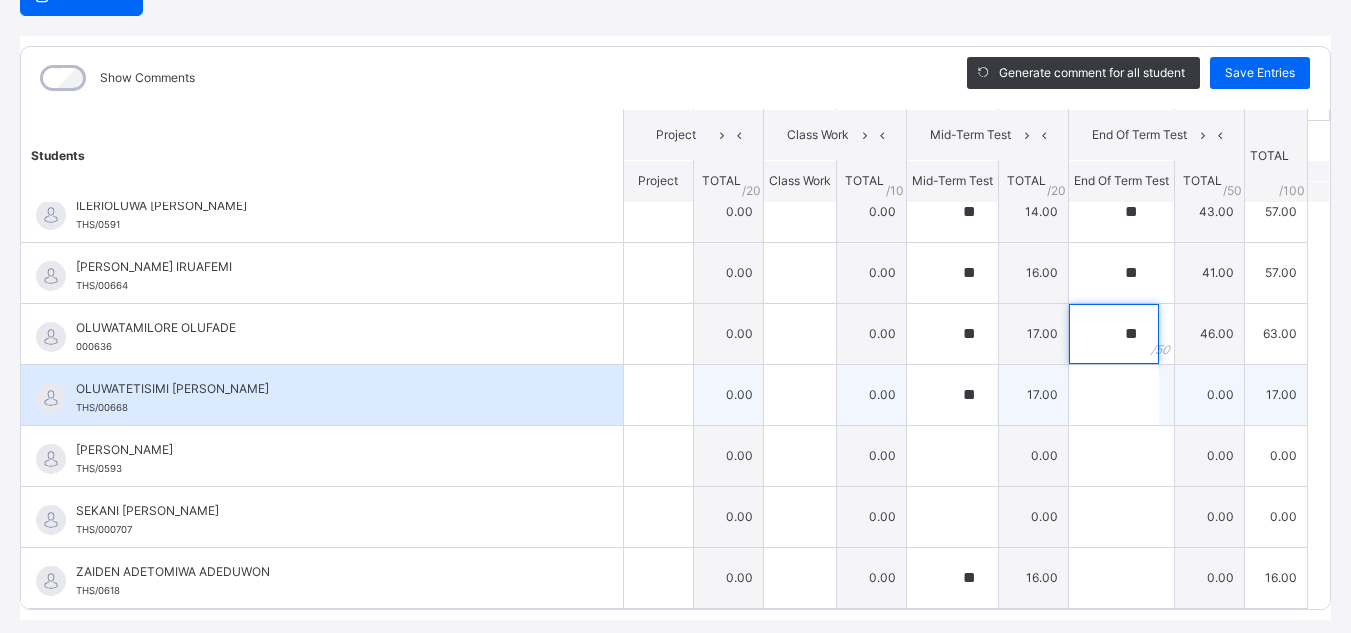 type on "**" 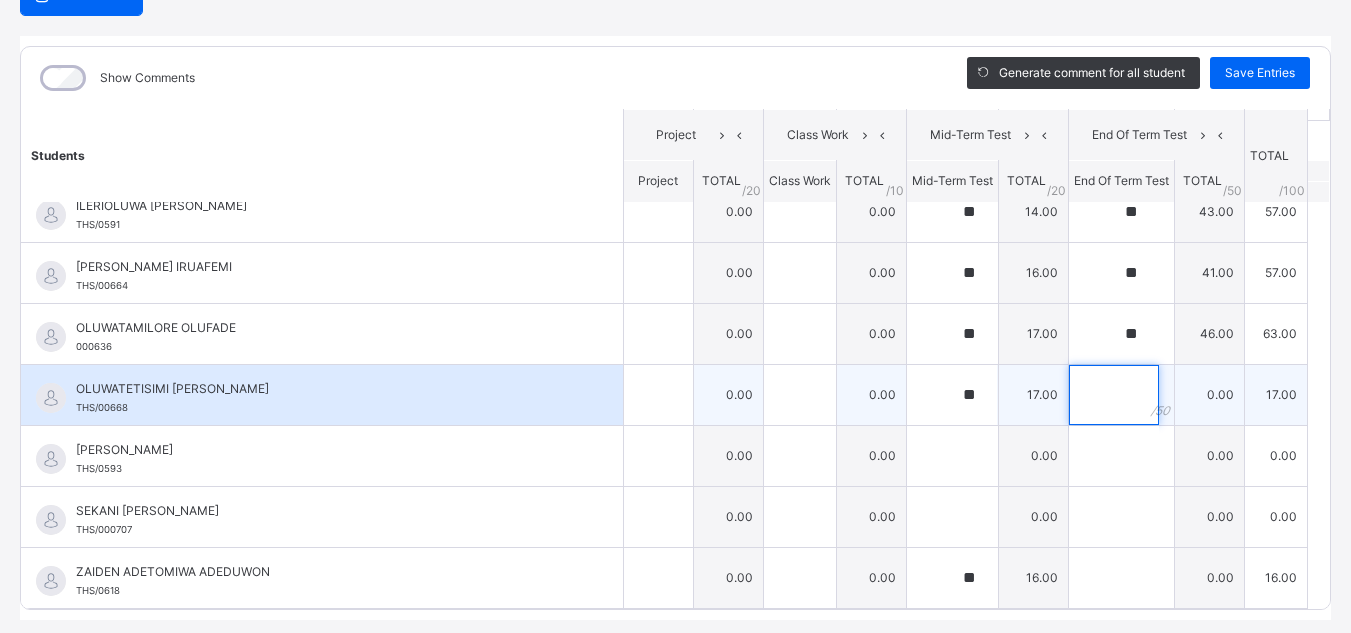 drag, startPoint x: 1094, startPoint y: 403, endPoint x: 1082, endPoint y: 383, distance: 23.323807 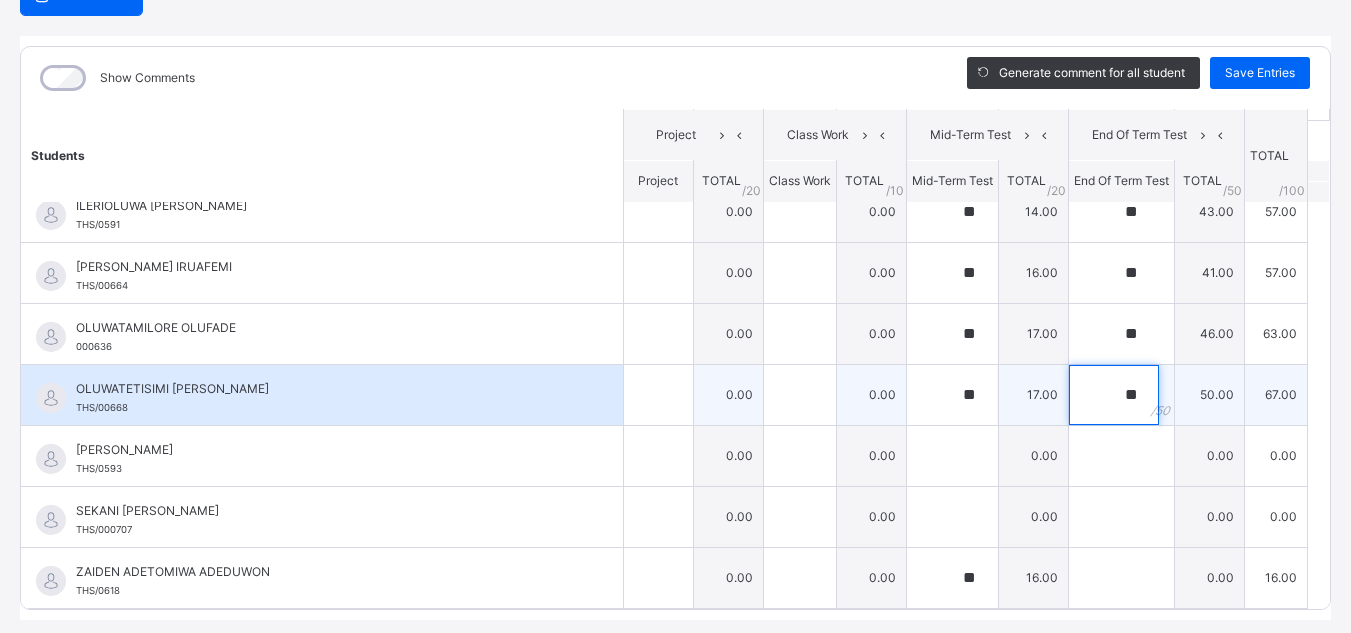 scroll, scrollTop: 278, scrollLeft: 0, axis: vertical 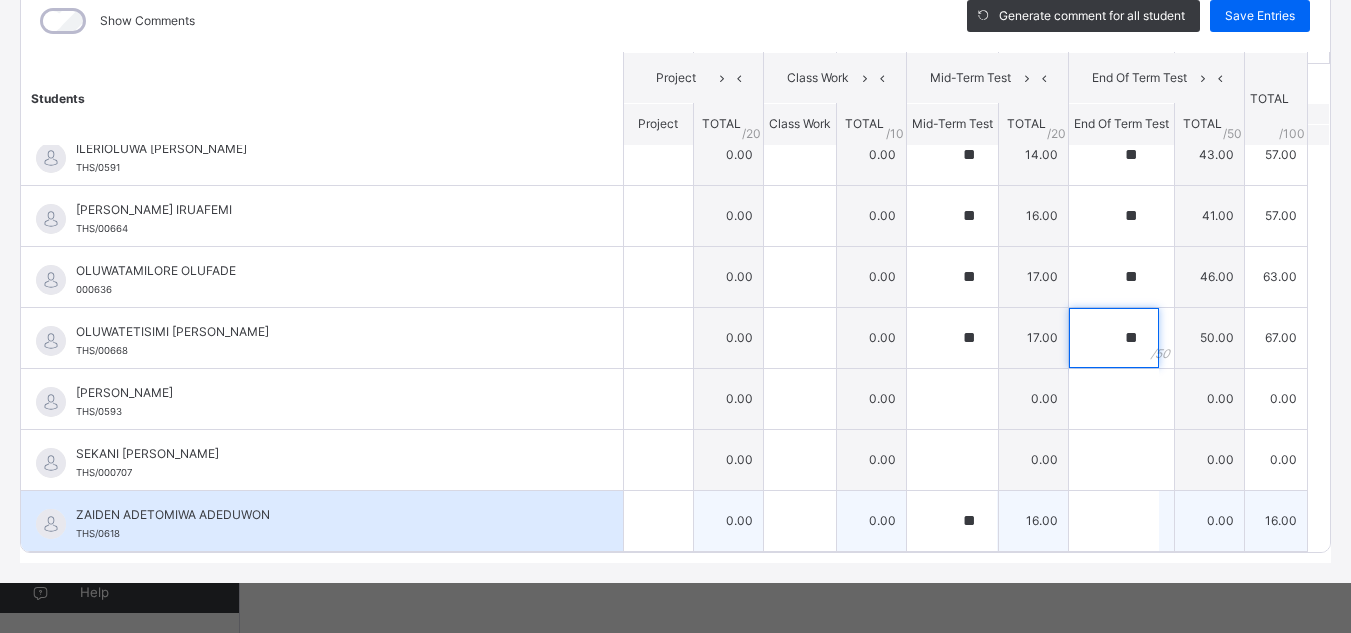 type on "**" 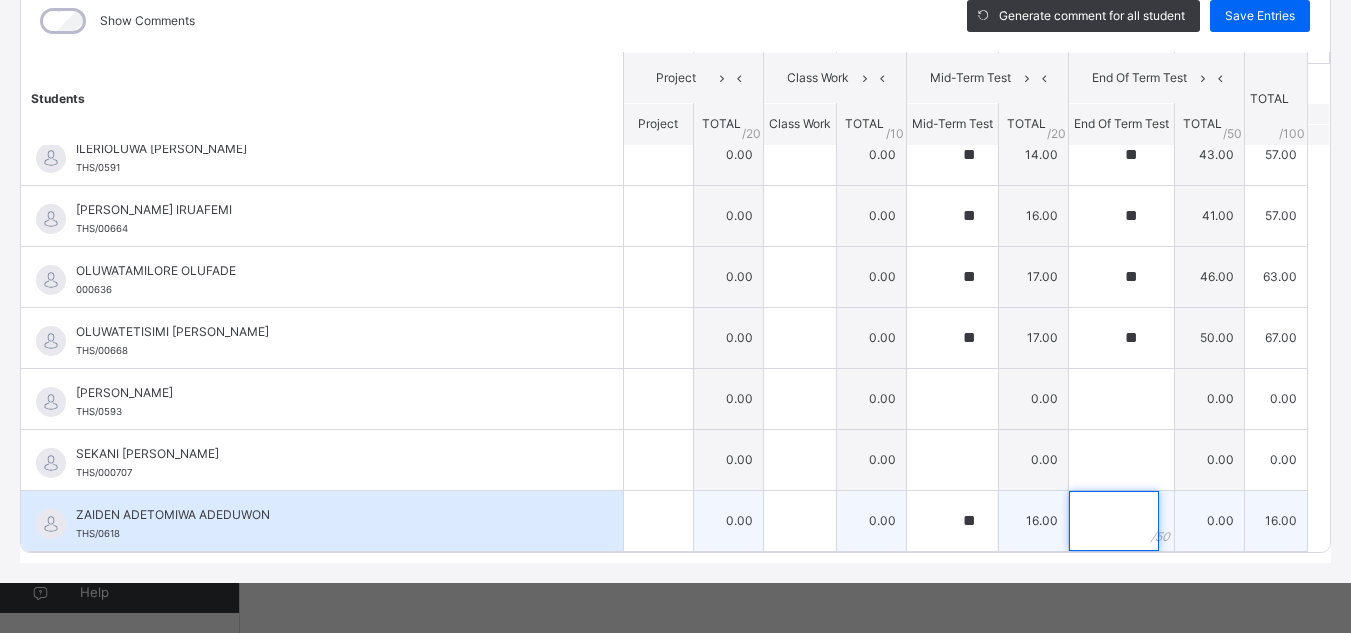 drag, startPoint x: 1122, startPoint y: 520, endPoint x: 1082, endPoint y: 533, distance: 42.059483 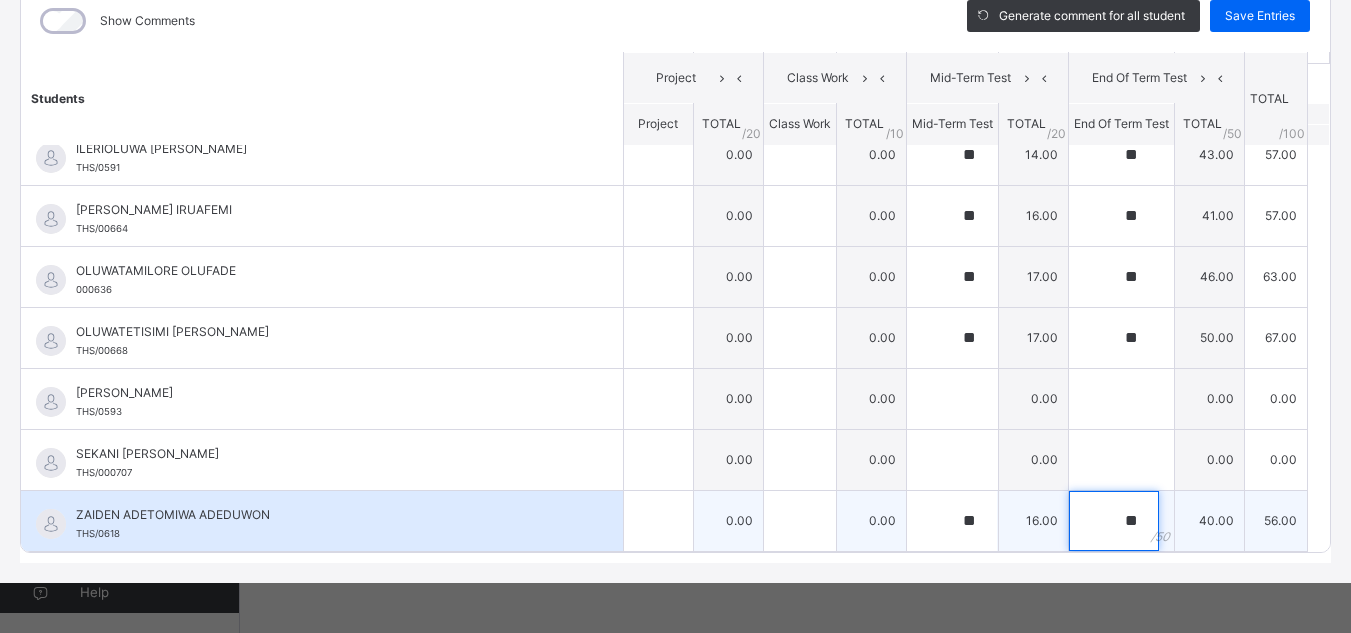 scroll, scrollTop: 0, scrollLeft: 0, axis: both 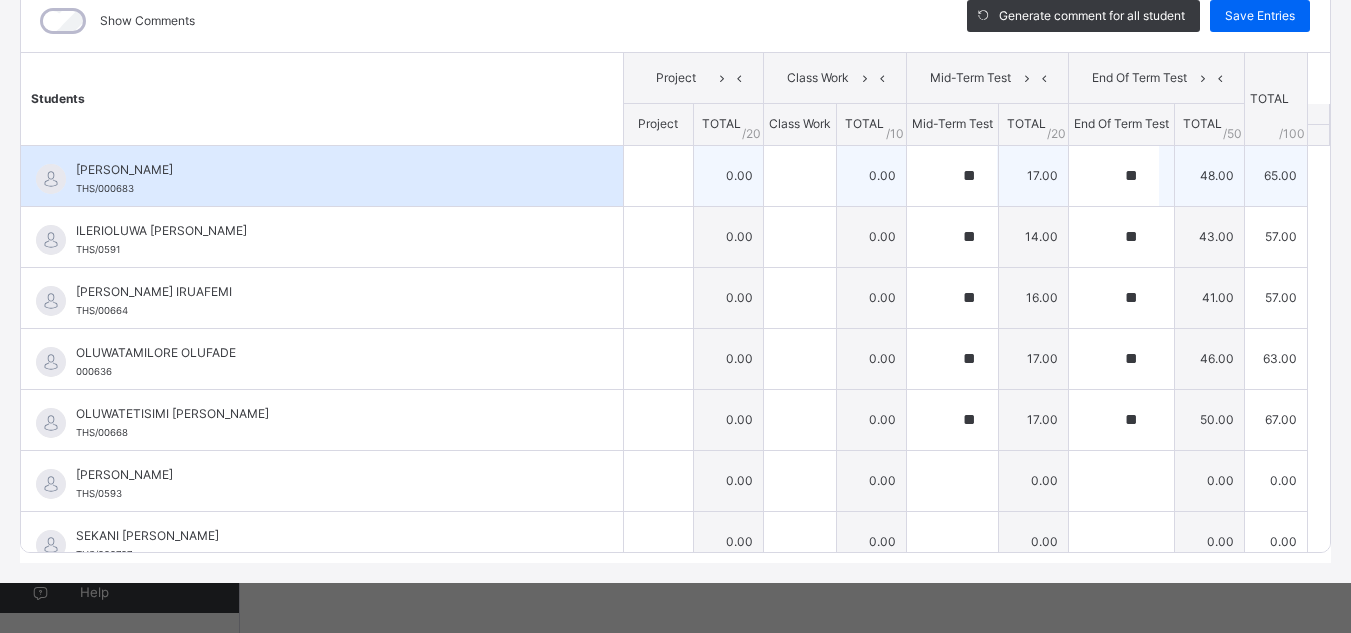 type on "**" 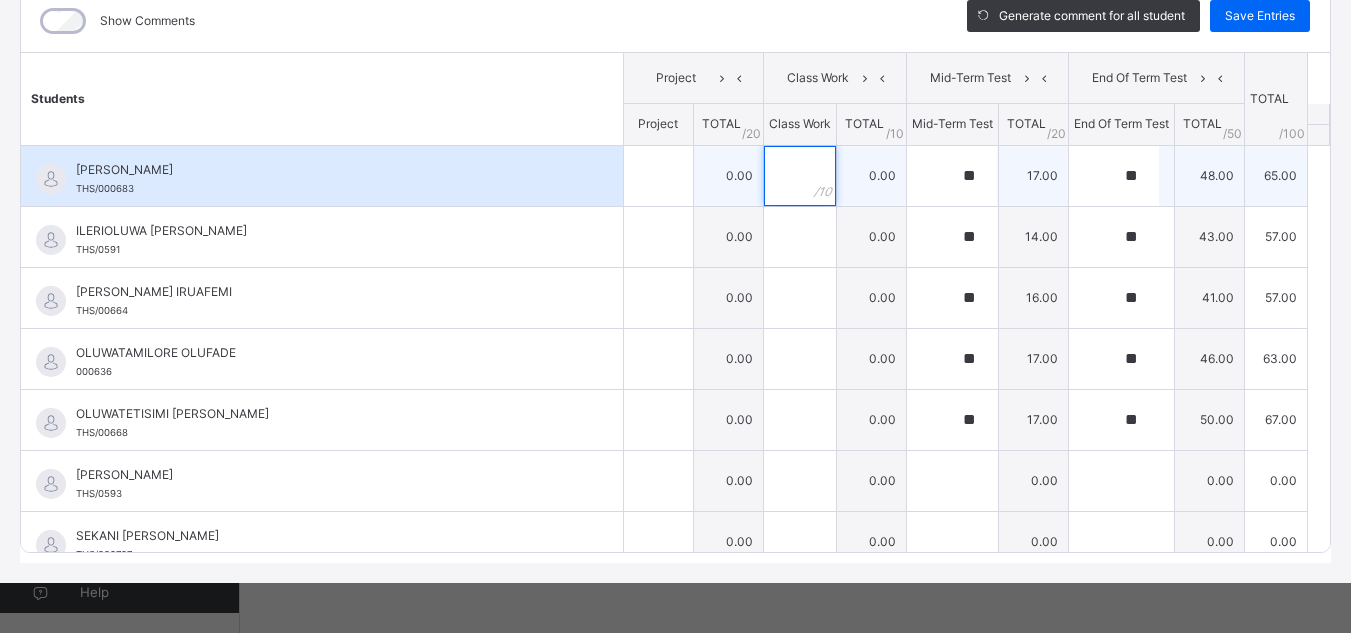 click at bounding box center [800, 176] 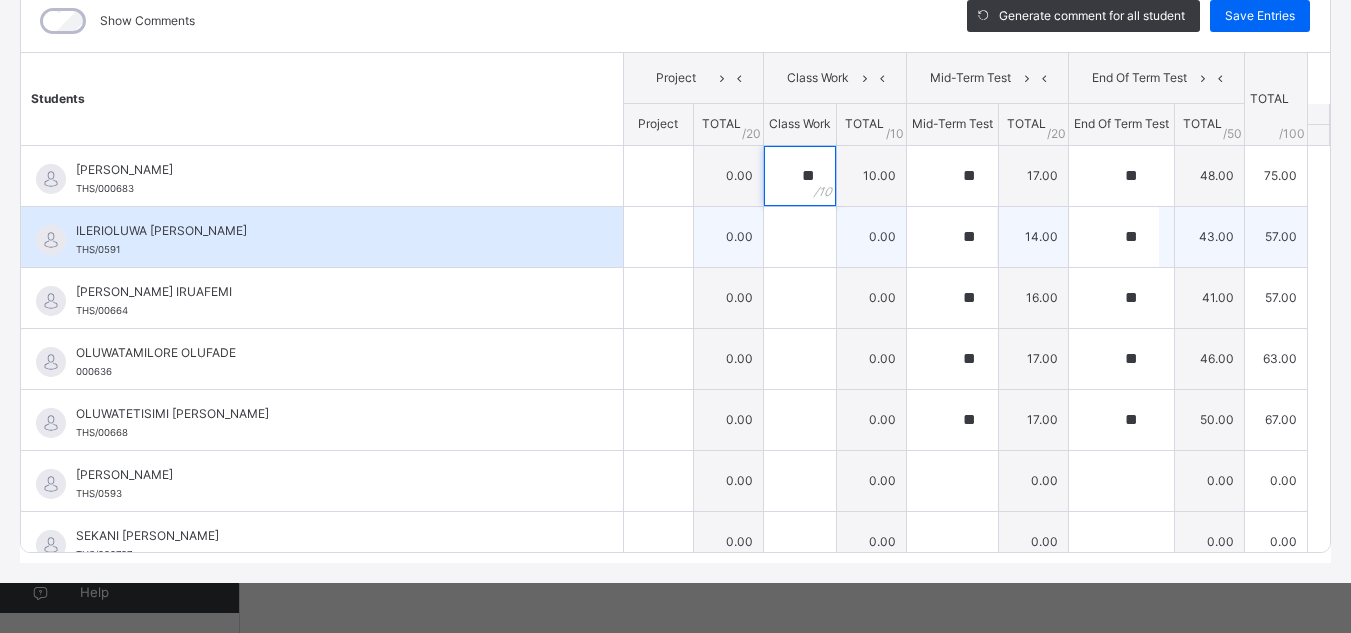 type on "**" 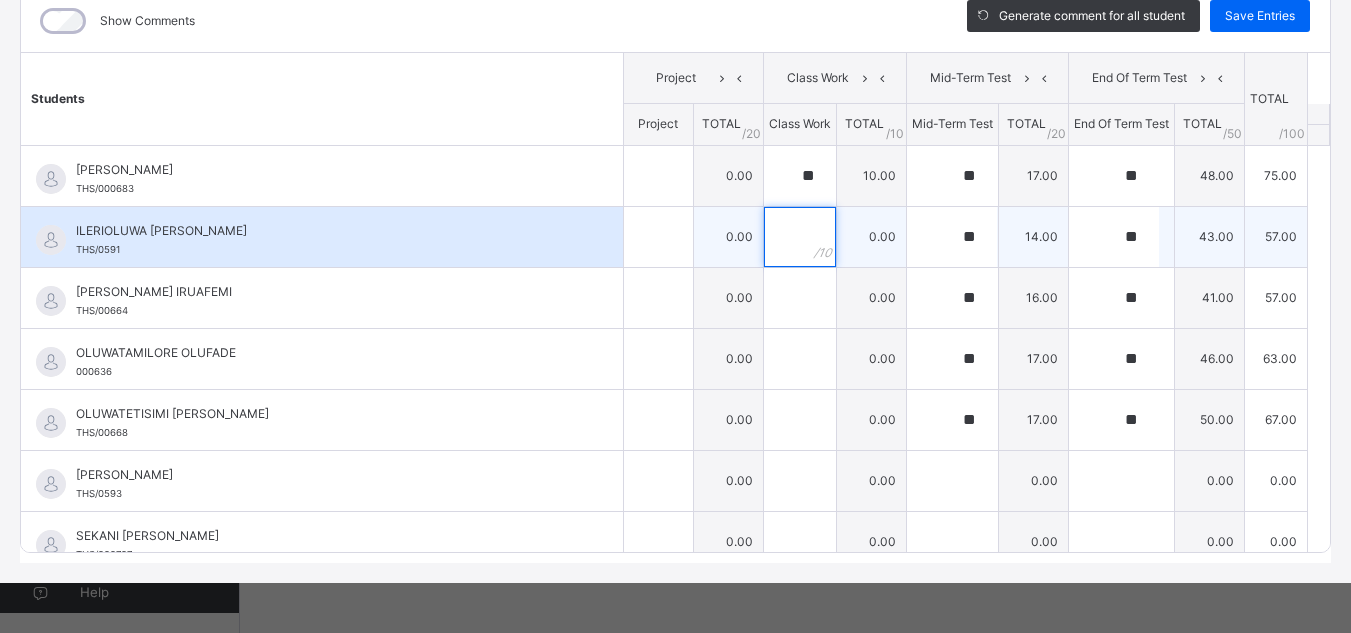 click at bounding box center [800, 237] 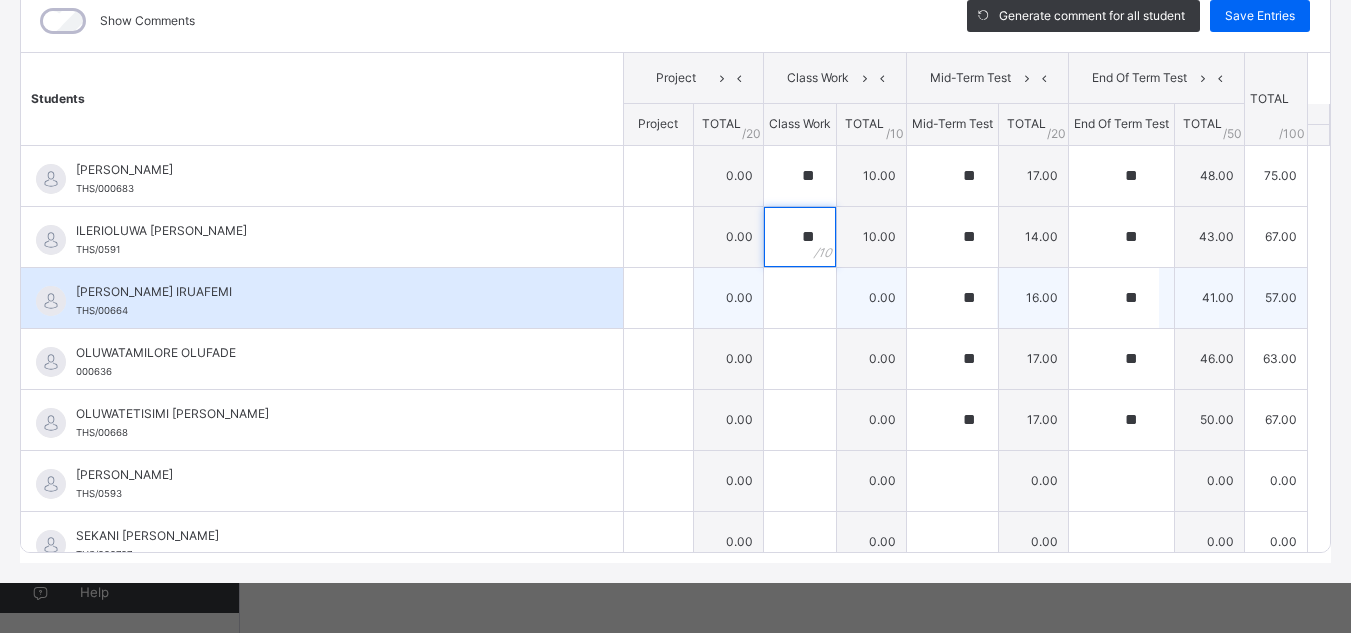 type on "**" 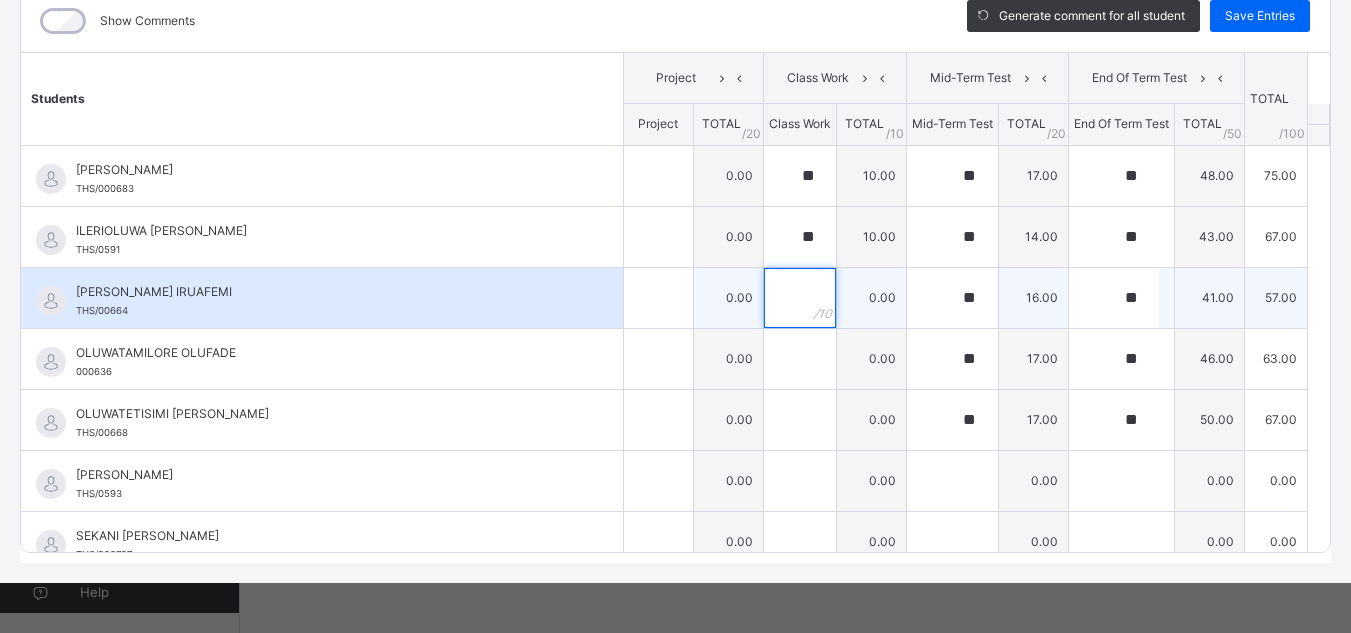 click at bounding box center [800, 298] 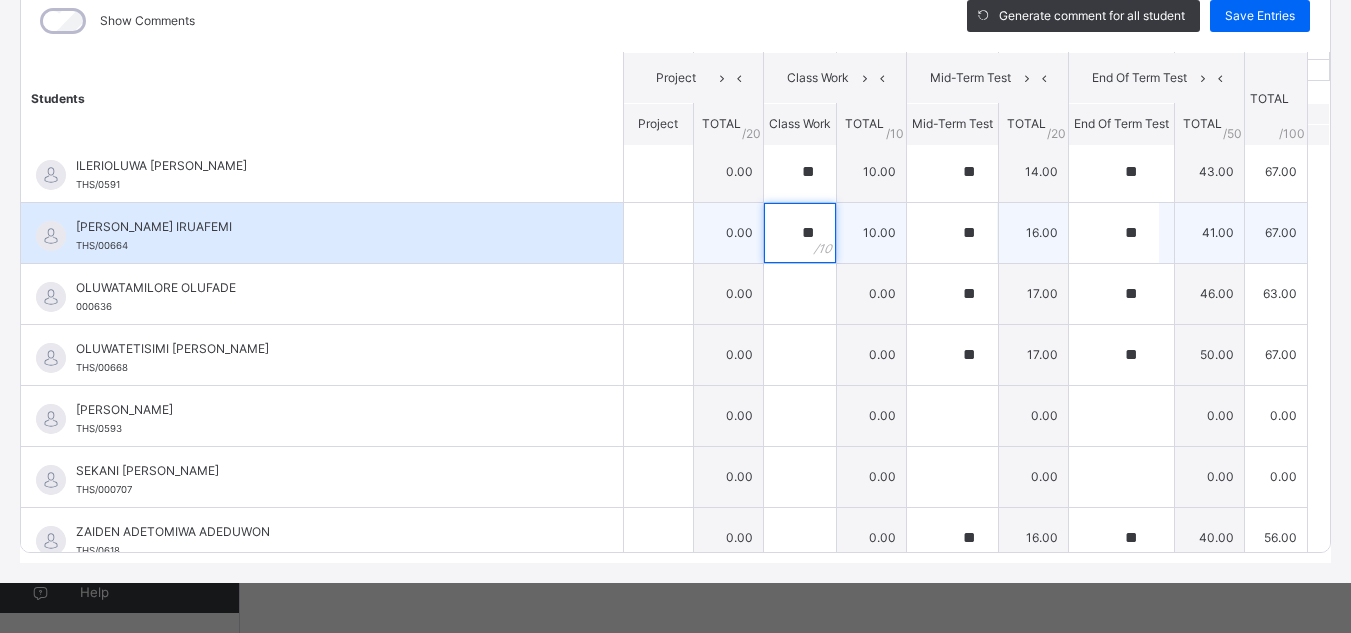 scroll, scrollTop: 81, scrollLeft: 0, axis: vertical 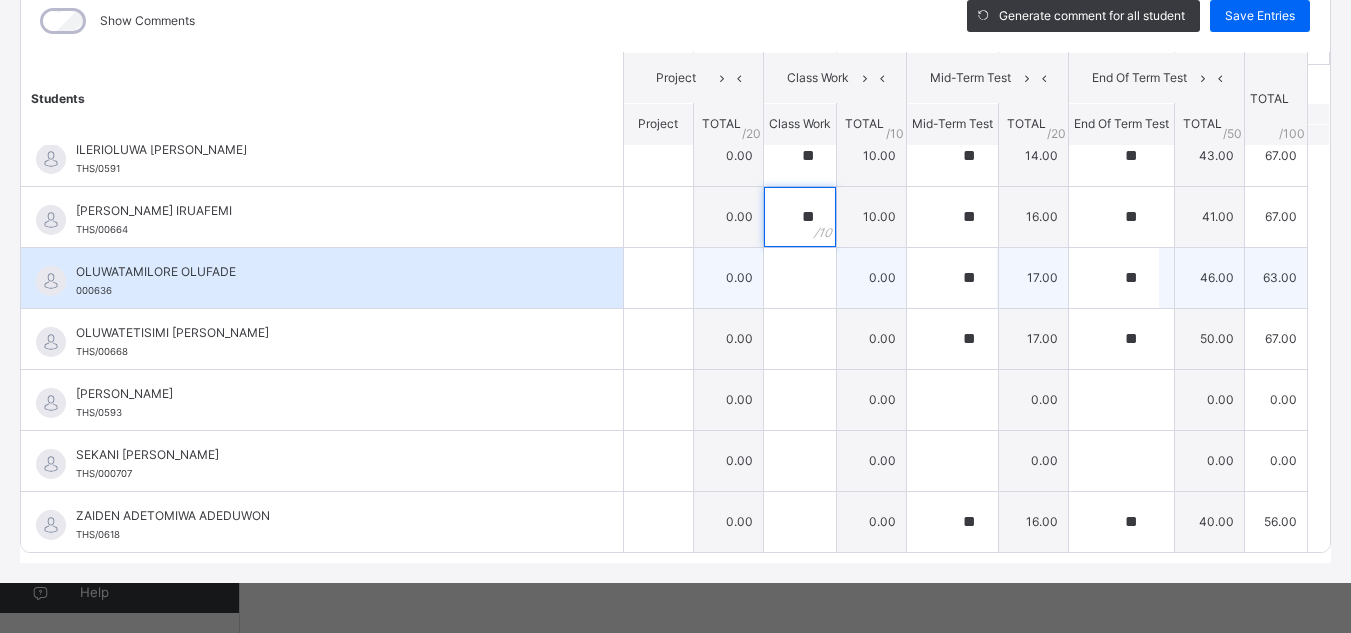 type on "**" 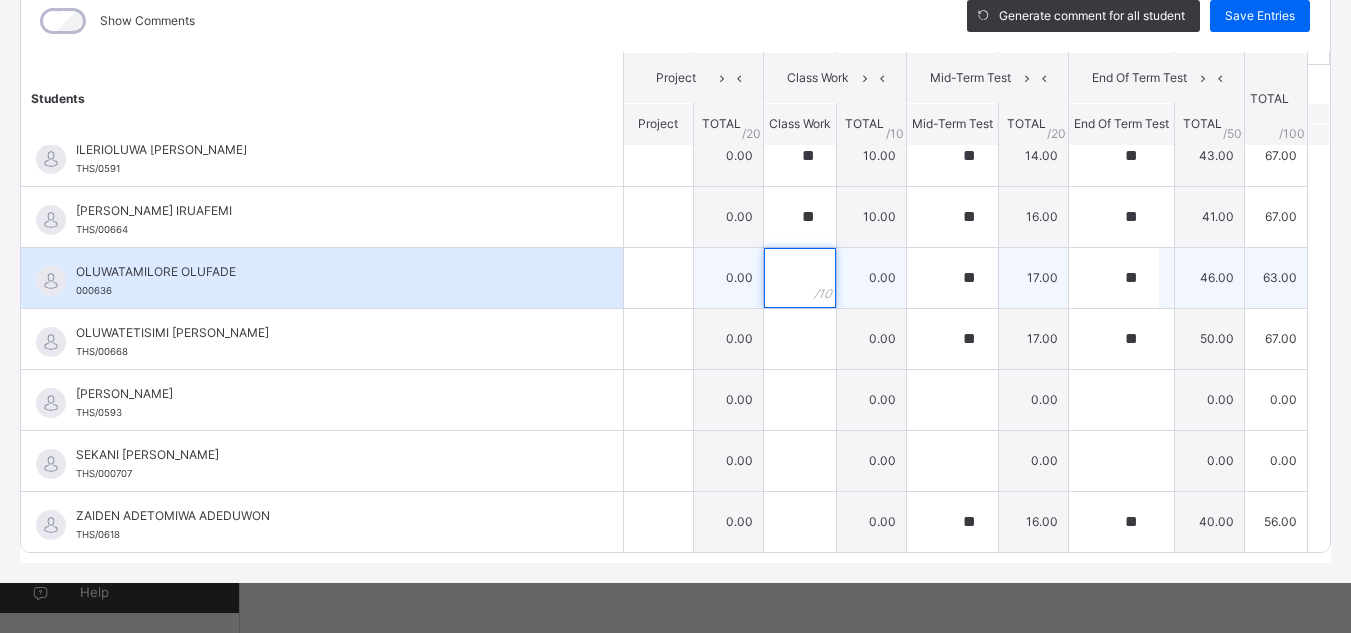 click at bounding box center (800, 278) 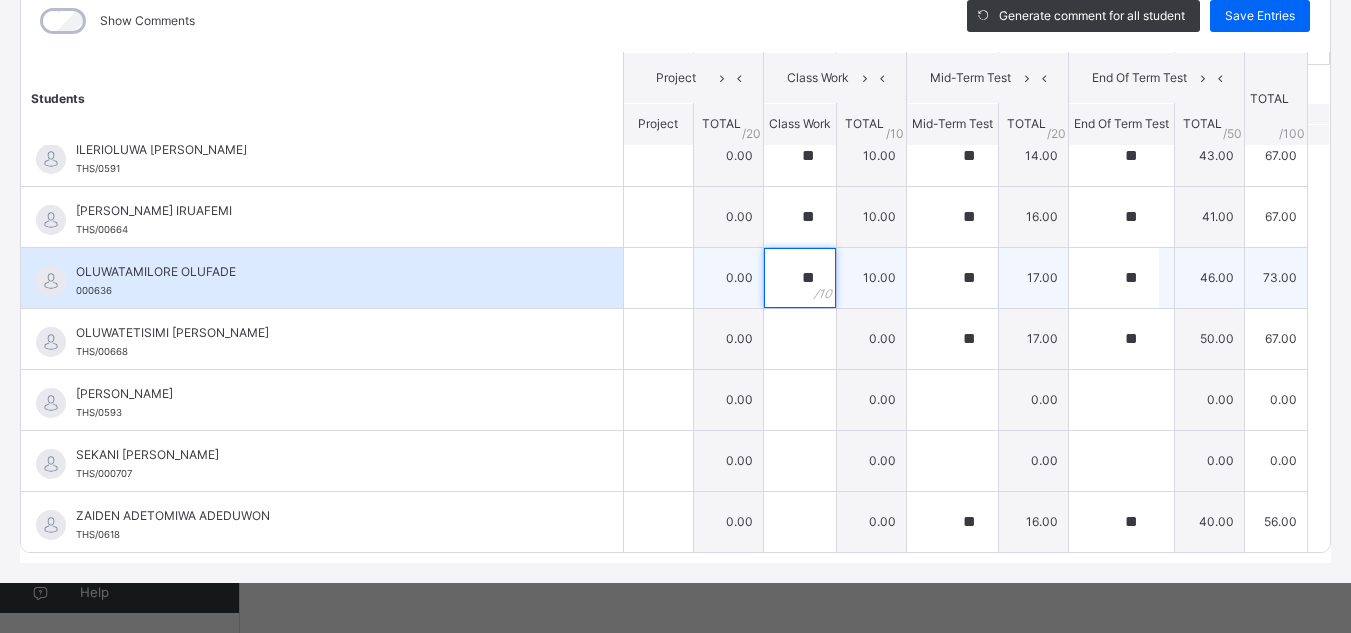 scroll, scrollTop: 82, scrollLeft: 0, axis: vertical 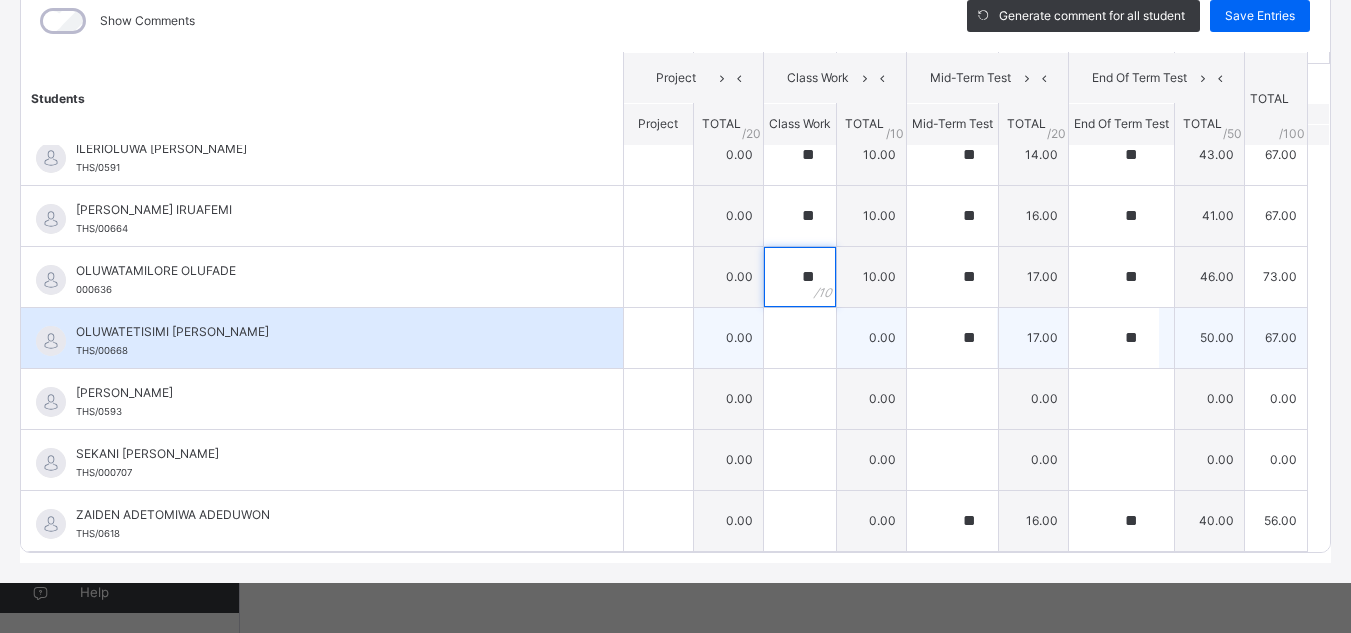 type on "**" 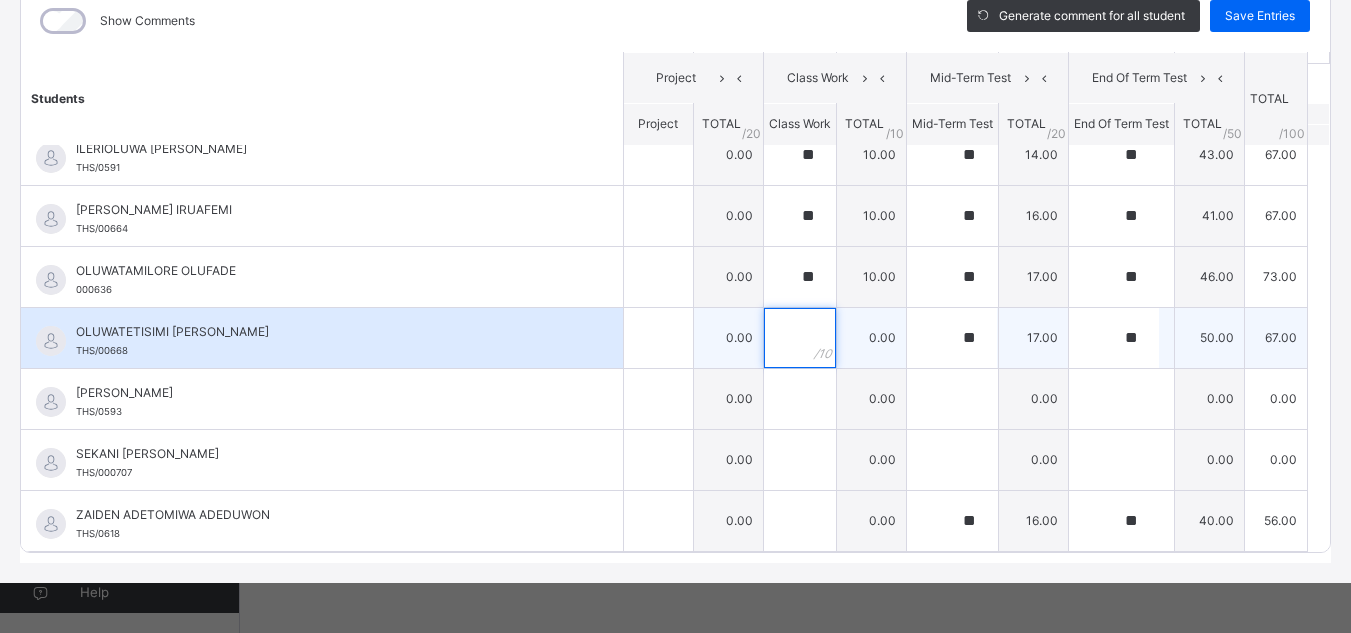 click at bounding box center (800, 338) 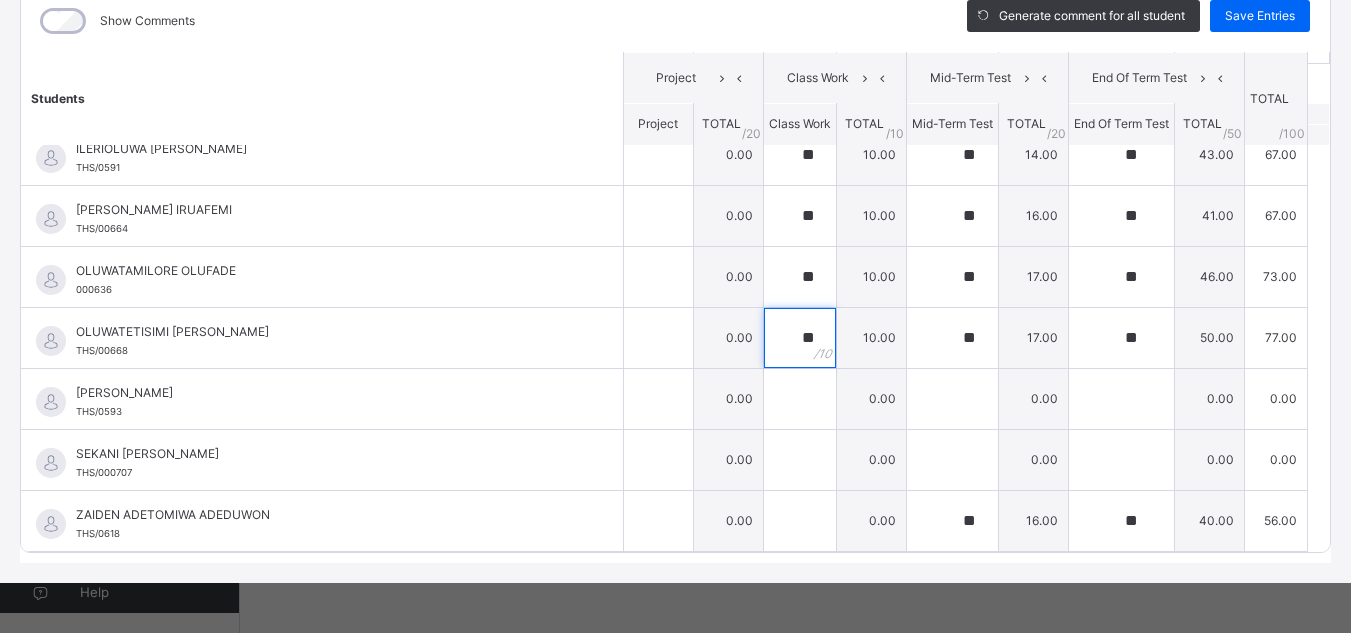 type on "**" 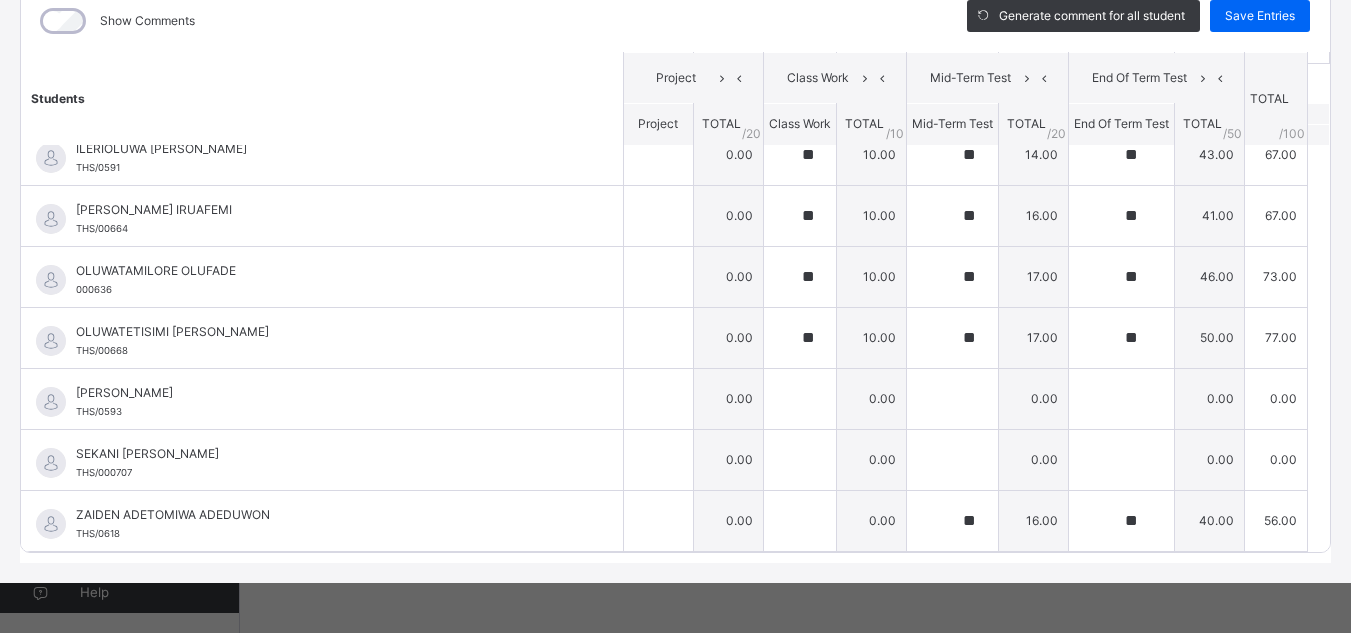 click on "**********" at bounding box center (675, 261) 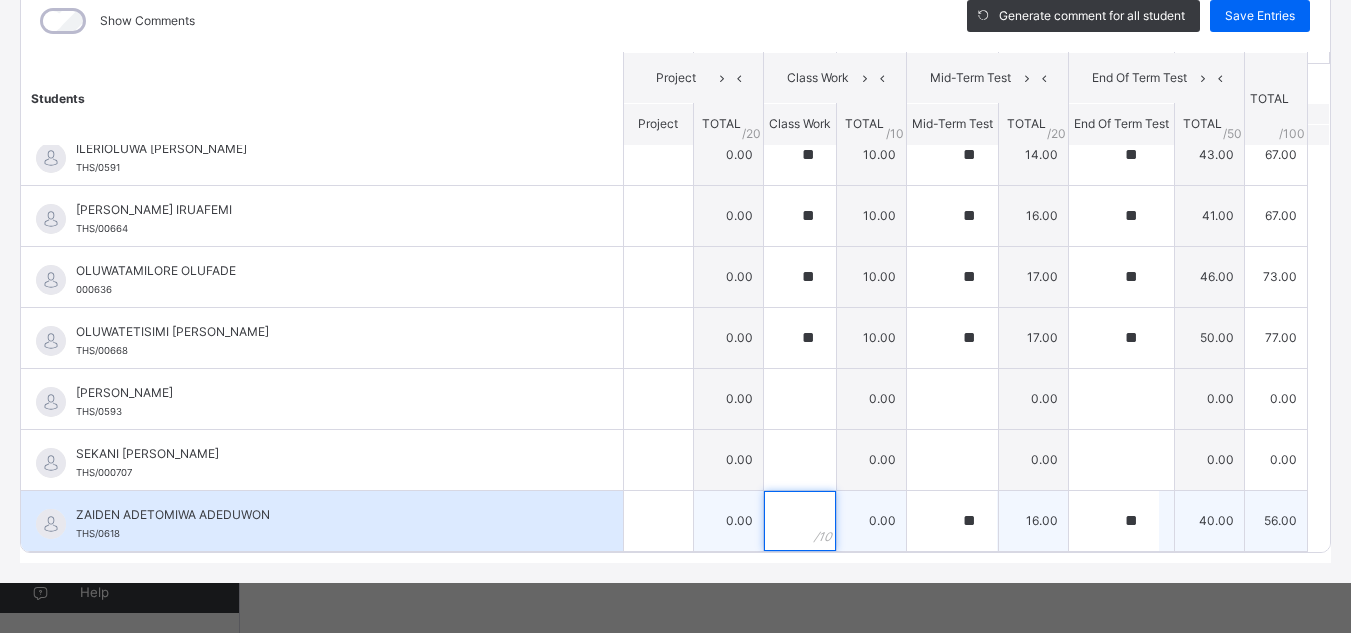 drag, startPoint x: 769, startPoint y: 535, endPoint x: 771, endPoint y: 546, distance: 11.18034 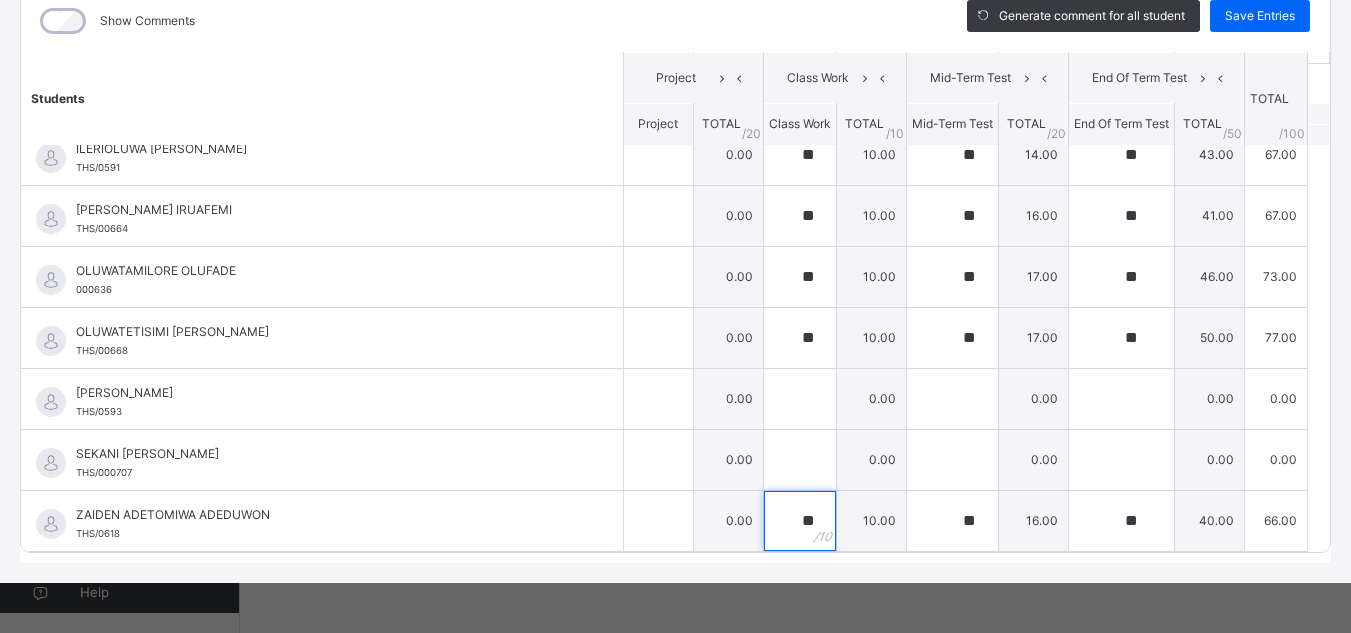 type on "**" 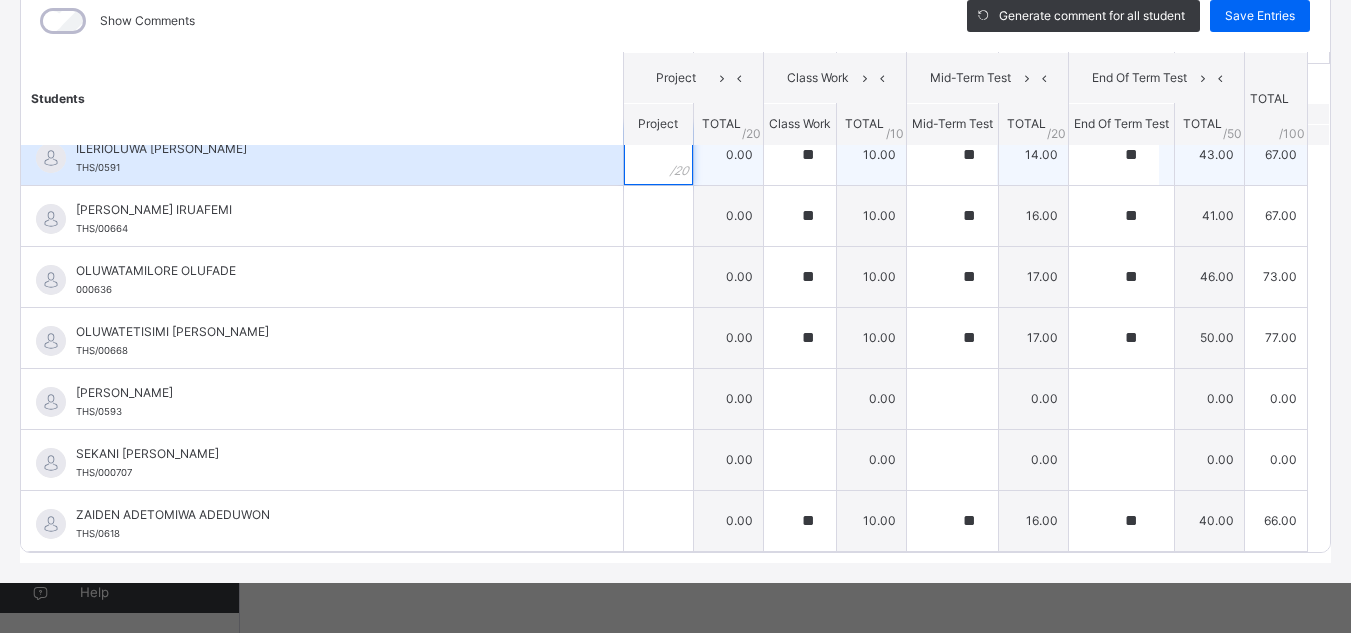click at bounding box center (658, 155) 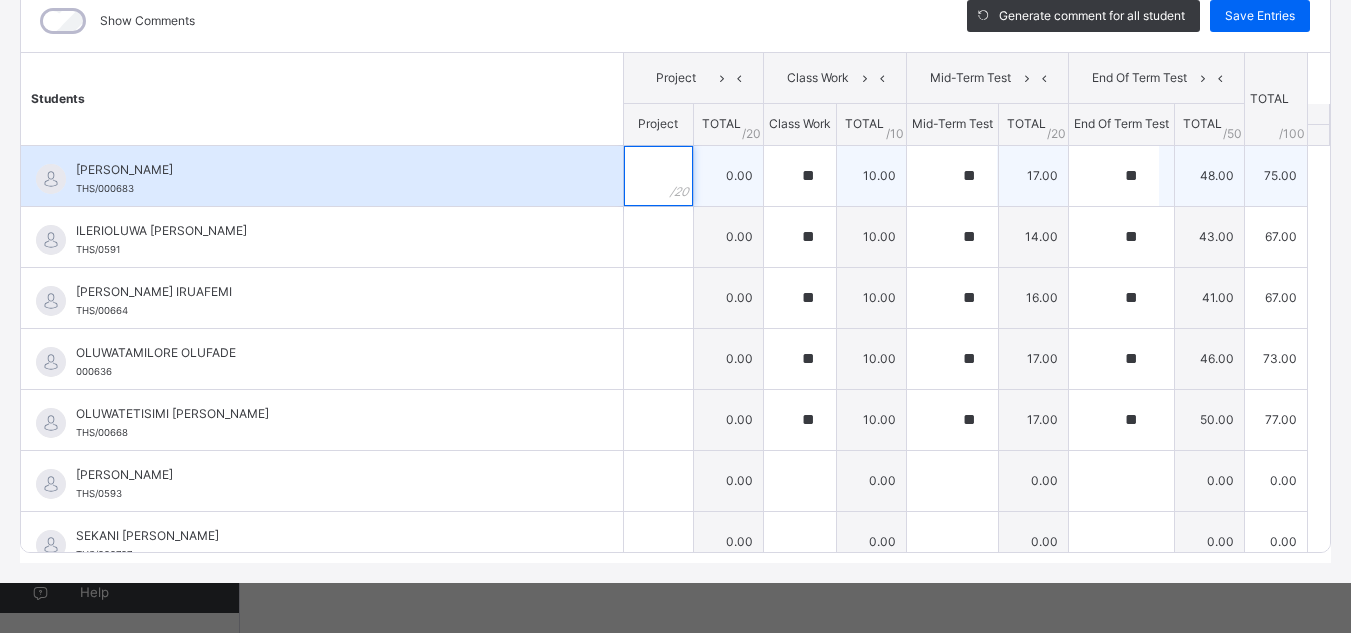 click at bounding box center [658, 176] 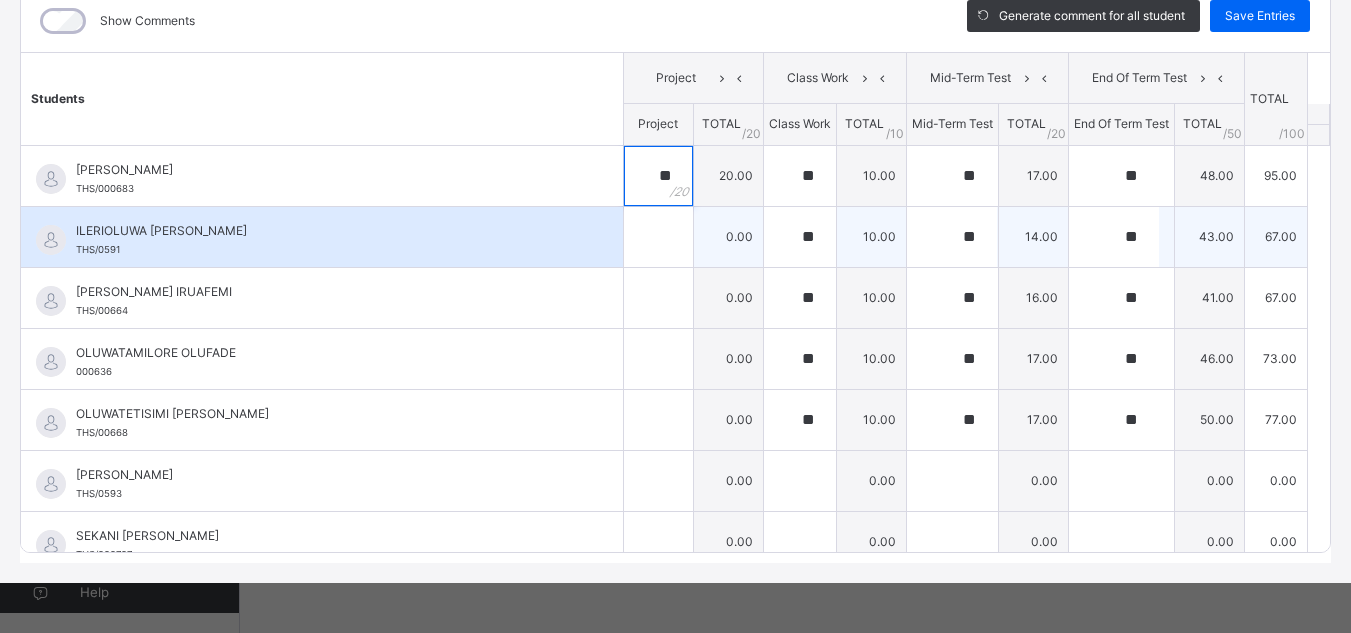 type on "**" 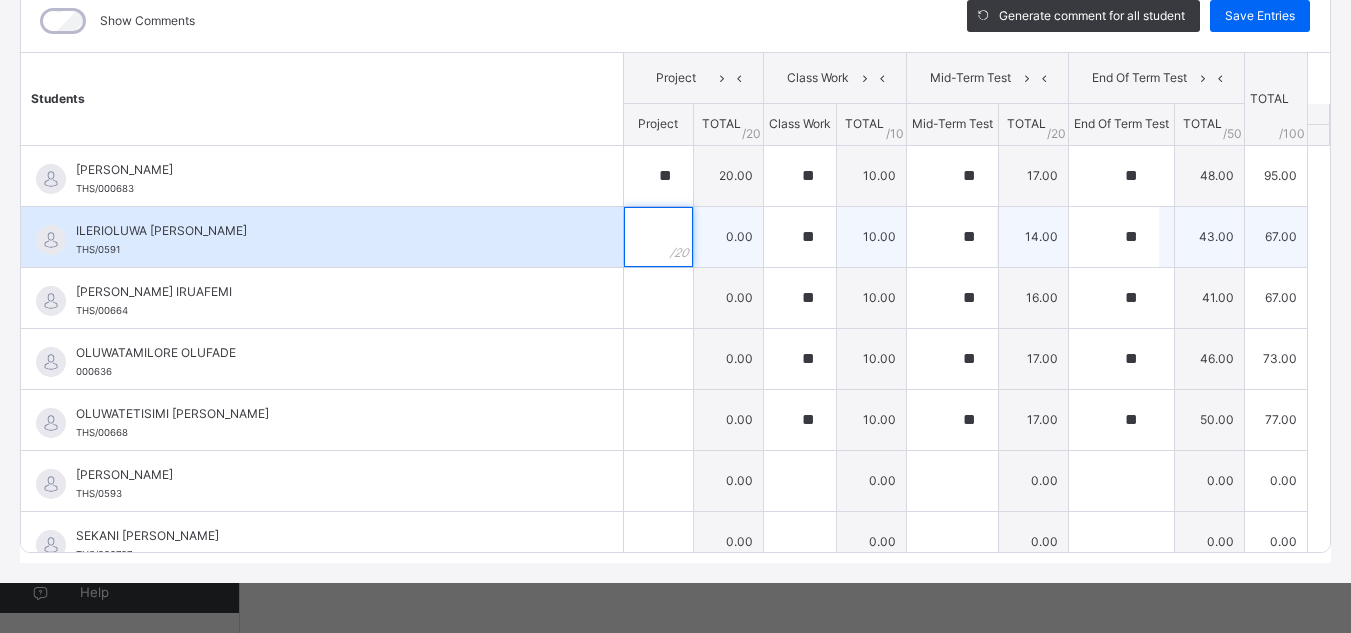 click at bounding box center [658, 237] 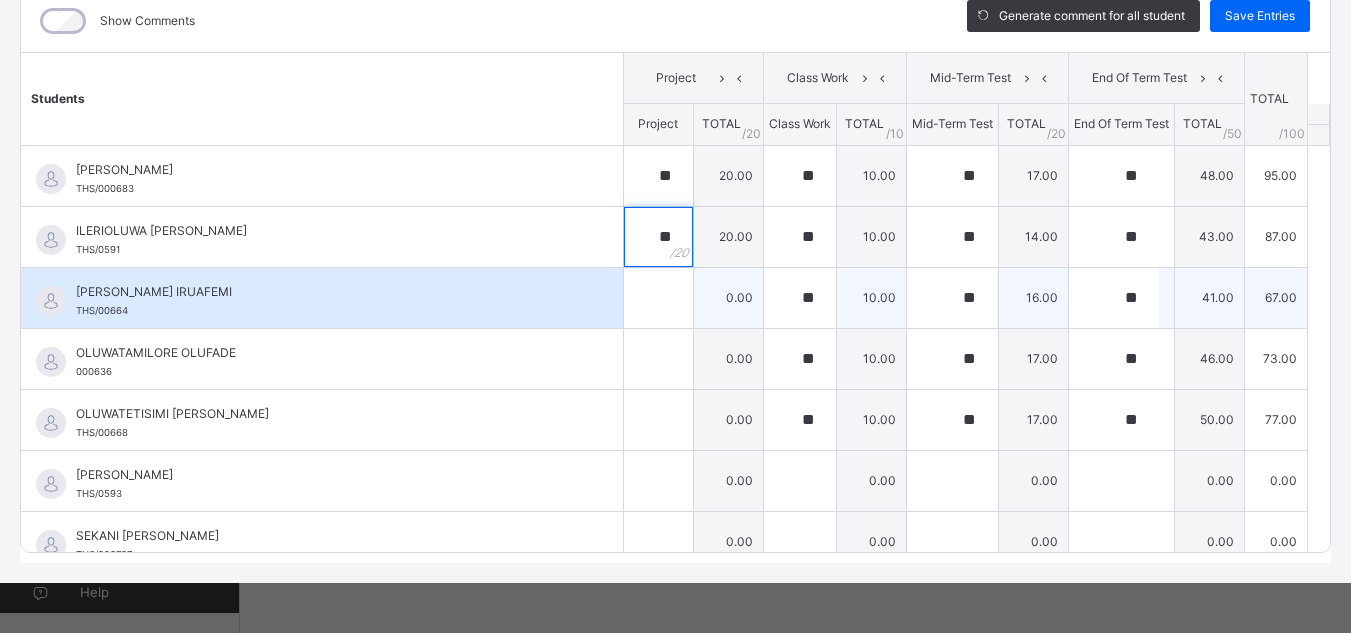 type on "**" 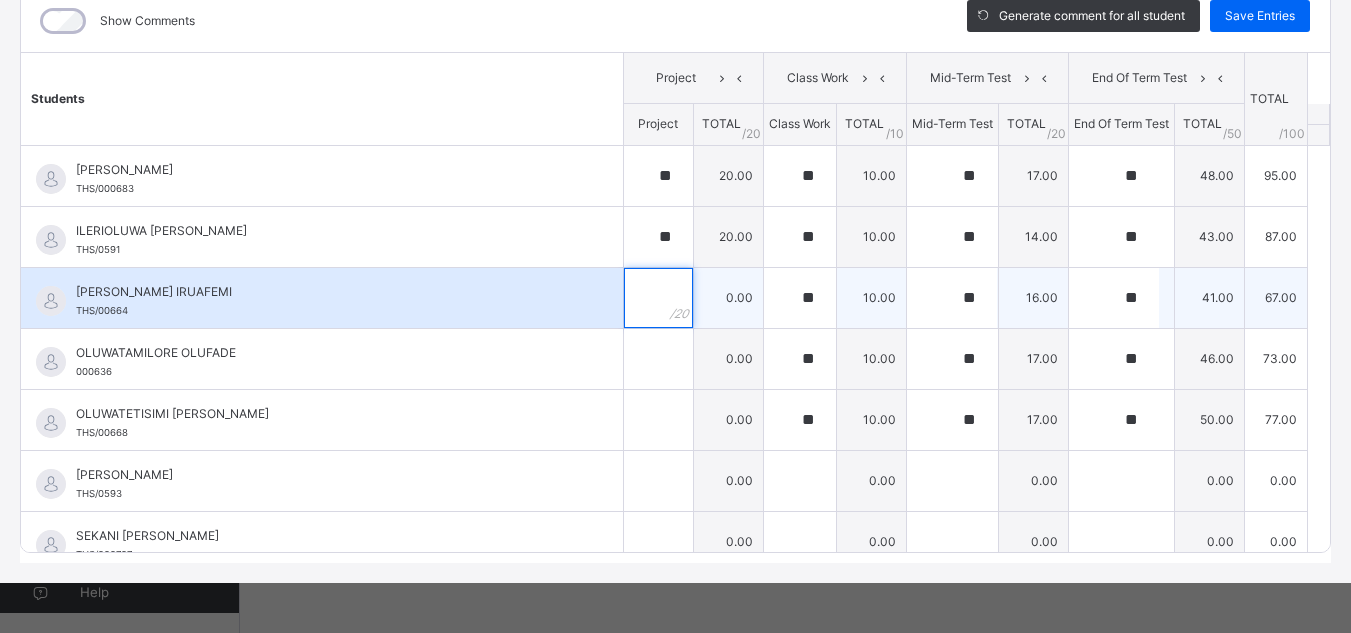 click at bounding box center [658, 298] 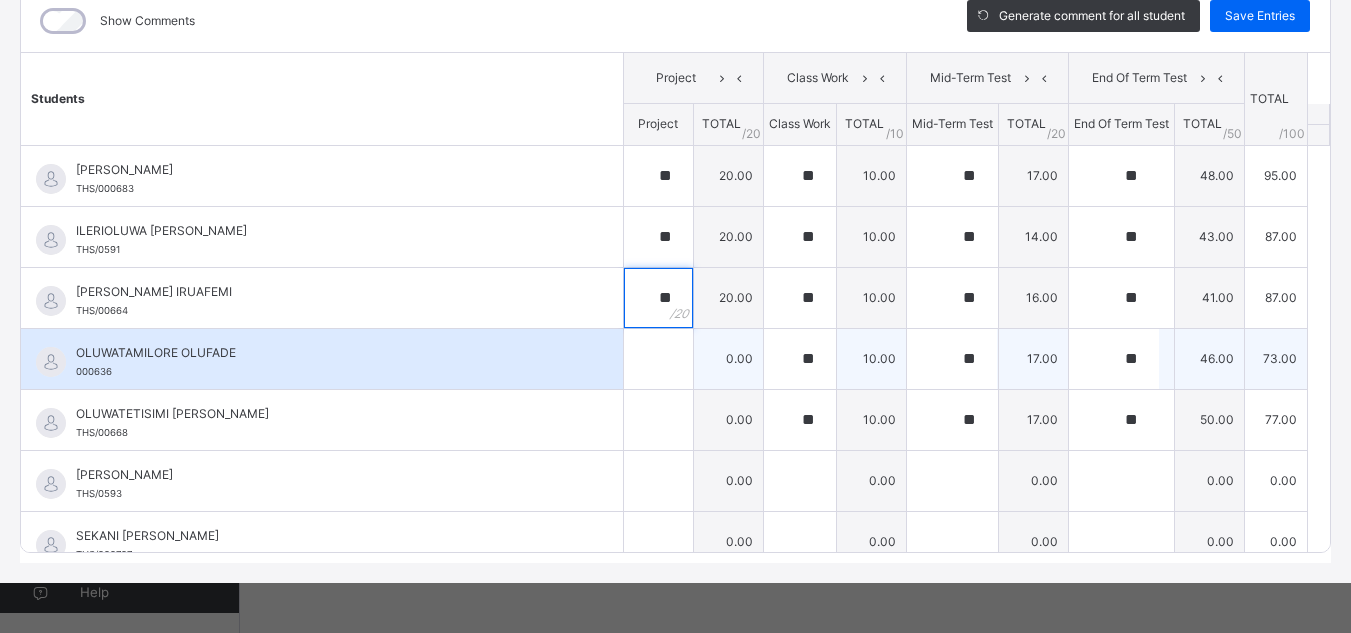 type on "**" 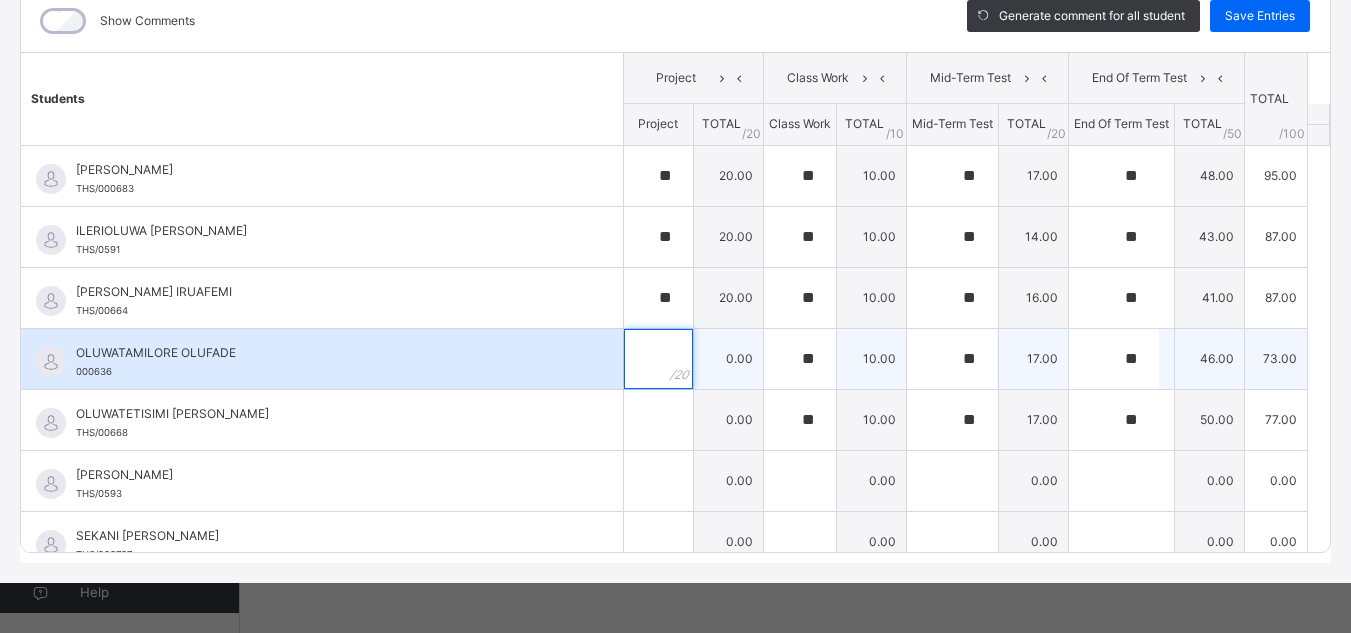 click at bounding box center (658, 359) 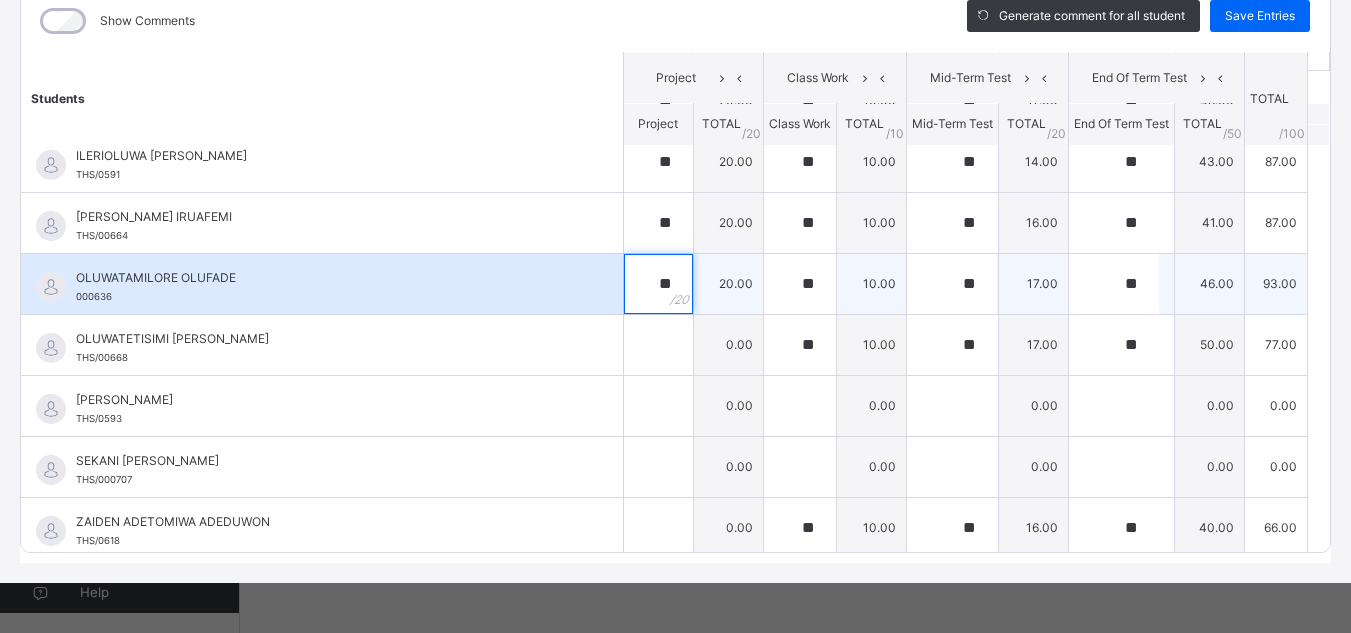 scroll, scrollTop: 82, scrollLeft: 0, axis: vertical 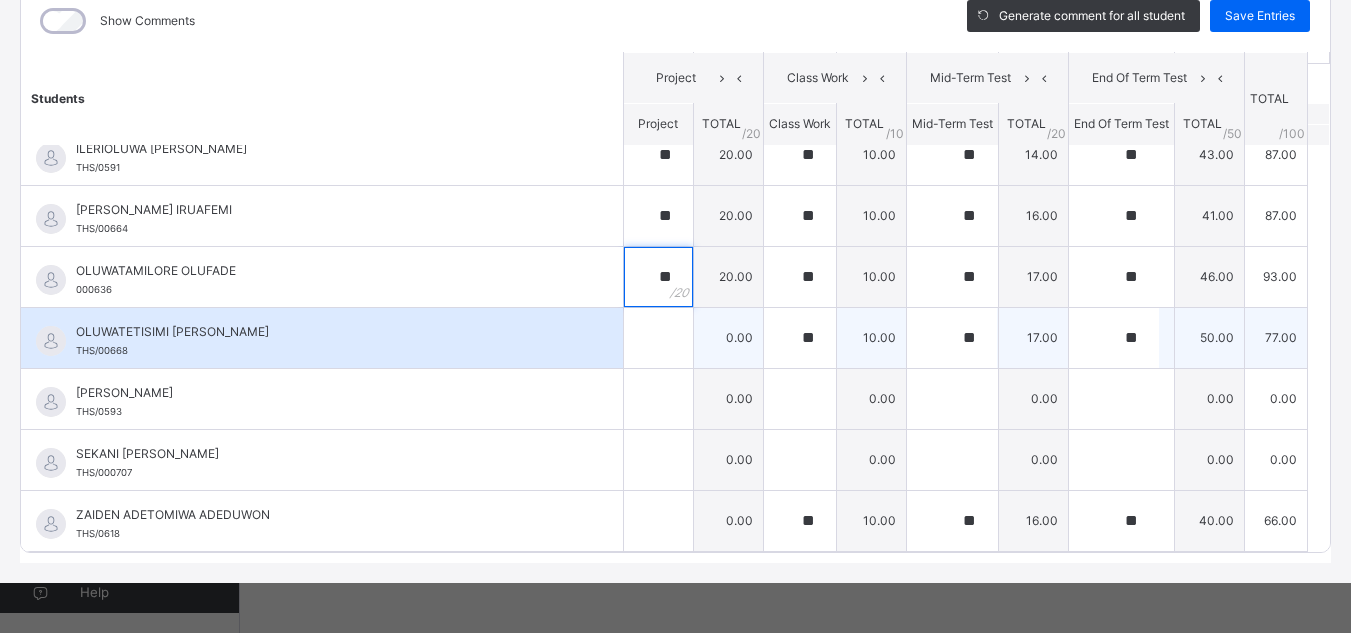 type on "**" 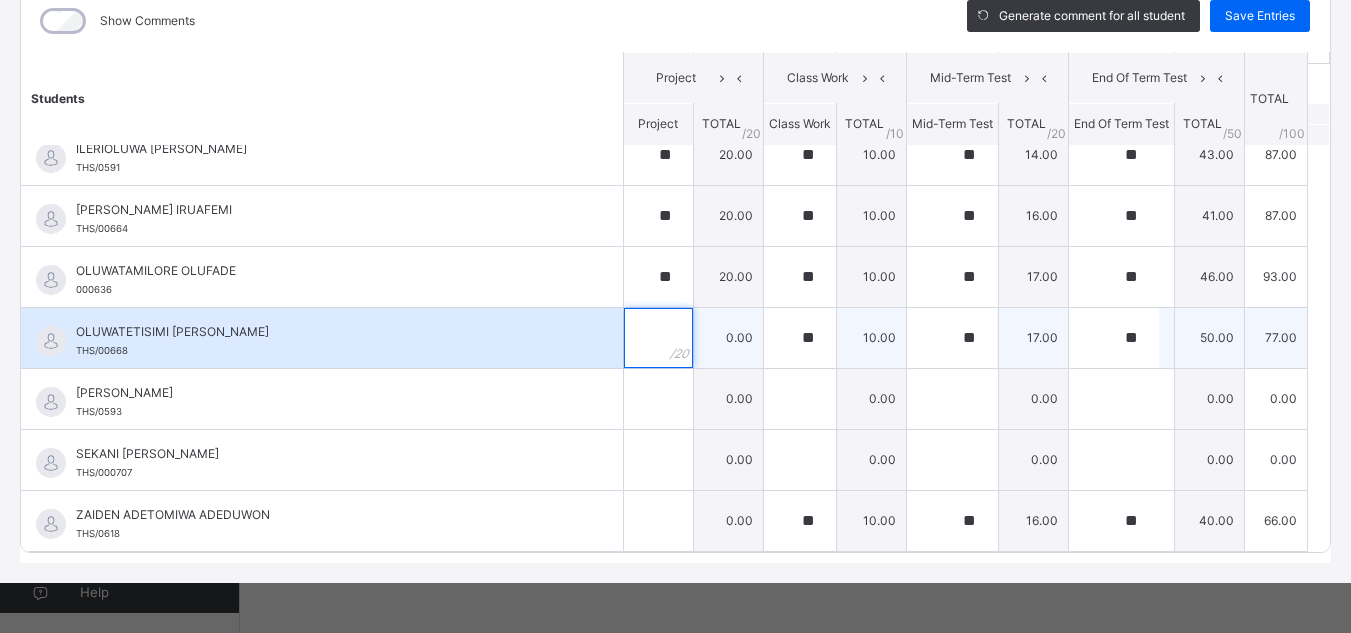 click at bounding box center (658, 338) 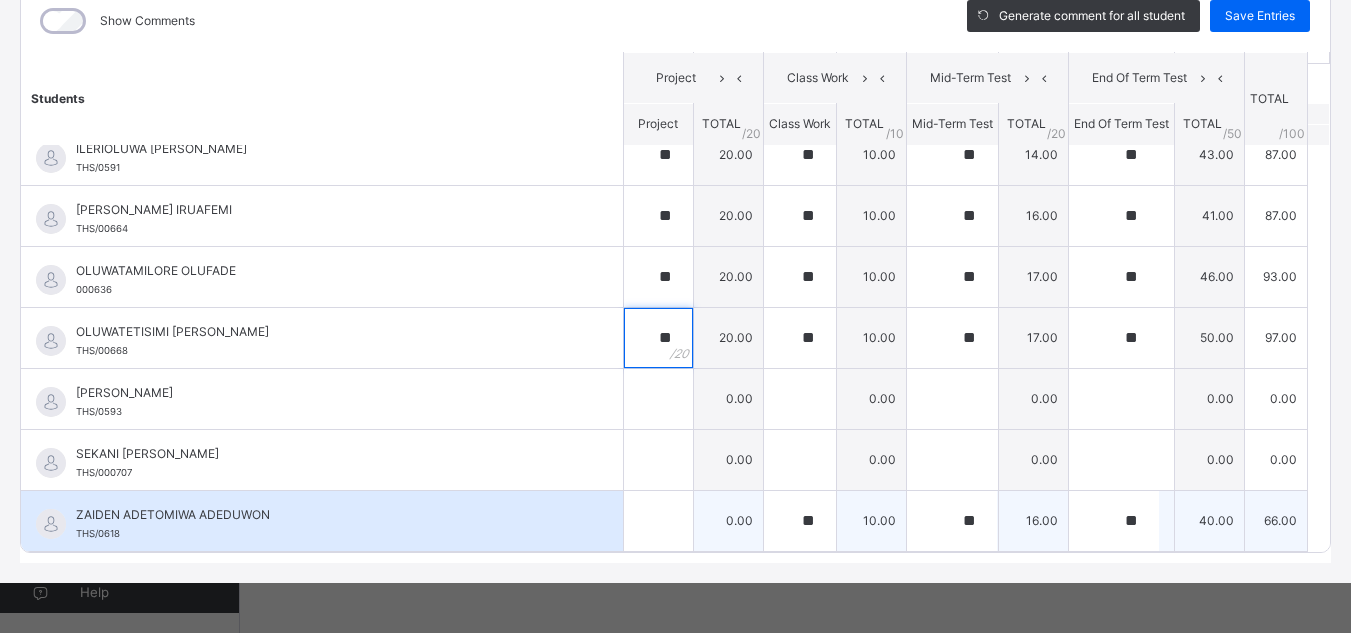 type on "**" 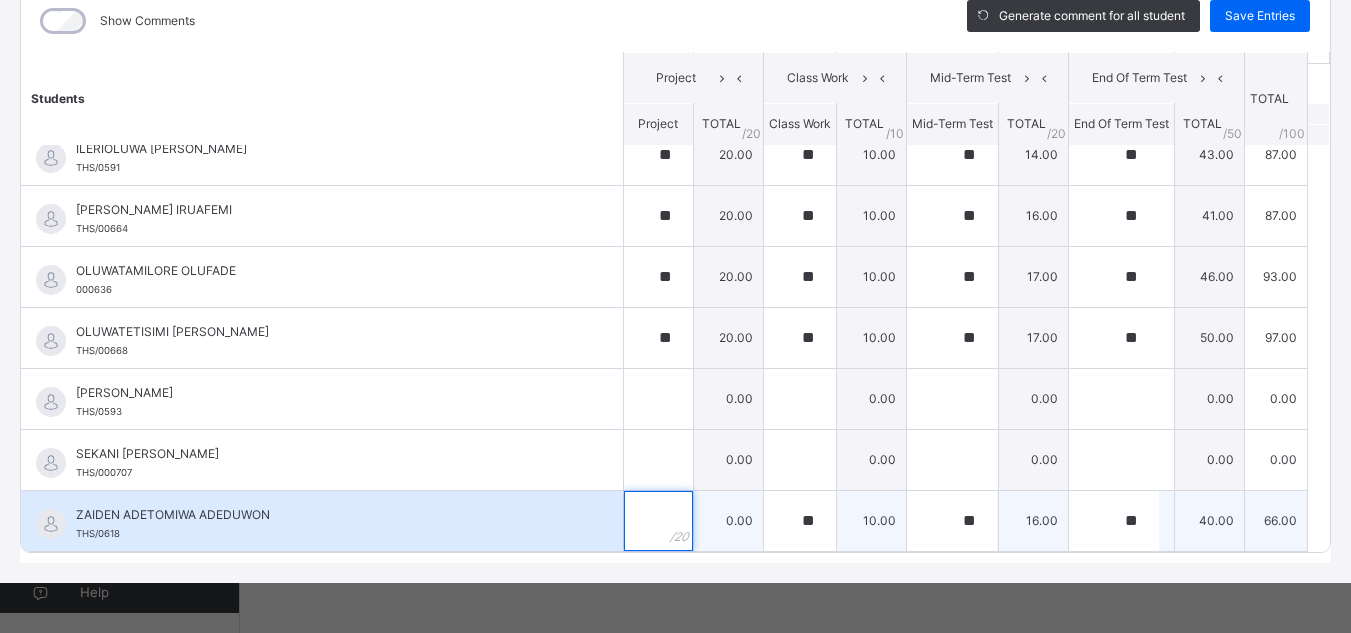 click at bounding box center (658, 521) 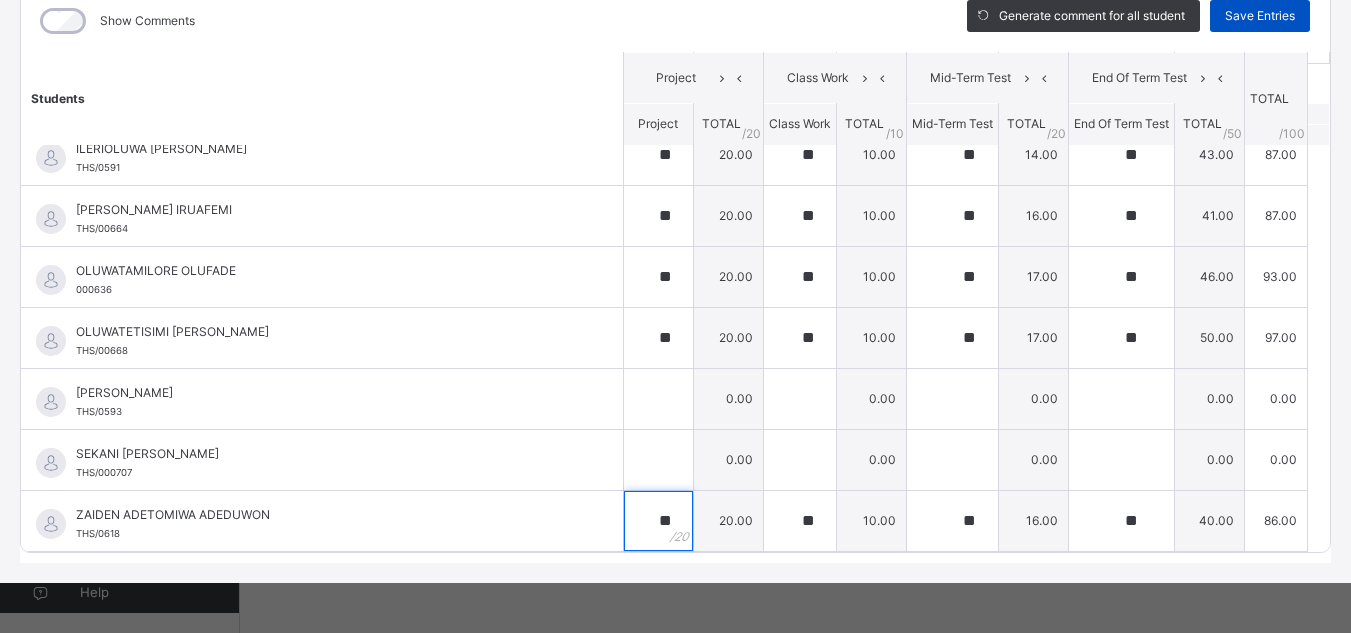 type on "**" 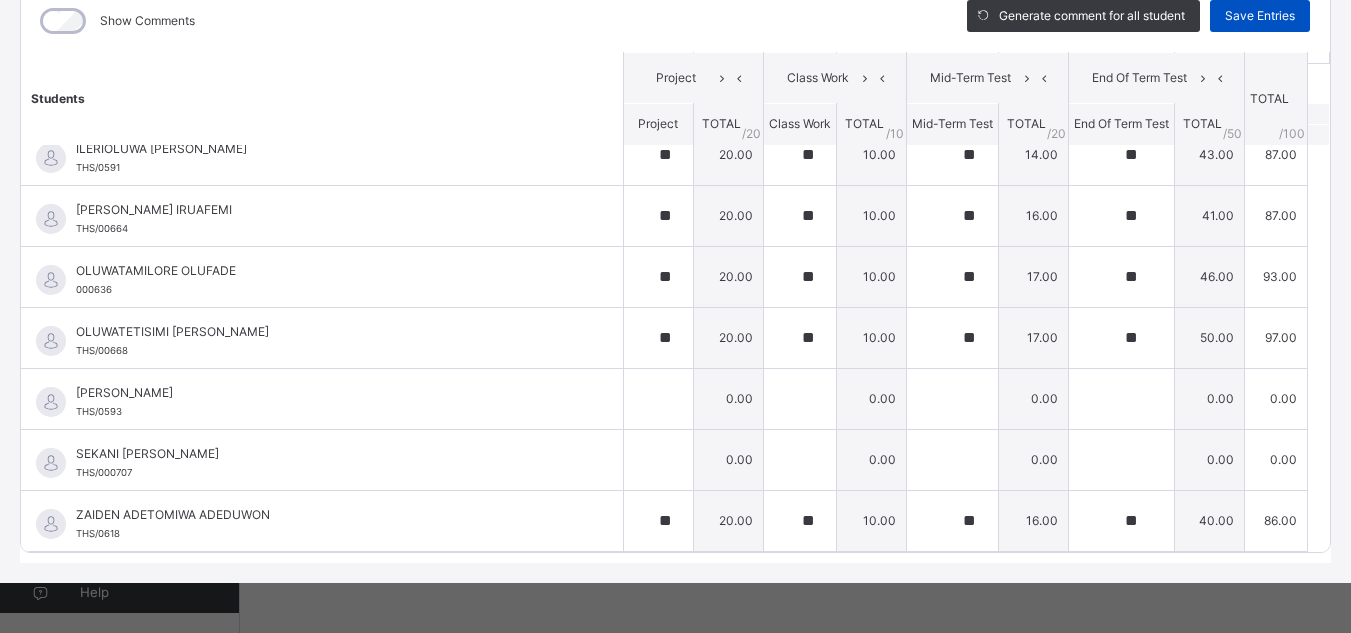 click on "Save Entries" at bounding box center (1260, 16) 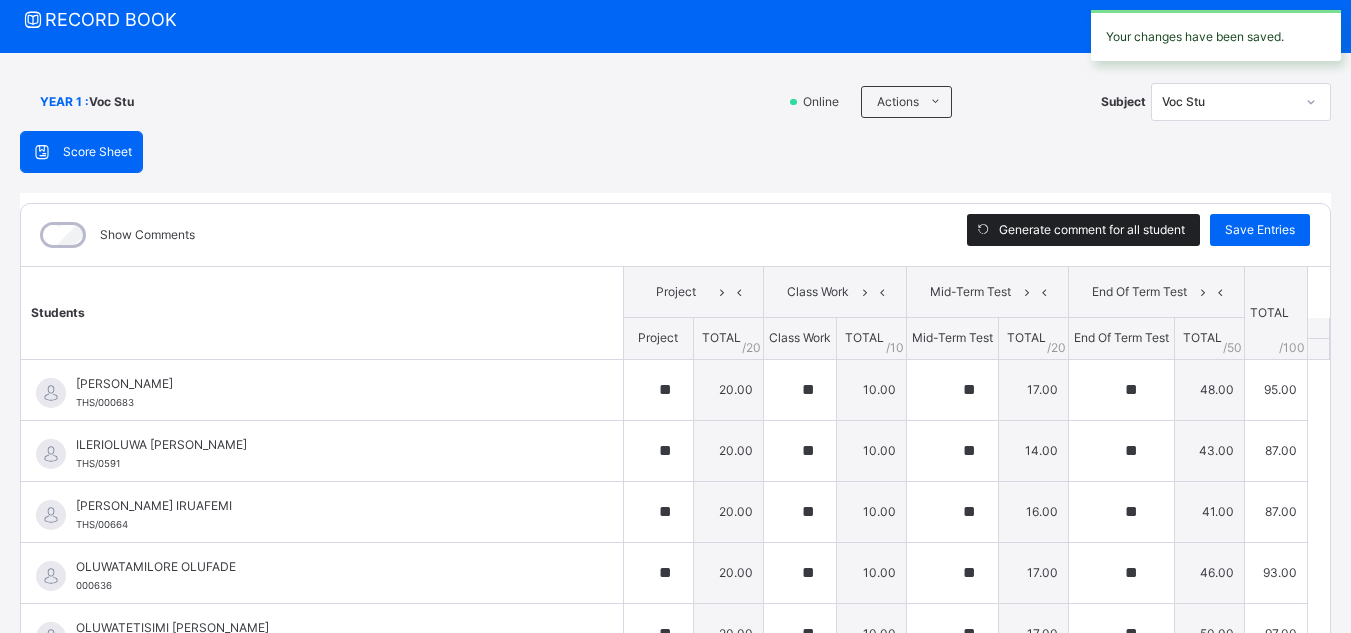 scroll, scrollTop: 0, scrollLeft: 0, axis: both 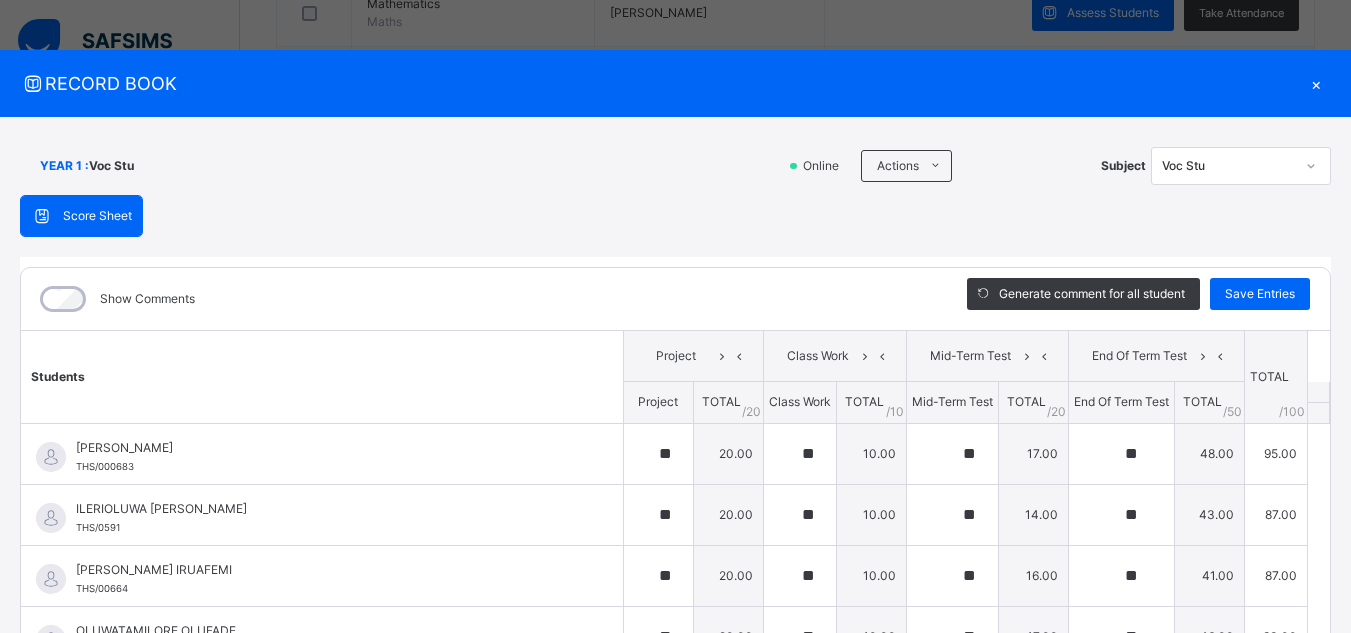 click on "×" at bounding box center (1316, 83) 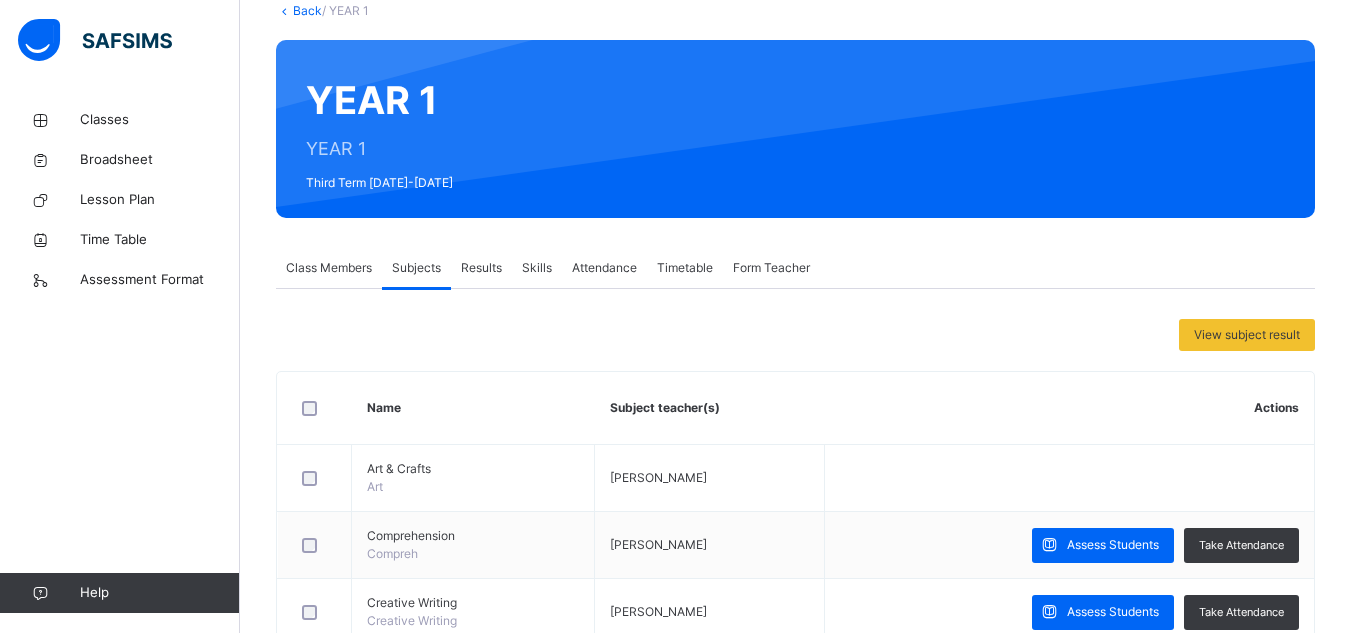 scroll, scrollTop: 126, scrollLeft: 0, axis: vertical 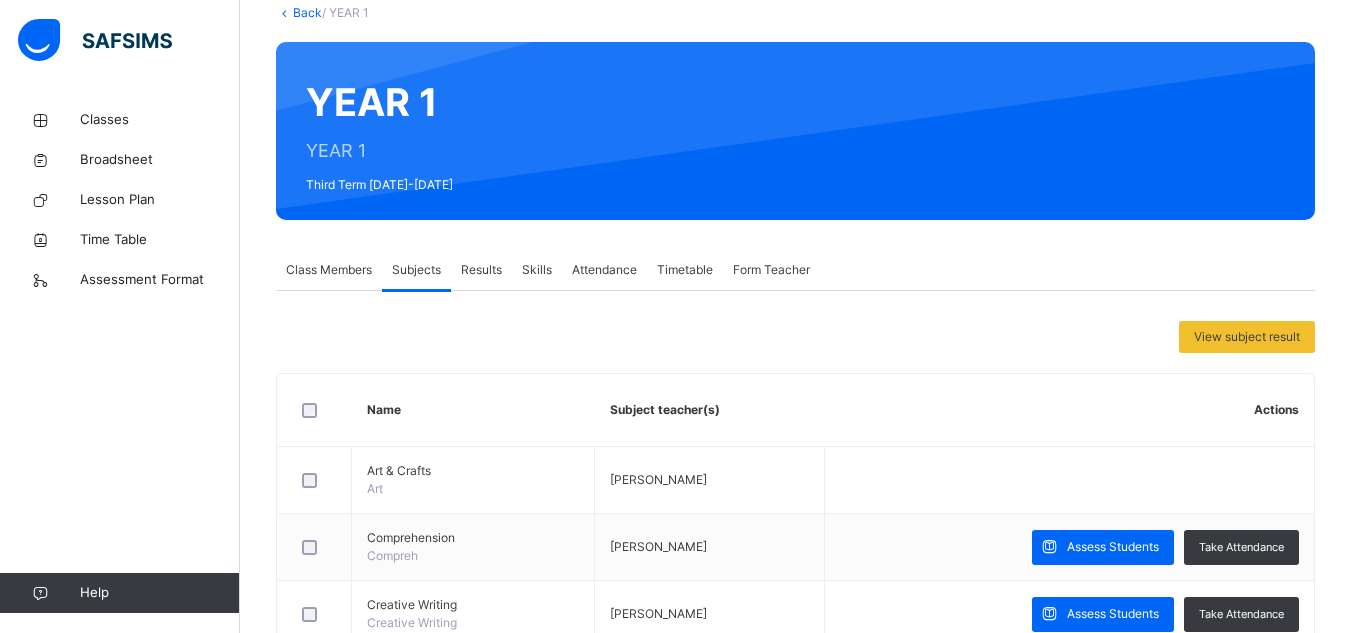 click on "Results" at bounding box center [481, 270] 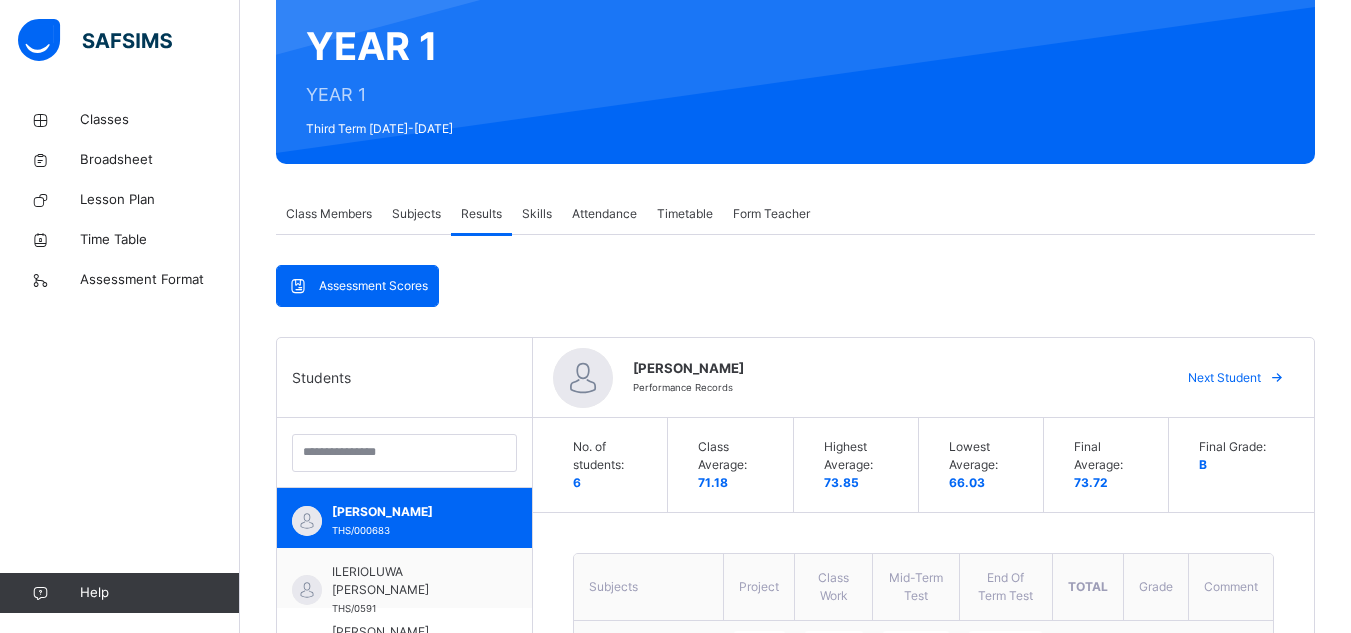 scroll, scrollTop: 179, scrollLeft: 0, axis: vertical 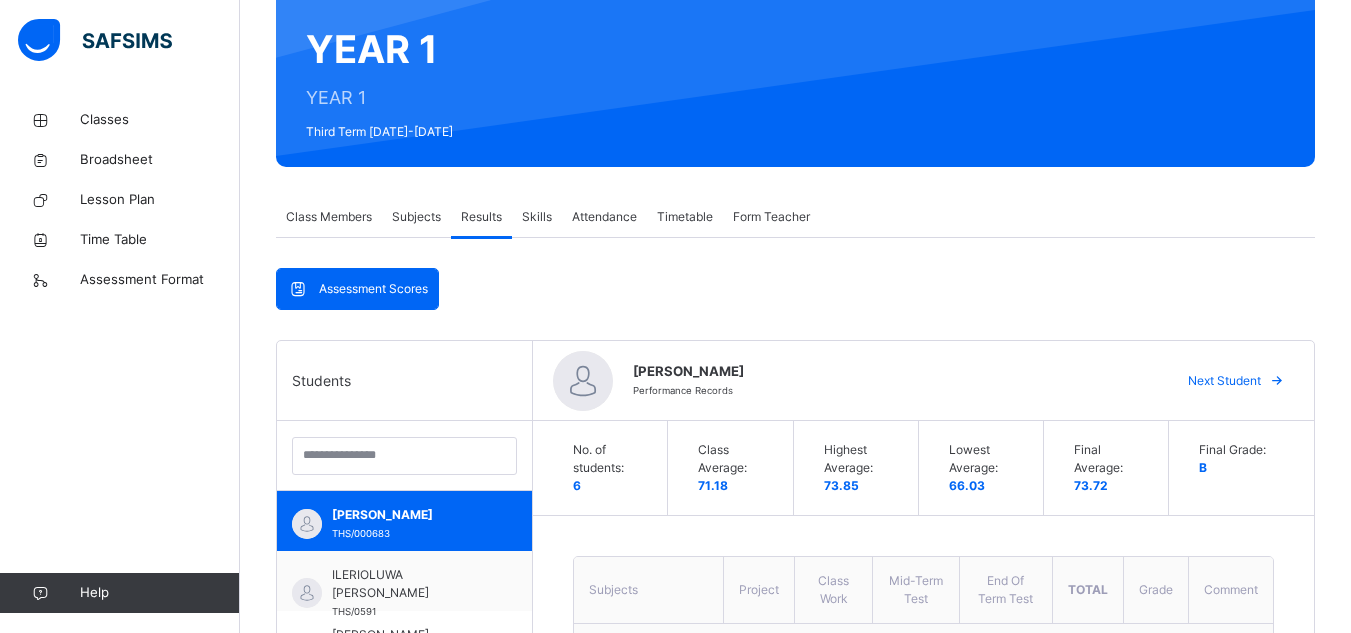 drag, startPoint x: 422, startPoint y: 221, endPoint x: 406, endPoint y: 219, distance: 16.124516 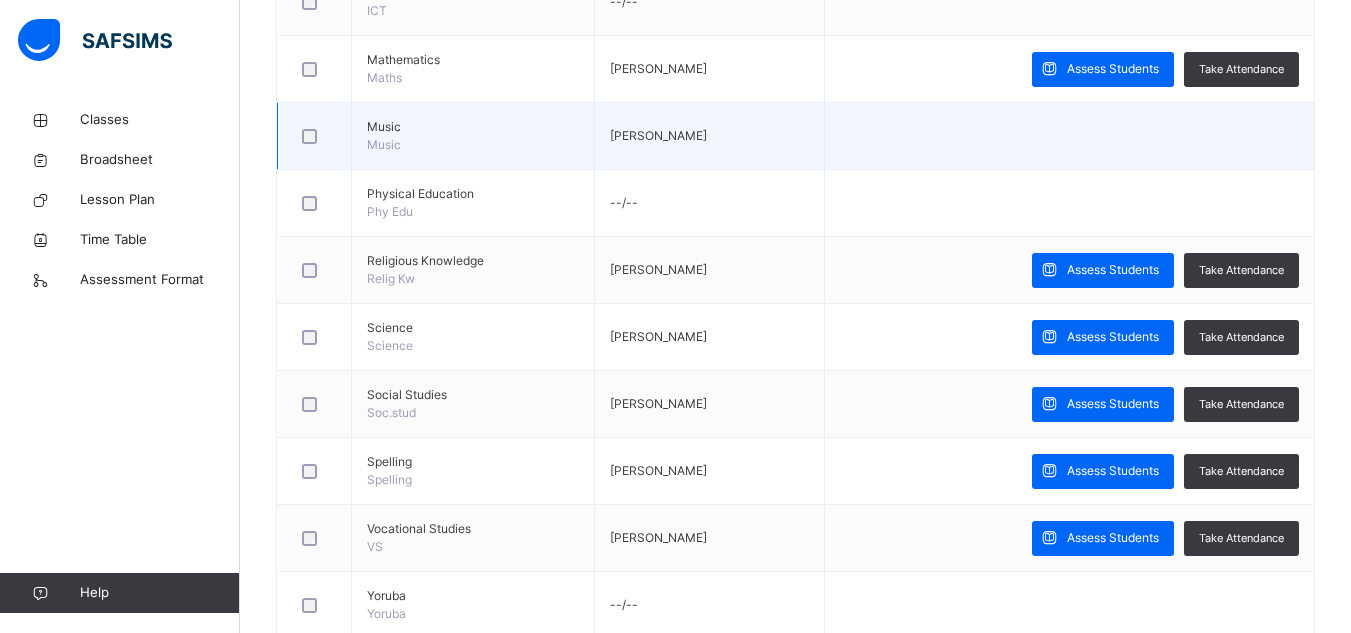 scroll, scrollTop: 1129, scrollLeft: 0, axis: vertical 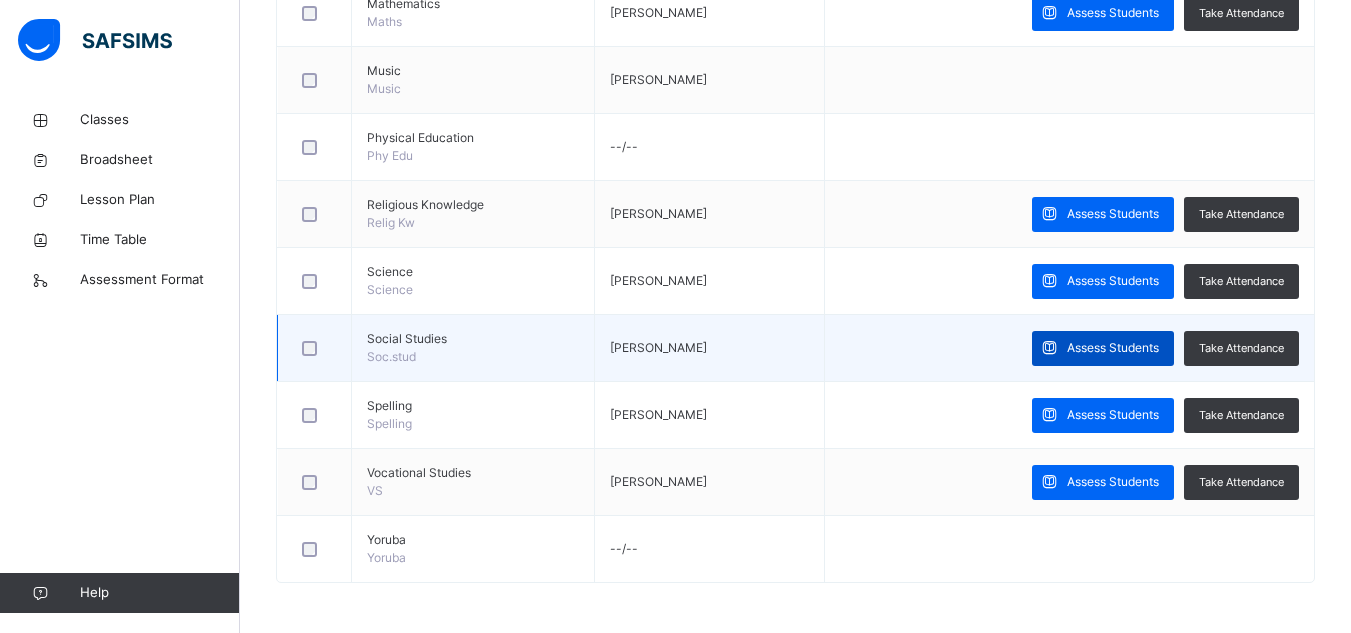 click at bounding box center [1049, 348] 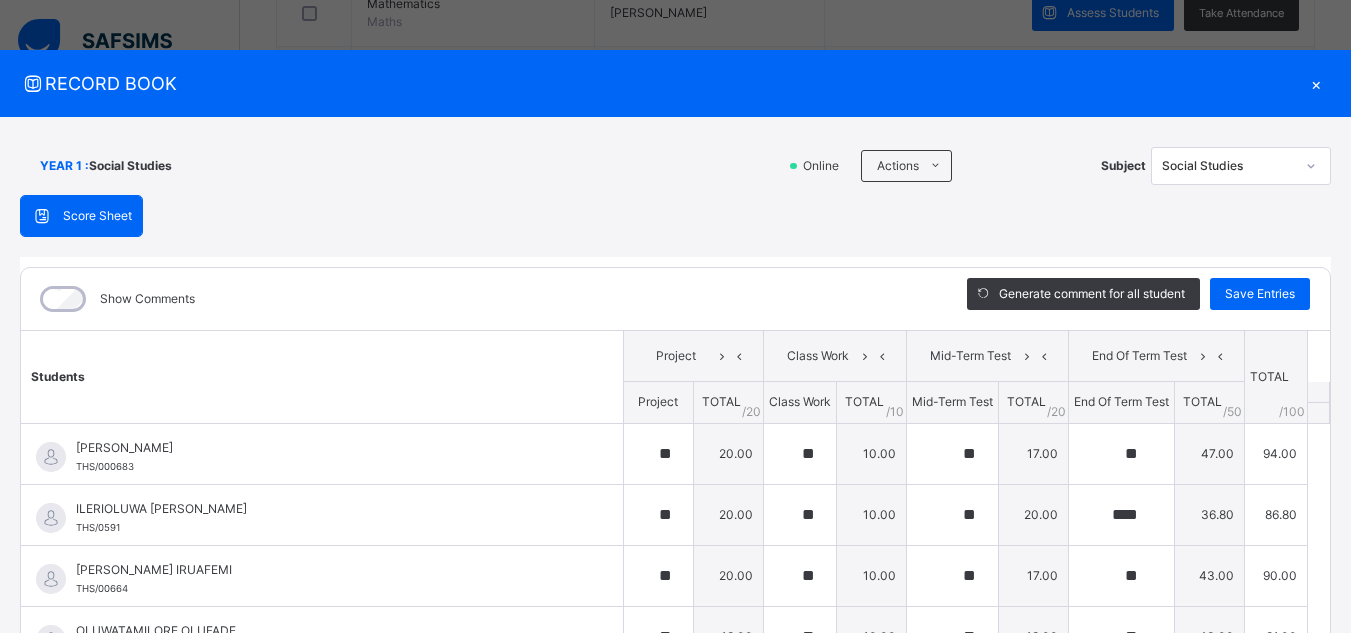 scroll, scrollTop: 82, scrollLeft: 0, axis: vertical 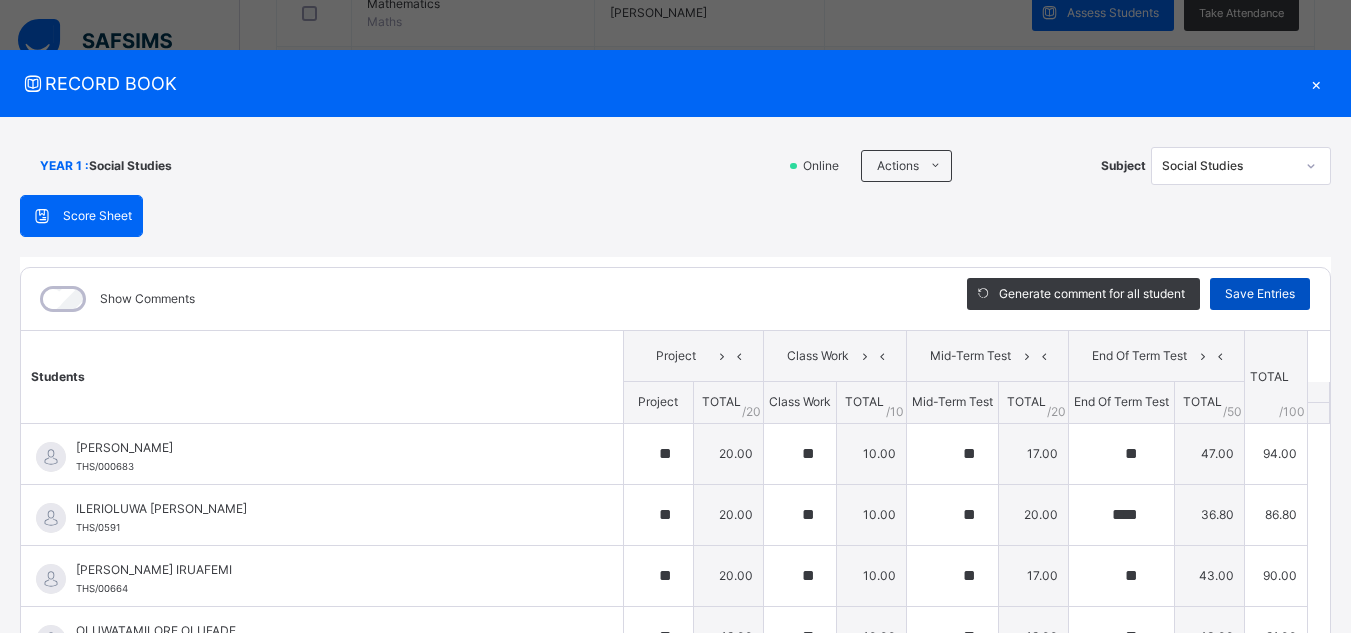 click on "Save Entries" at bounding box center [1260, 294] 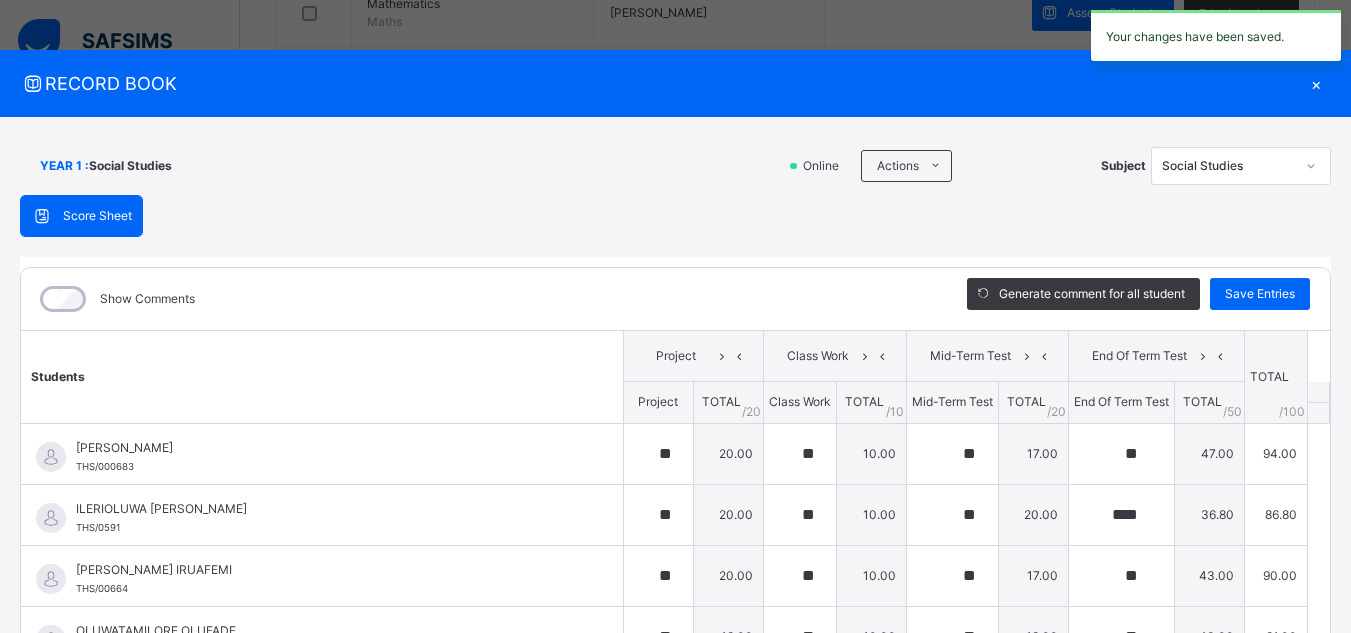 type on "**" 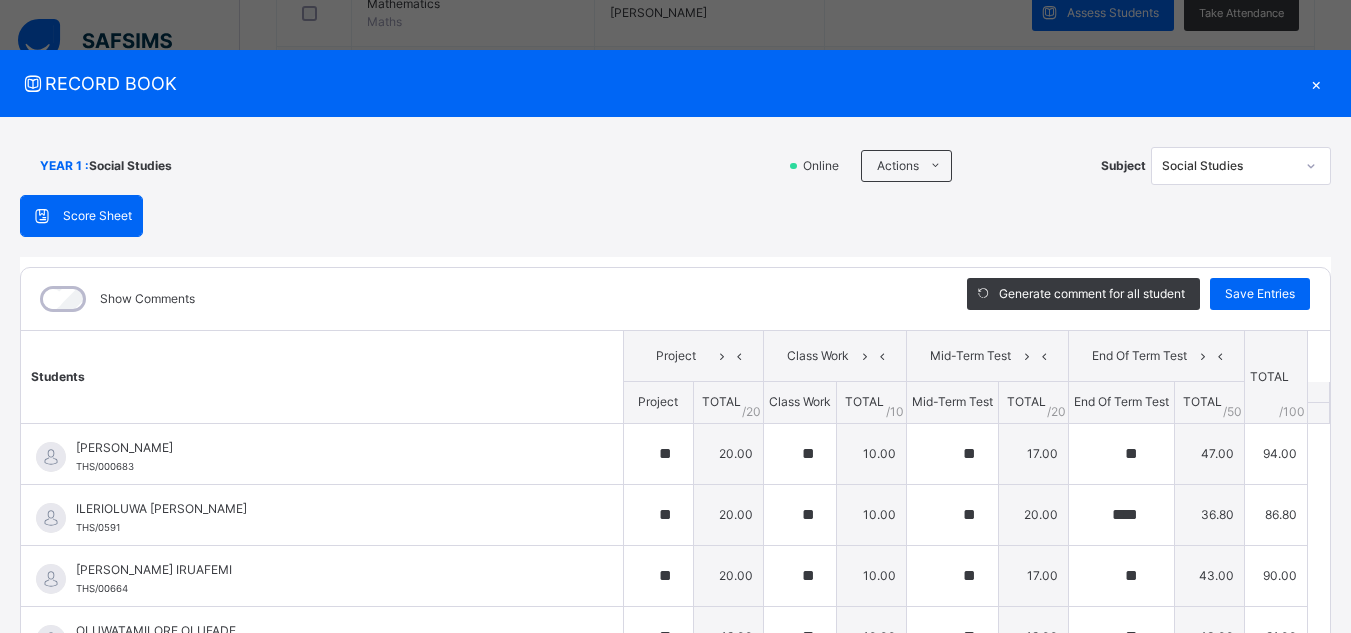 click on "×" at bounding box center [1316, 83] 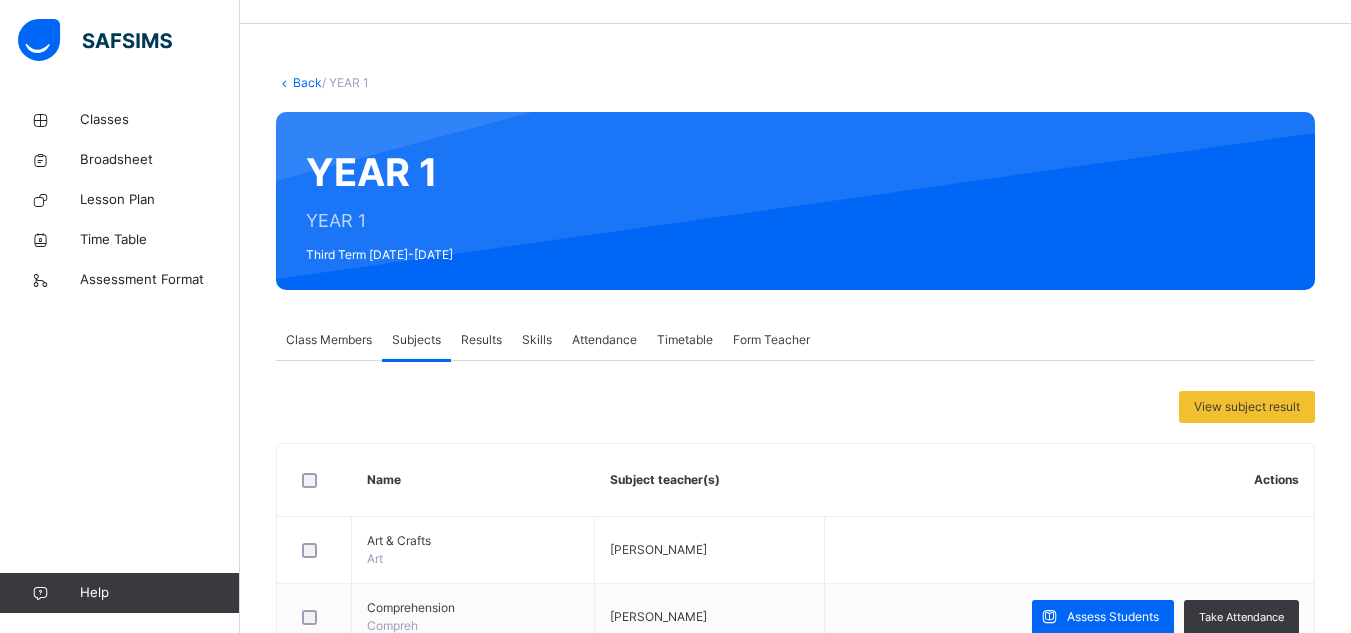 scroll, scrollTop: 0, scrollLeft: 0, axis: both 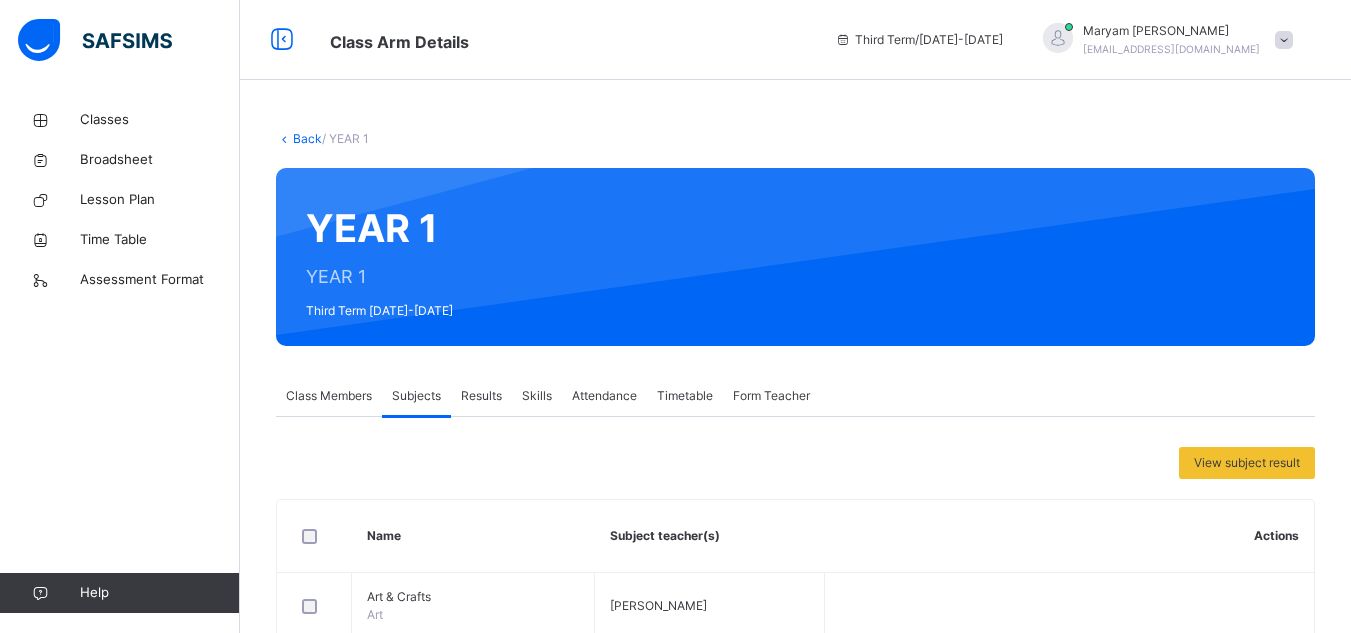 click on "Results" at bounding box center (481, 396) 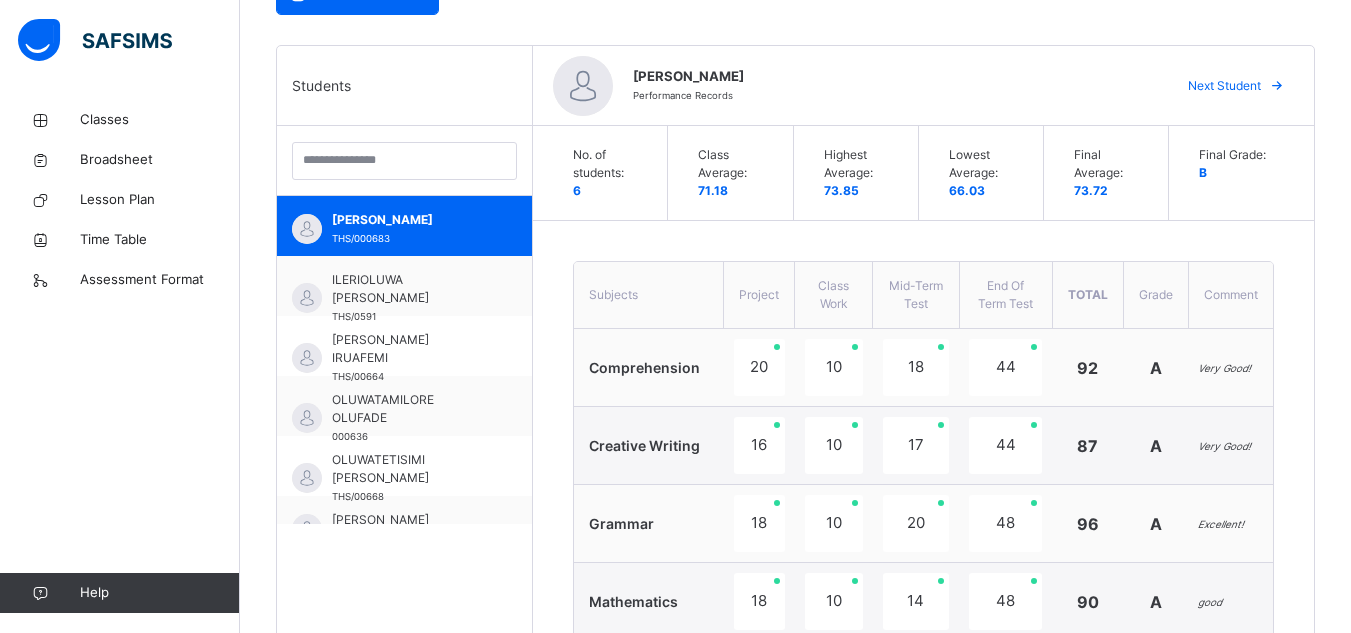 scroll, scrollTop: 469, scrollLeft: 0, axis: vertical 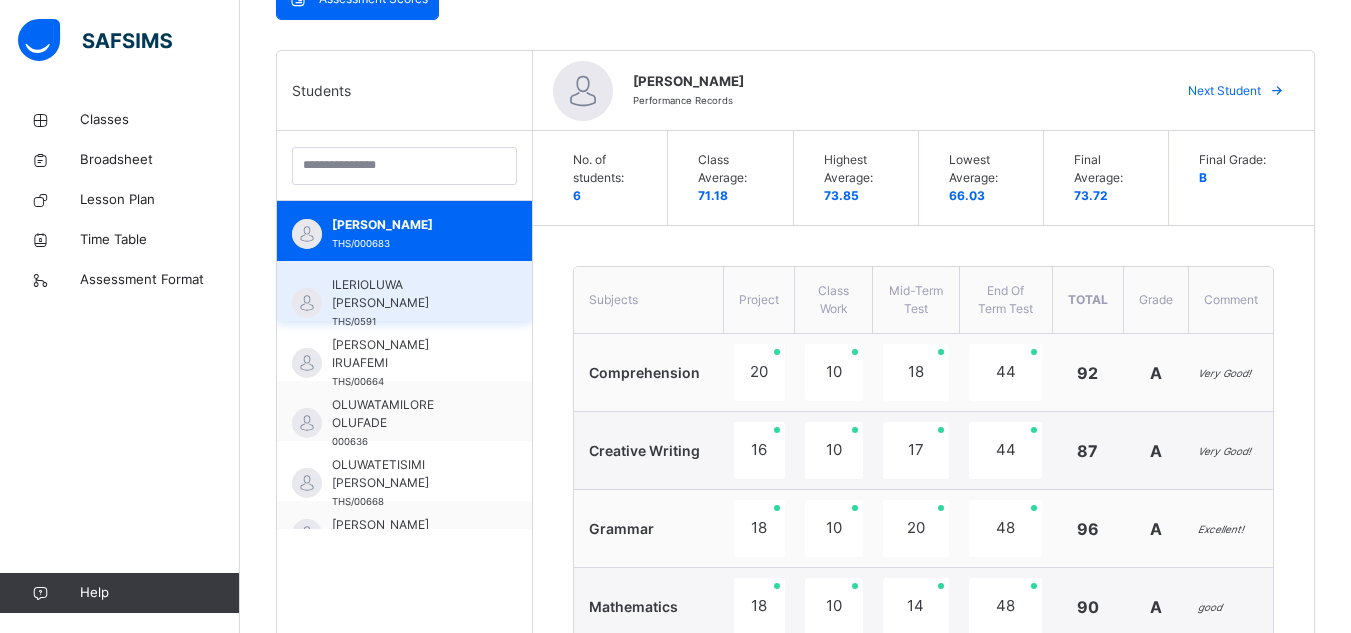 click on "THS/0591" at bounding box center [354, 321] 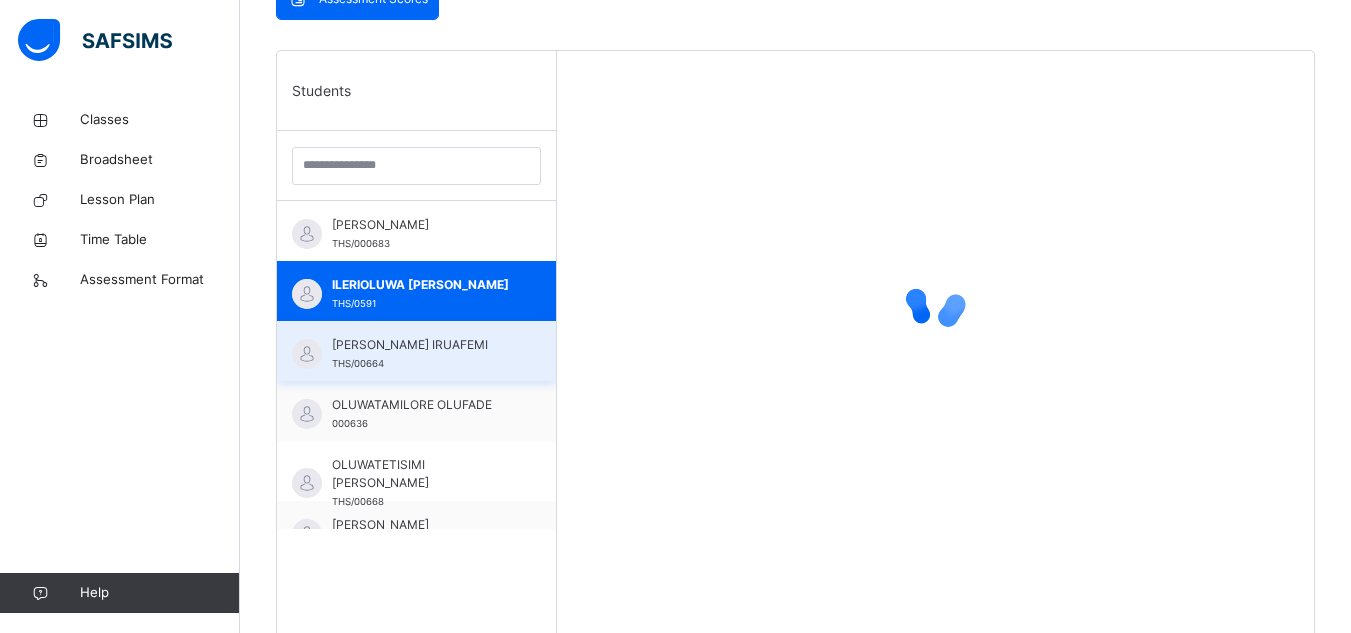 click on "[PERSON_NAME] IRUAFEMI THS/00664" at bounding box center [416, 351] 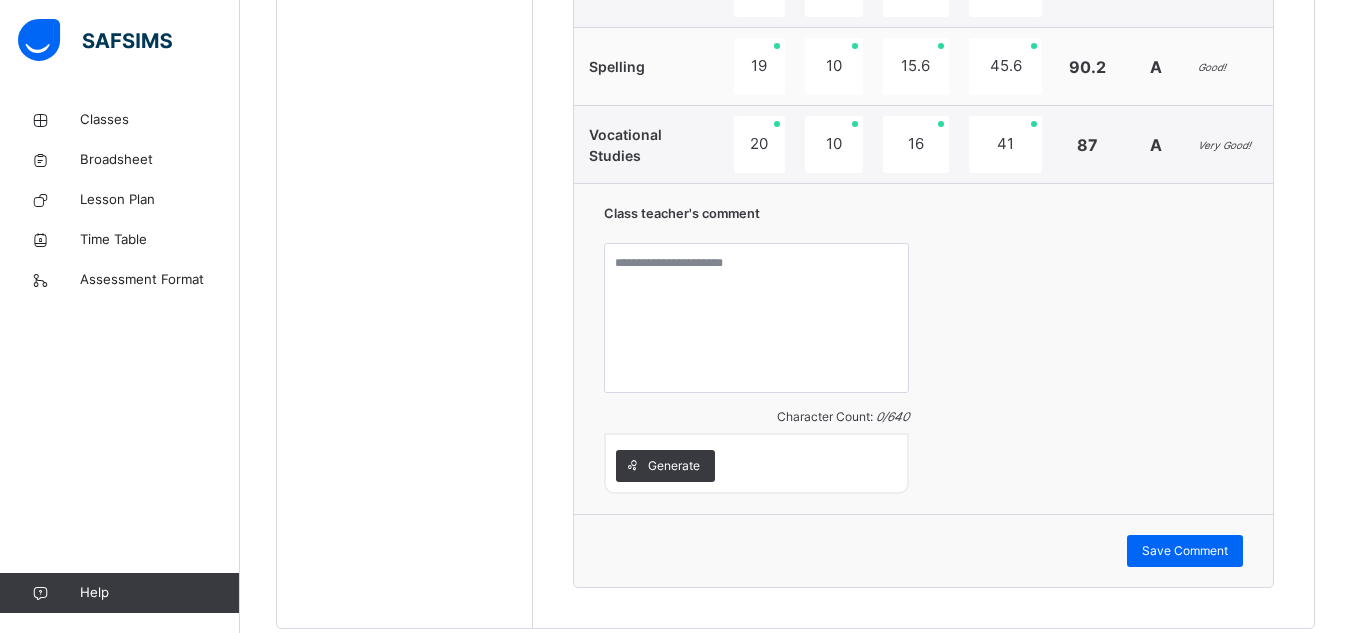scroll, scrollTop: 1253, scrollLeft: 0, axis: vertical 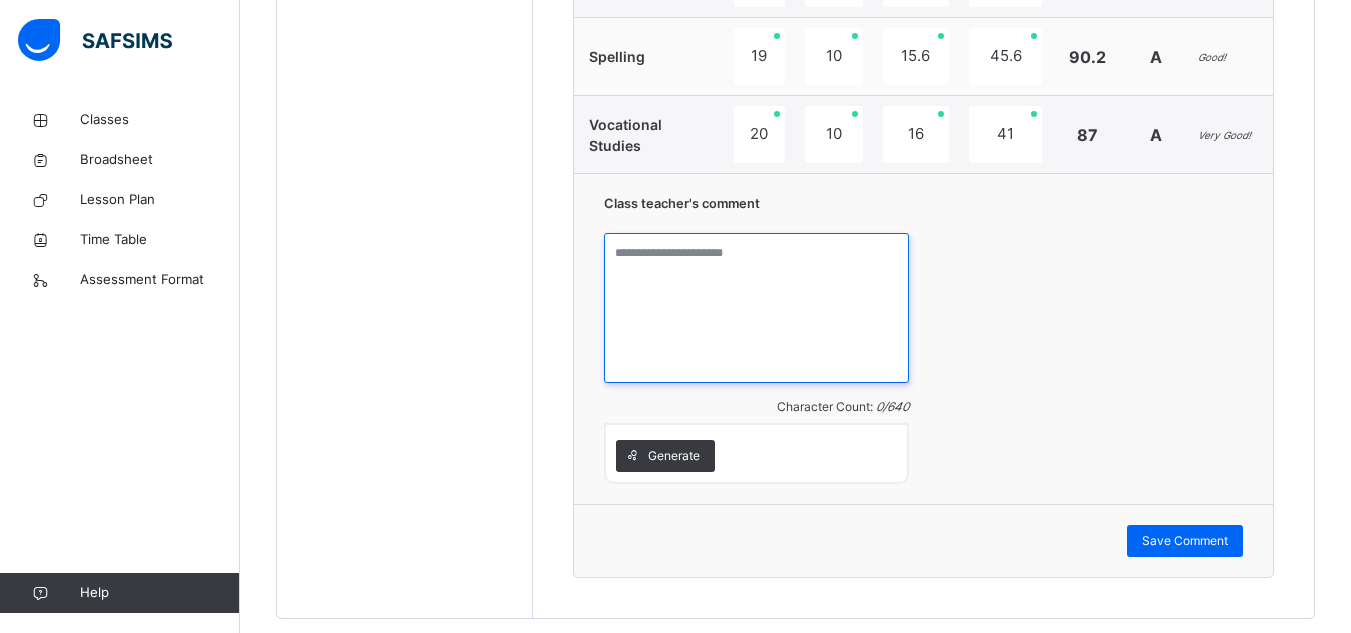 click at bounding box center (756, 308) 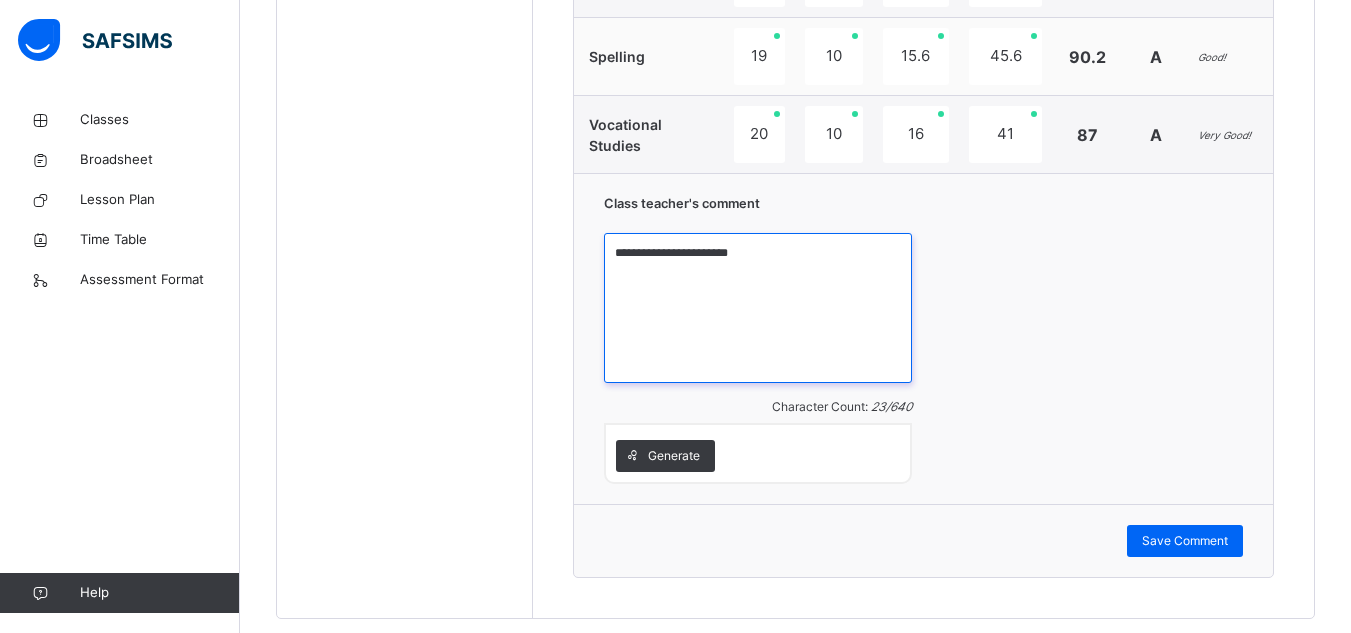 click on "**********" at bounding box center (758, 308) 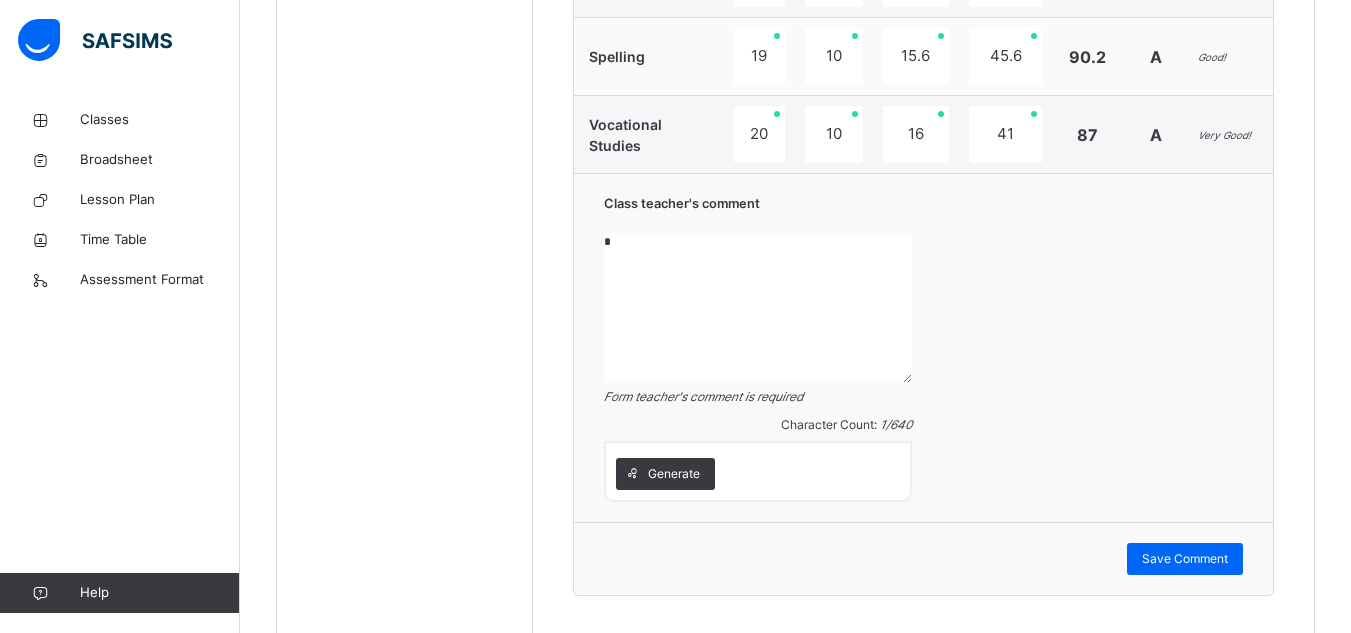 click on "*" at bounding box center [758, 308] 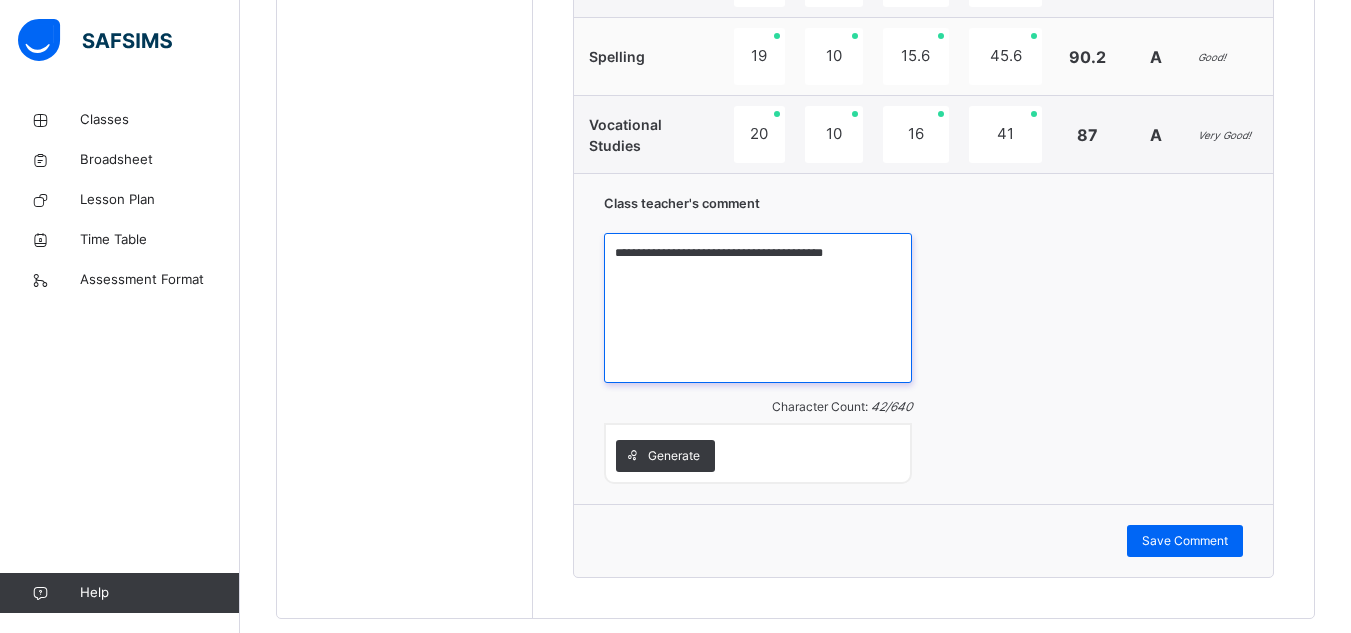drag, startPoint x: 866, startPoint y: 261, endPoint x: 590, endPoint y: 259, distance: 276.00723 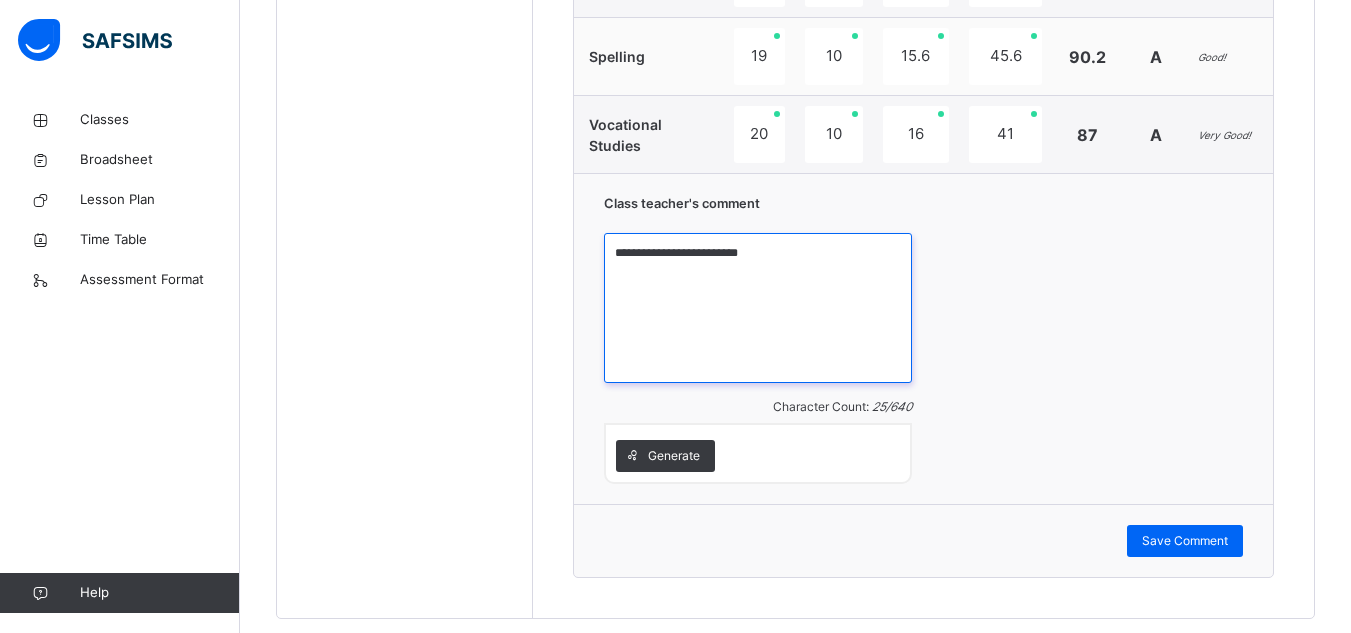 click on "**********" at bounding box center (758, 308) 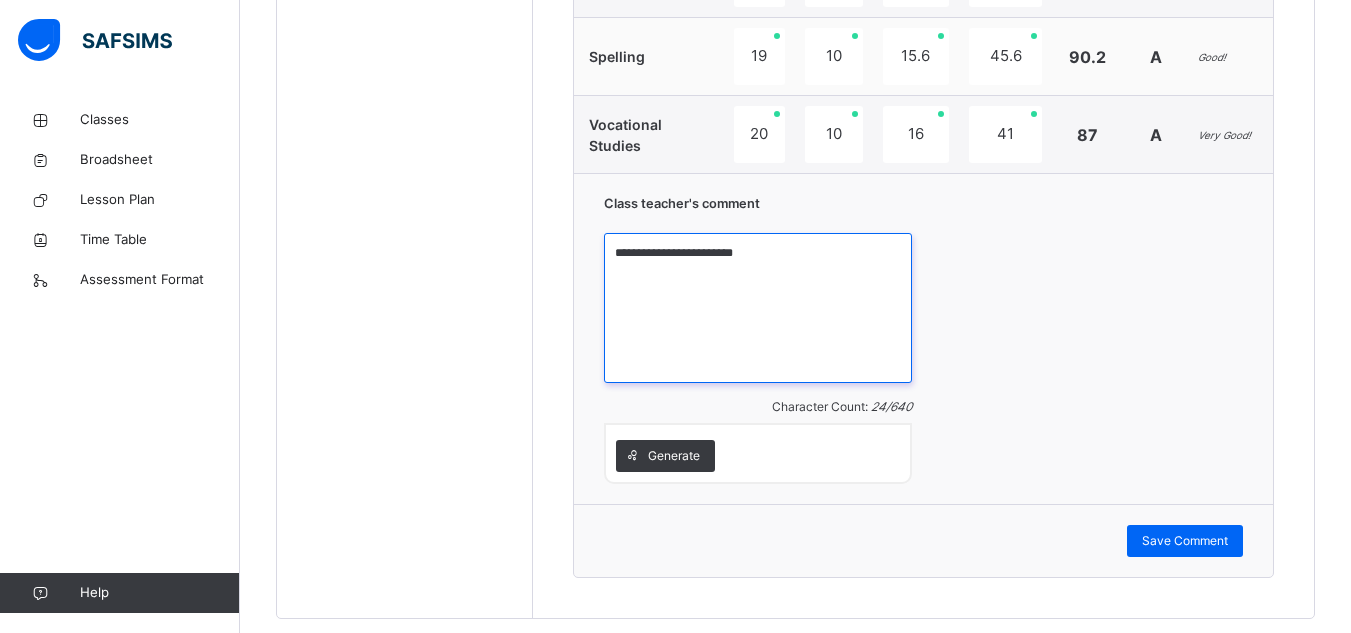 drag, startPoint x: 694, startPoint y: 257, endPoint x: 675, endPoint y: 253, distance: 19.416489 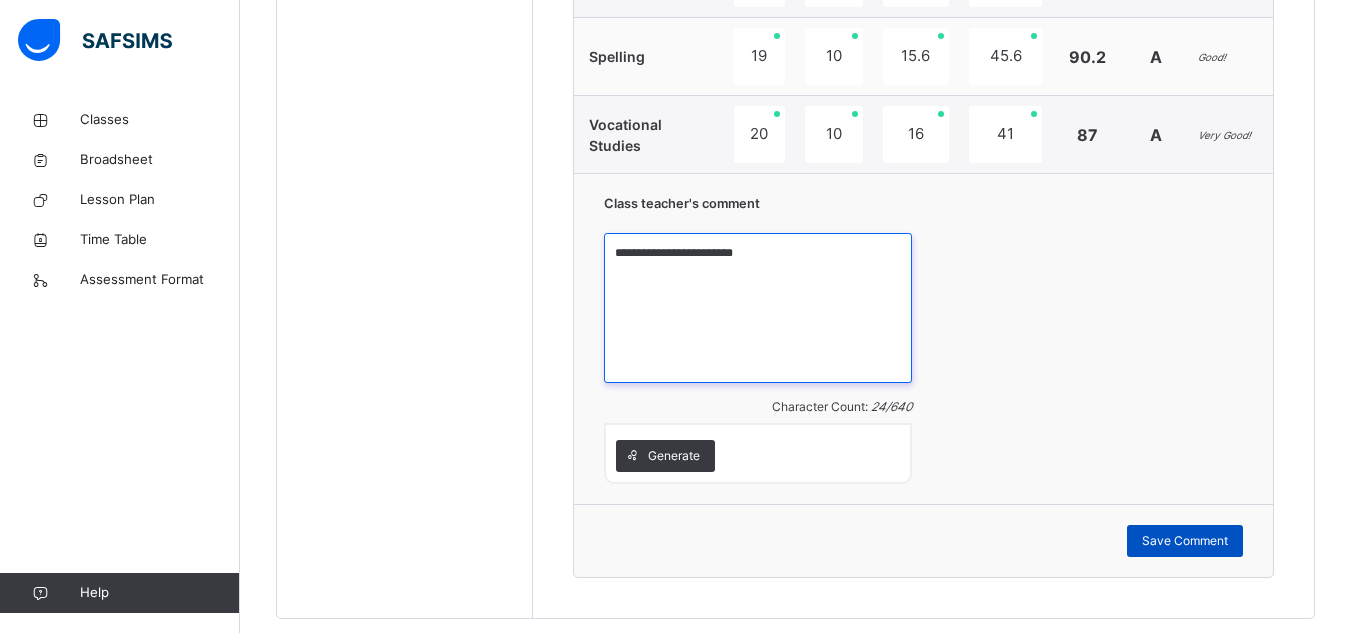 type on "**********" 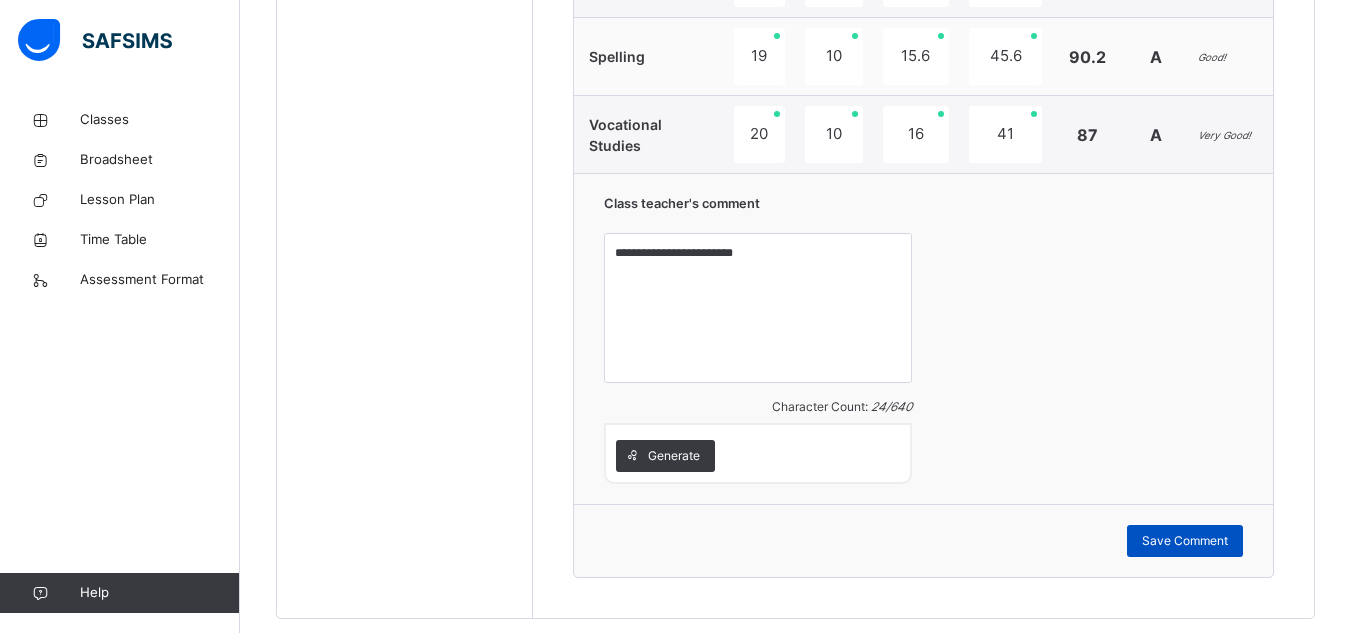 click on "Save Comment" at bounding box center [1185, 541] 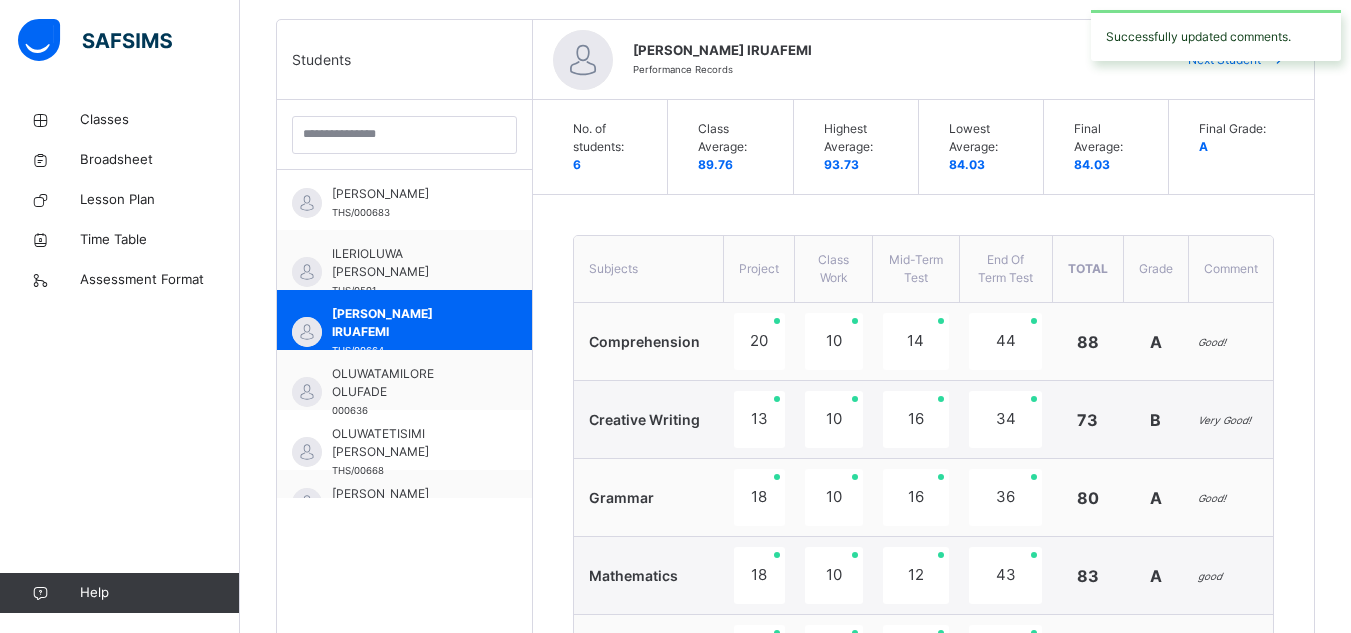 scroll, scrollTop: 491, scrollLeft: 0, axis: vertical 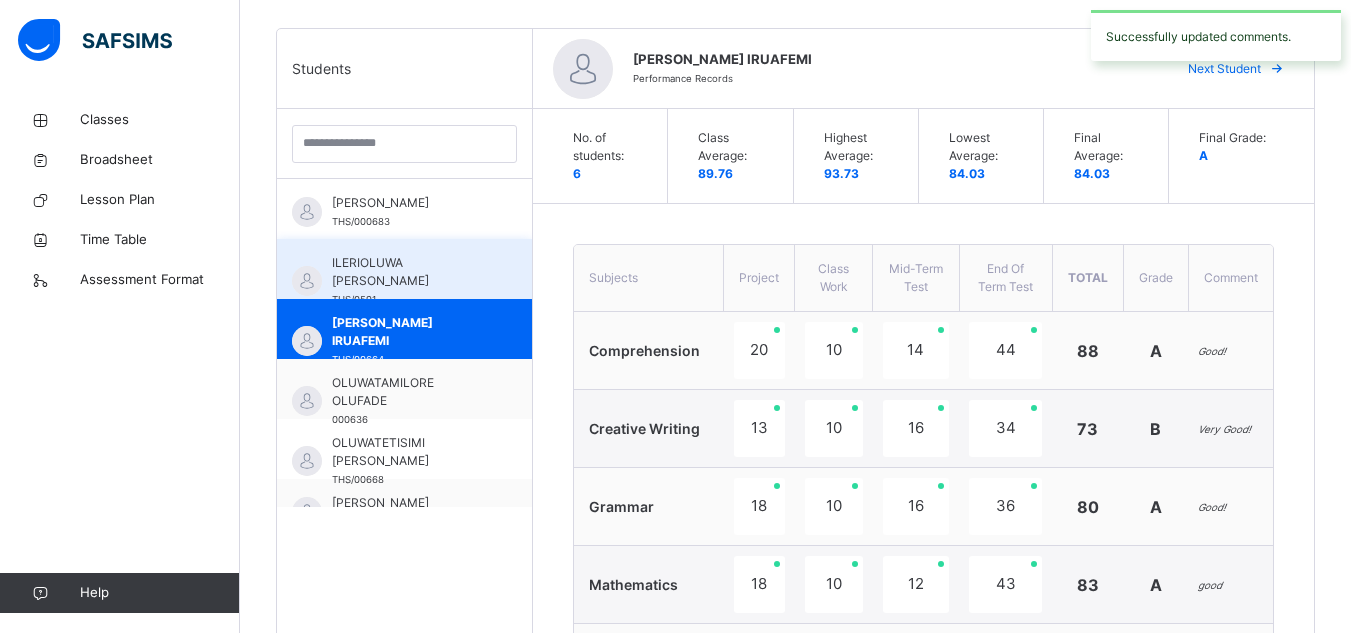 click on "ILERIOLUWA  [PERSON_NAME]" at bounding box center (409, 272) 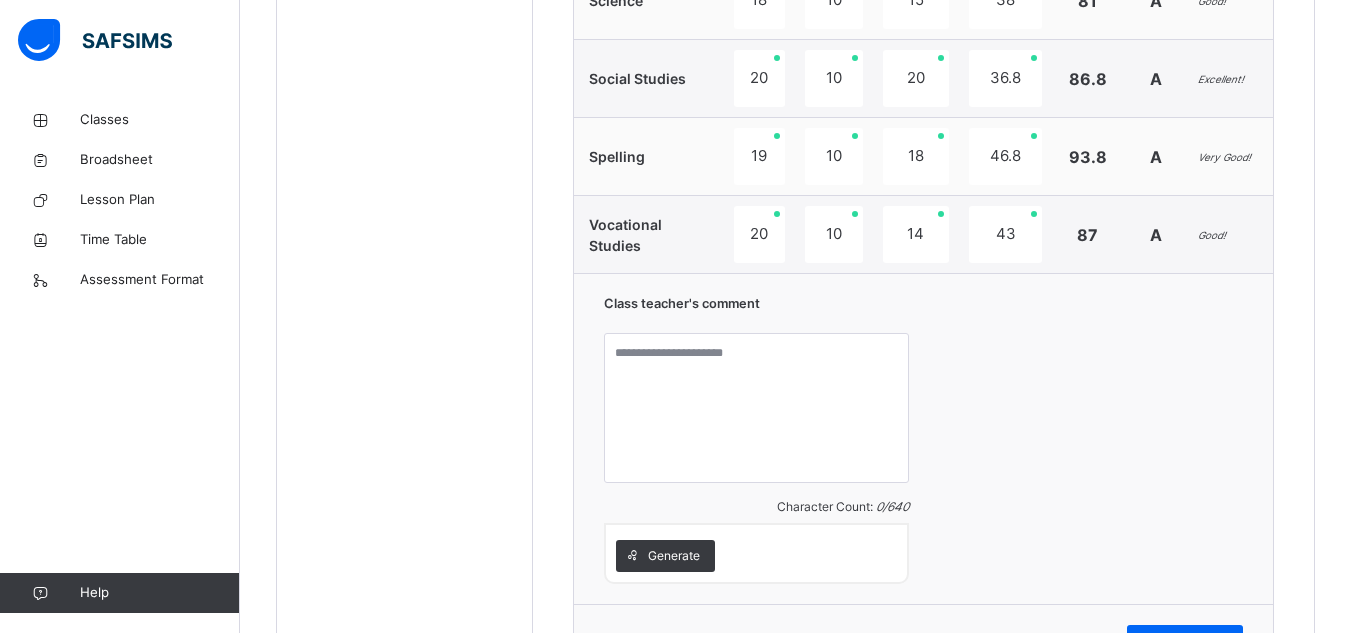 scroll, scrollTop: 1162, scrollLeft: 0, axis: vertical 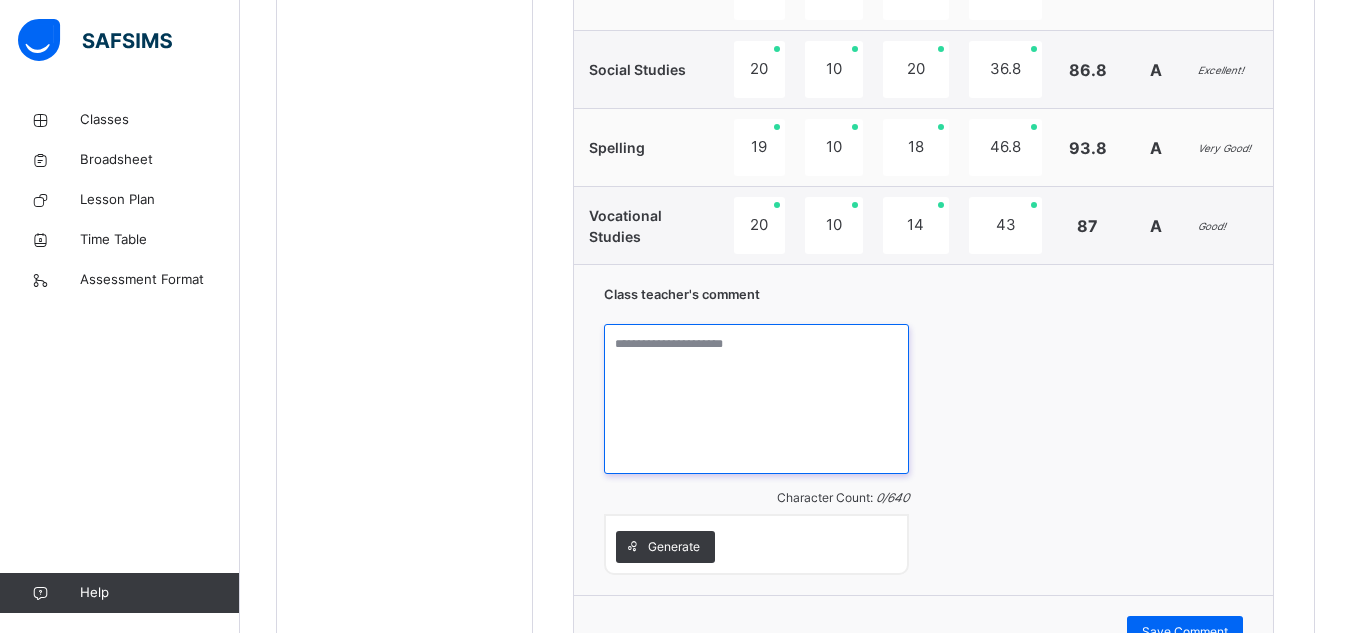 paste on "**********" 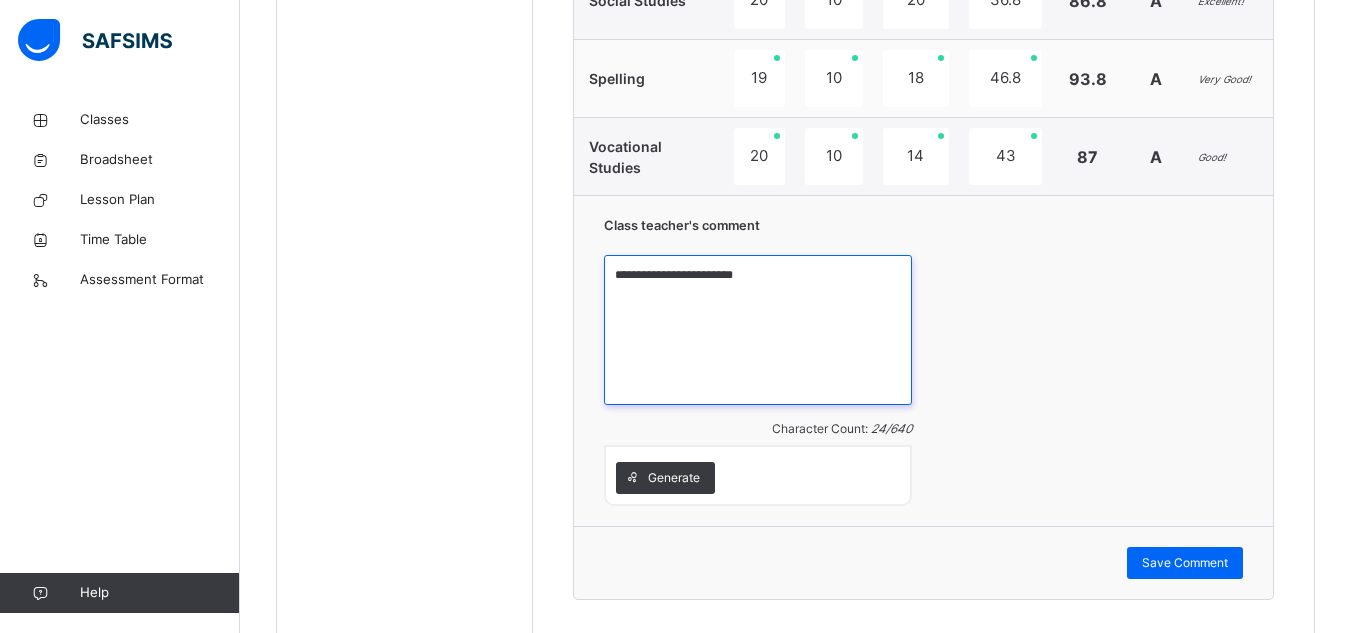 scroll, scrollTop: 1299, scrollLeft: 0, axis: vertical 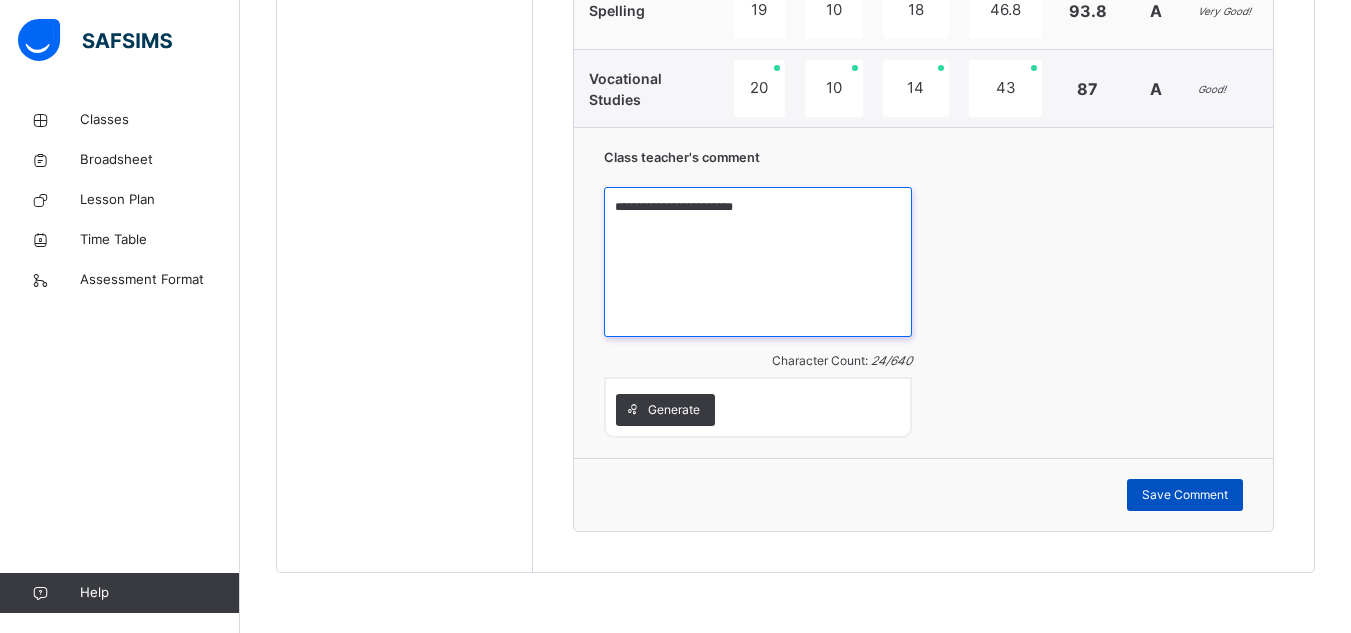 type on "**********" 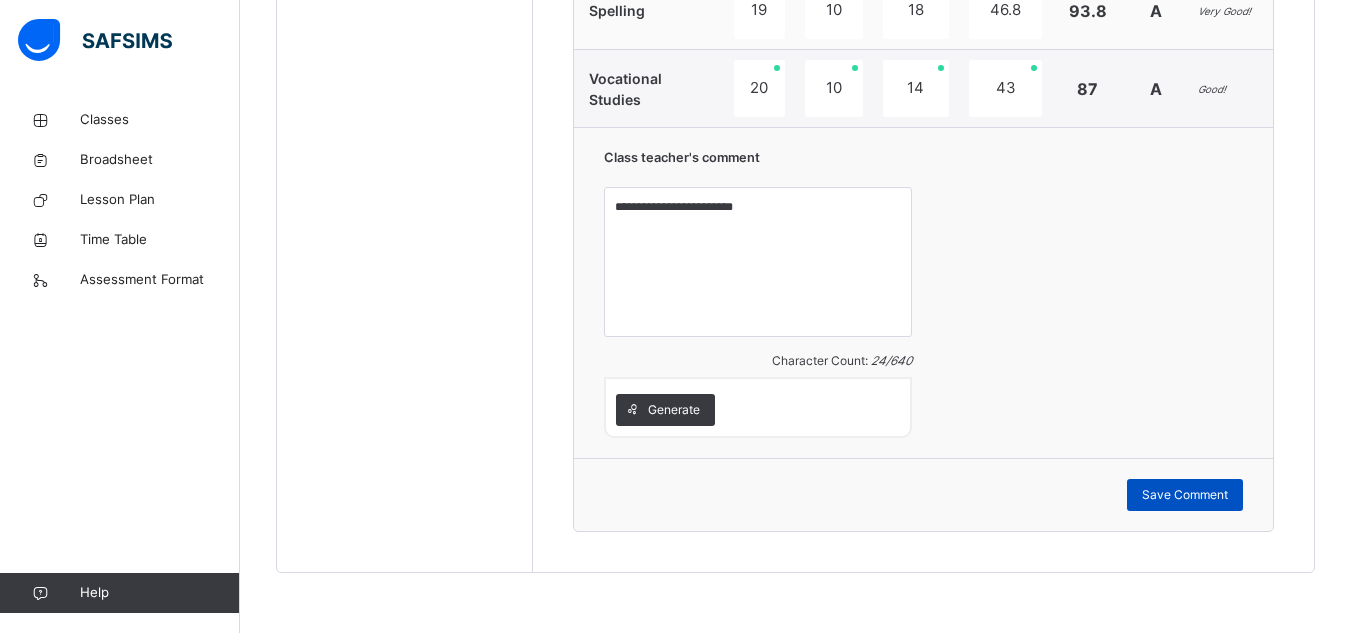 click on "Save Comment" at bounding box center [1185, 495] 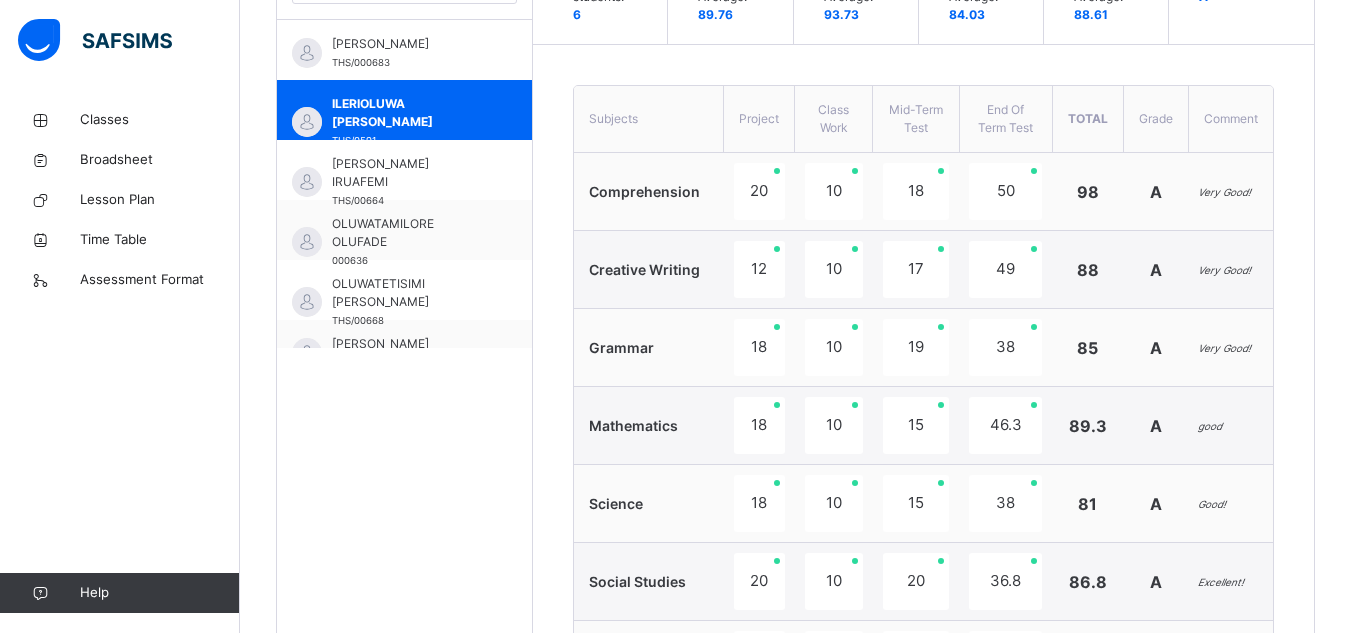 scroll, scrollTop: 648, scrollLeft: 0, axis: vertical 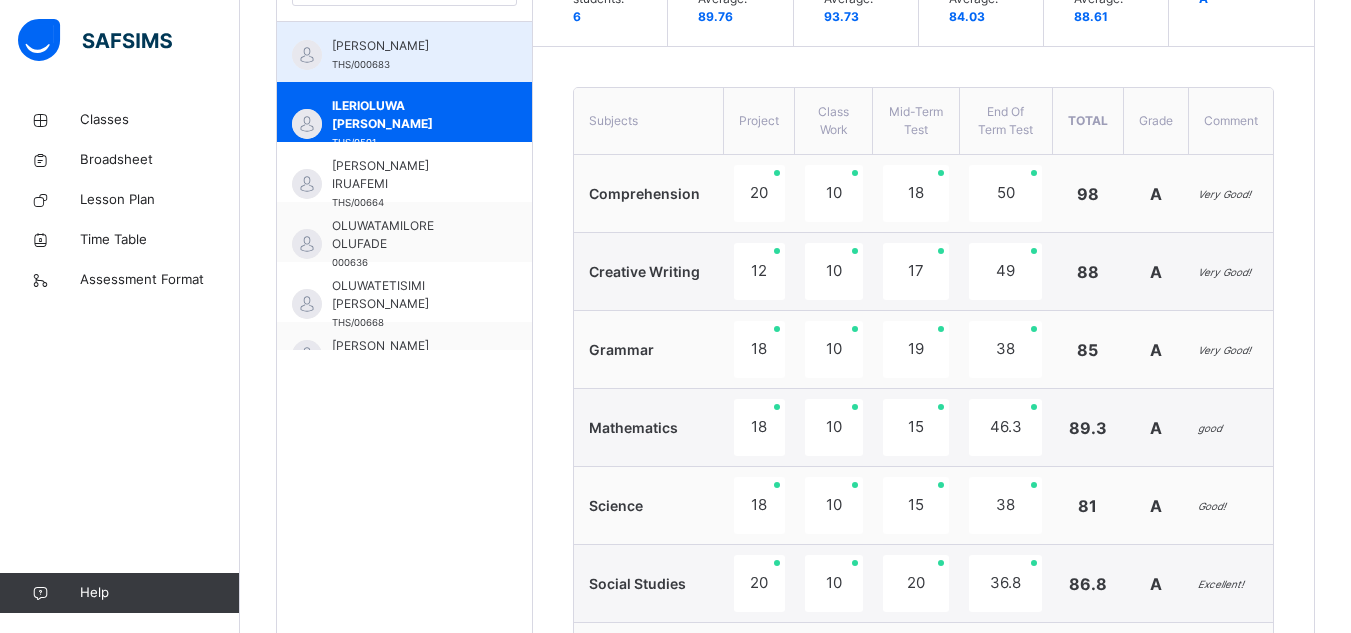 click on "[PERSON_NAME]" at bounding box center [409, 46] 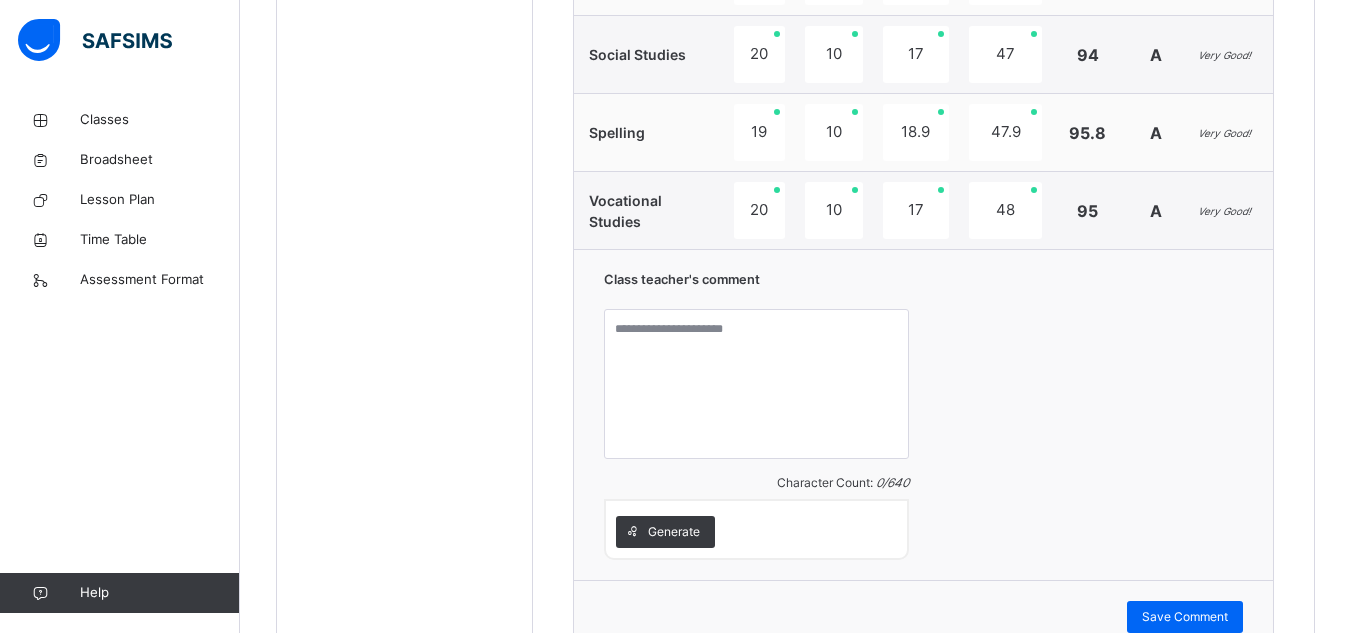 scroll, scrollTop: 1299, scrollLeft: 0, axis: vertical 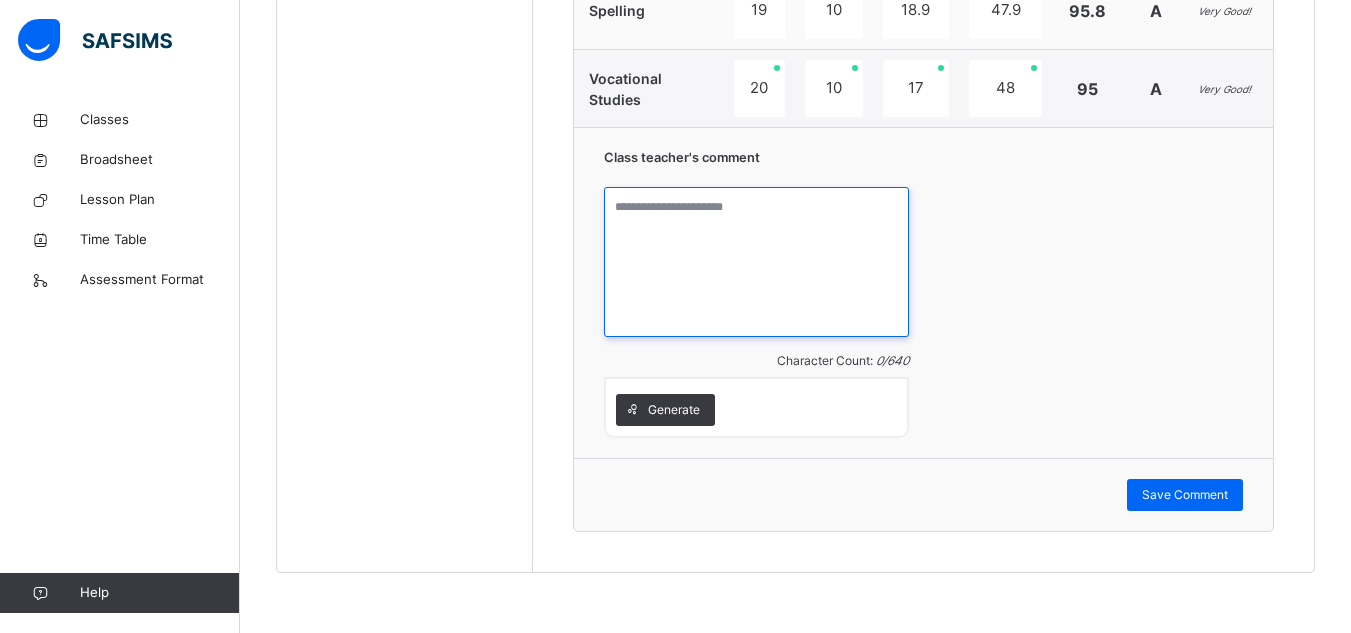 paste on "**********" 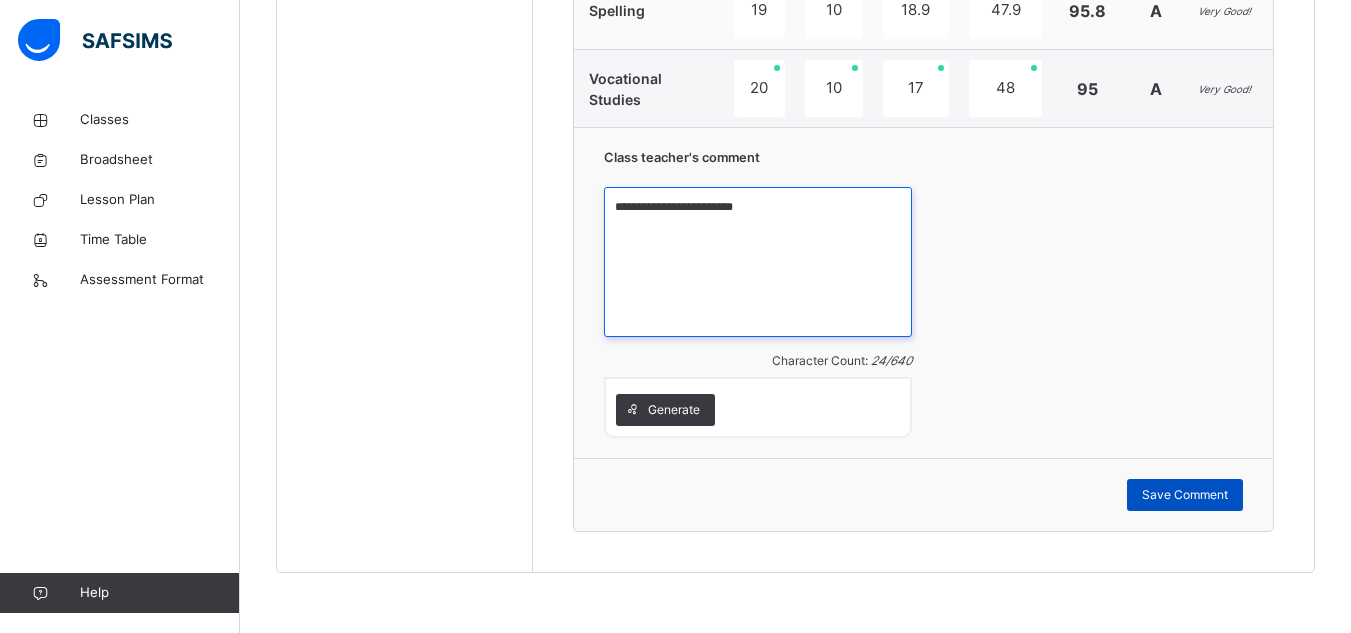 type on "**********" 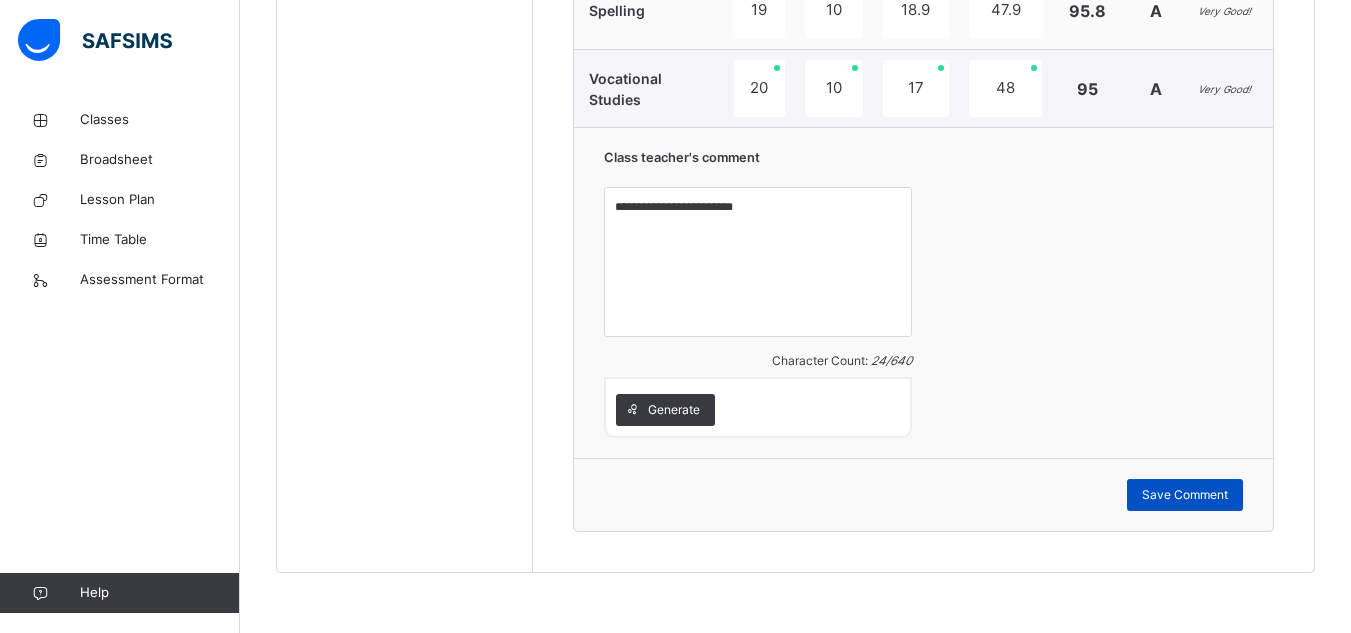 click on "Save Comment" at bounding box center (1185, 495) 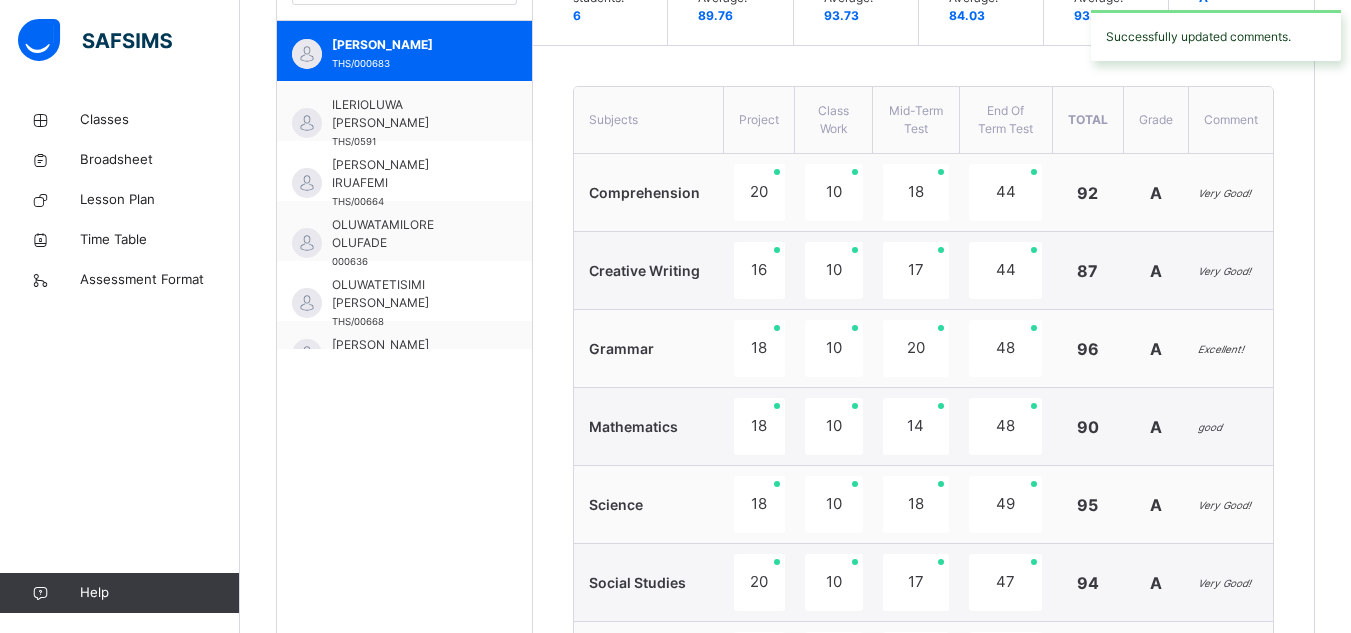 scroll, scrollTop: 646, scrollLeft: 0, axis: vertical 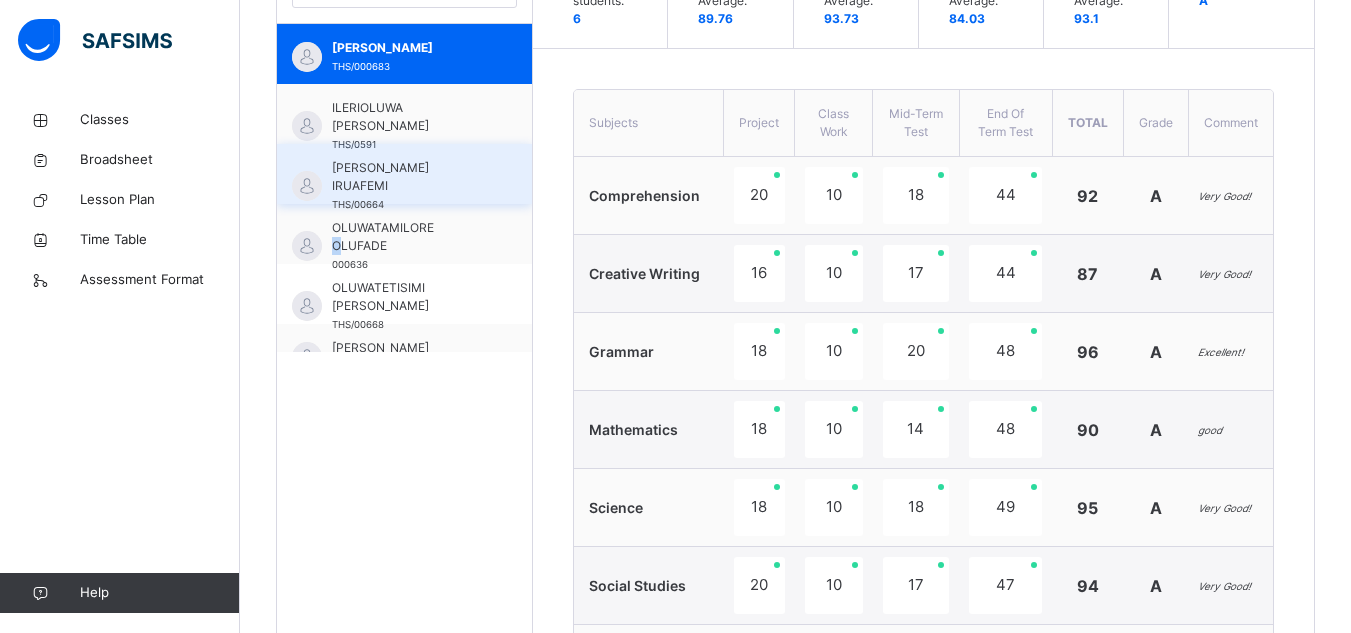 drag, startPoint x: 361, startPoint y: 233, endPoint x: 344, endPoint y: 252, distance: 25.495098 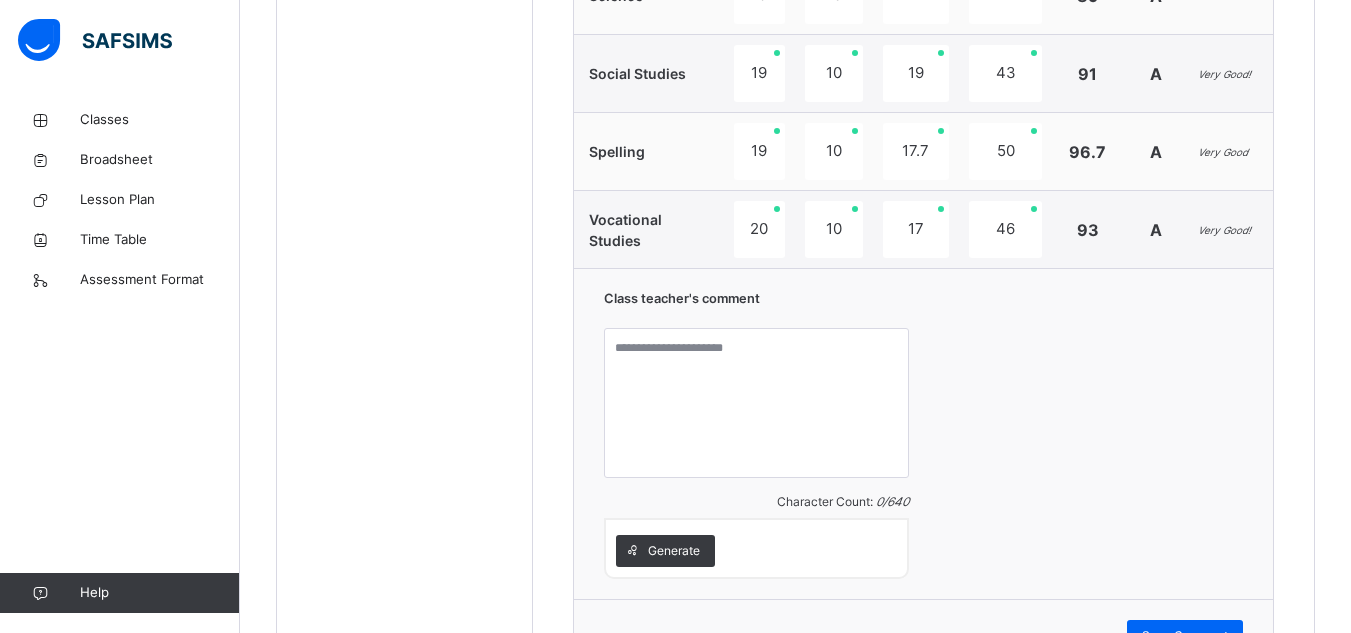 scroll, scrollTop: 1162, scrollLeft: 0, axis: vertical 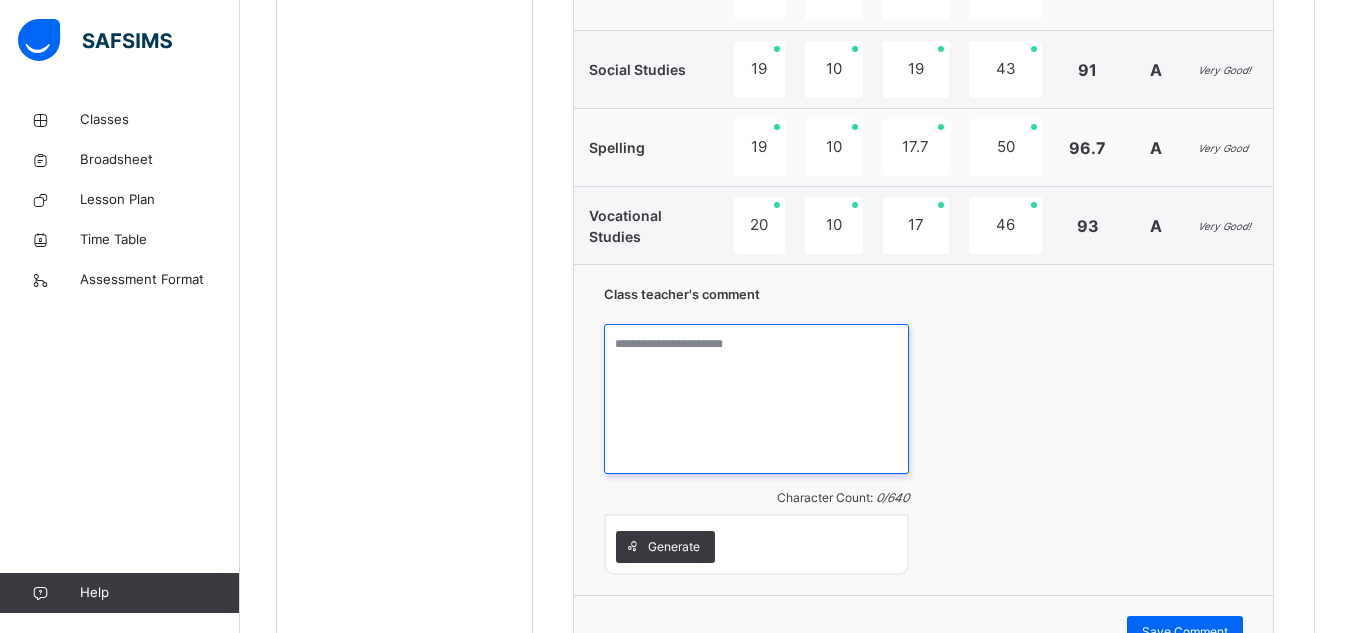 paste on "**********" 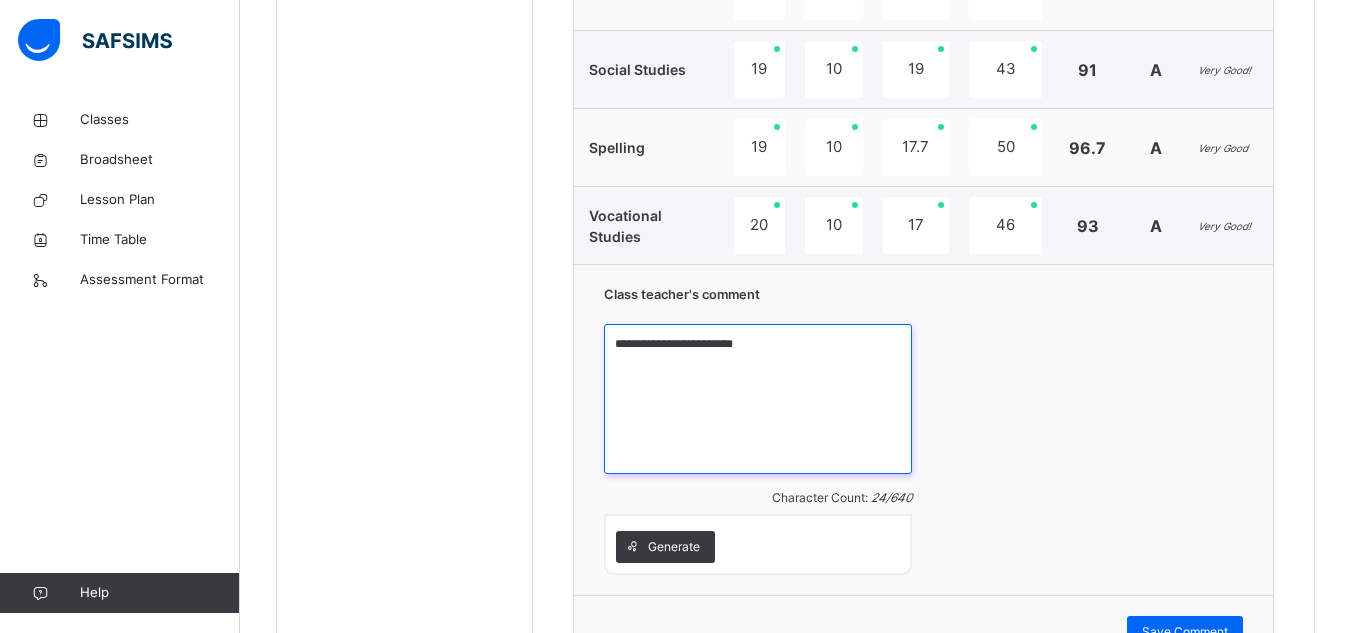 click on "**********" at bounding box center (758, 399) 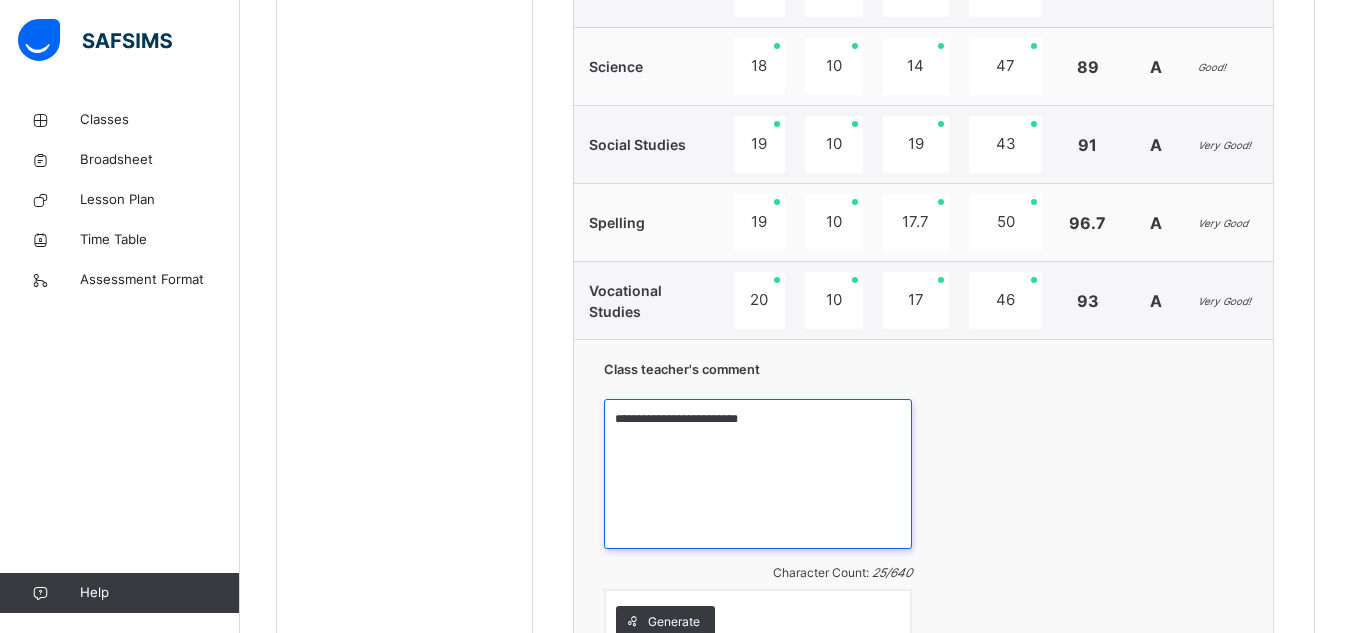 scroll, scrollTop: 1088, scrollLeft: 0, axis: vertical 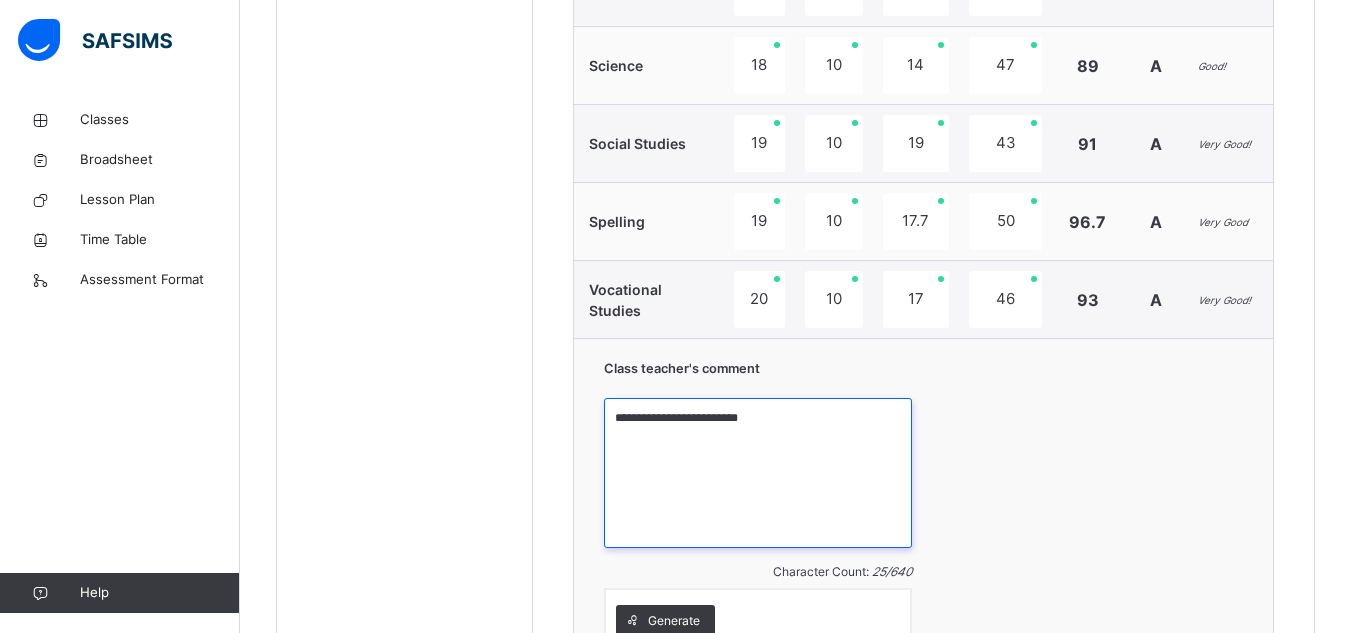 click on "**********" at bounding box center (758, 473) 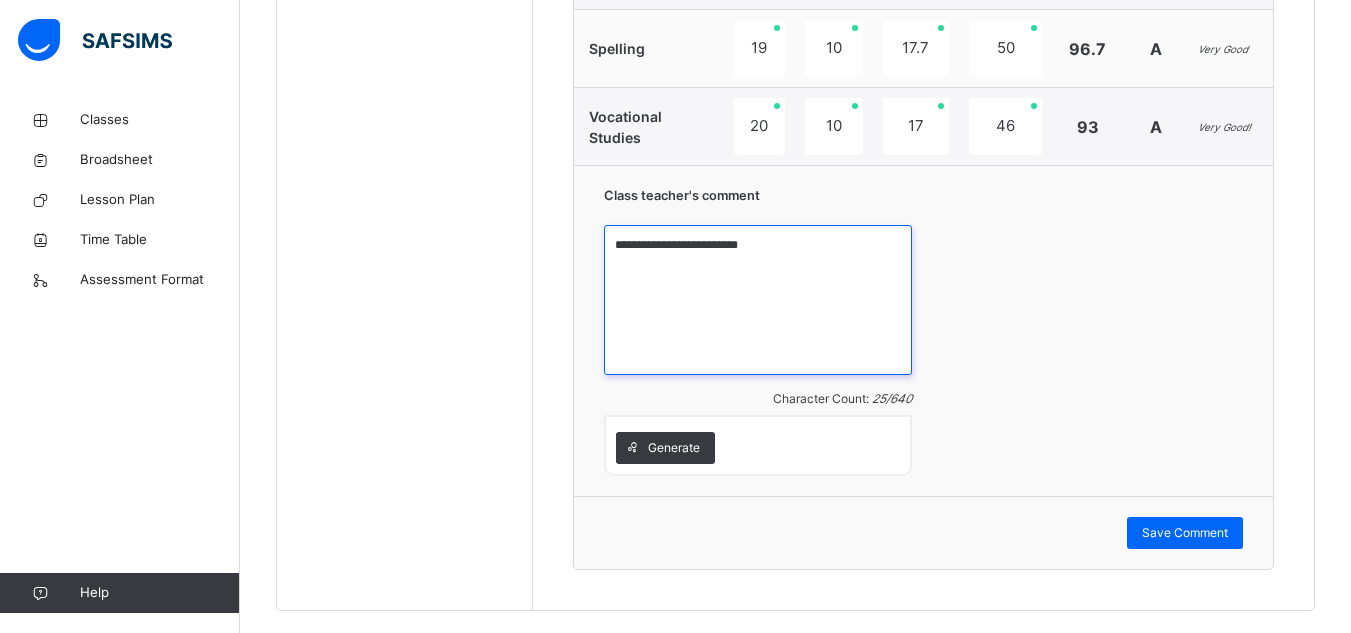 scroll, scrollTop: 1299, scrollLeft: 0, axis: vertical 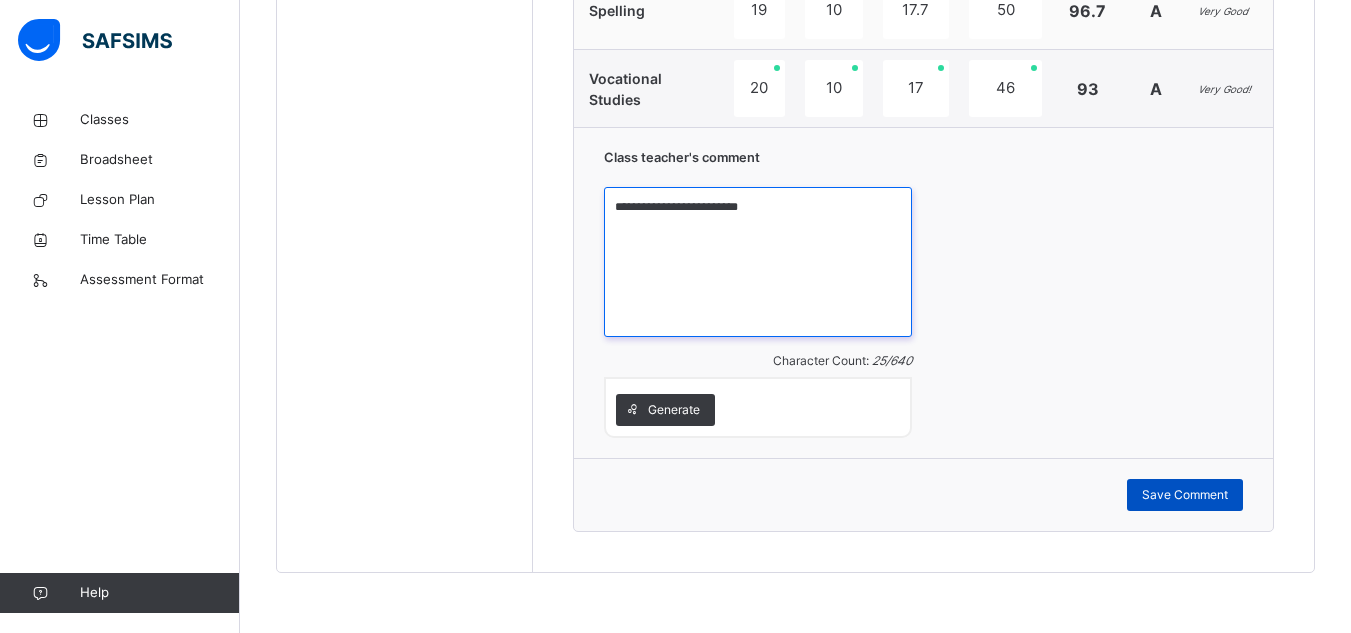 type on "**********" 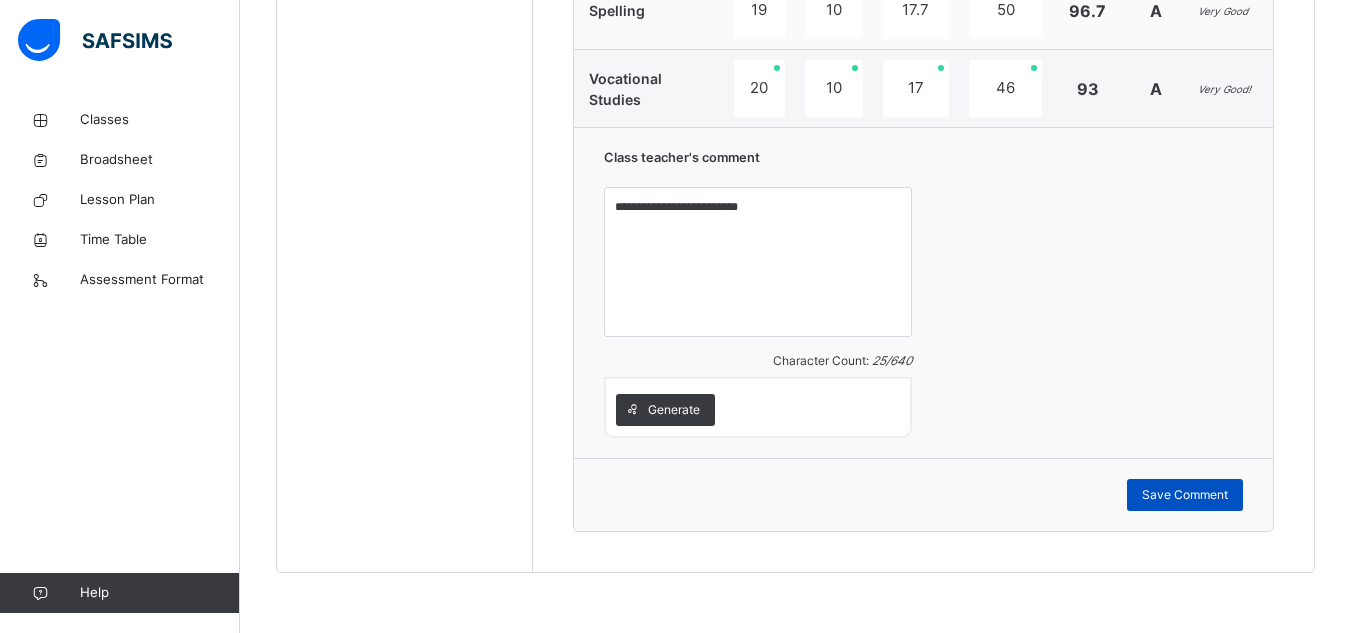 click on "Save Comment" at bounding box center (1185, 495) 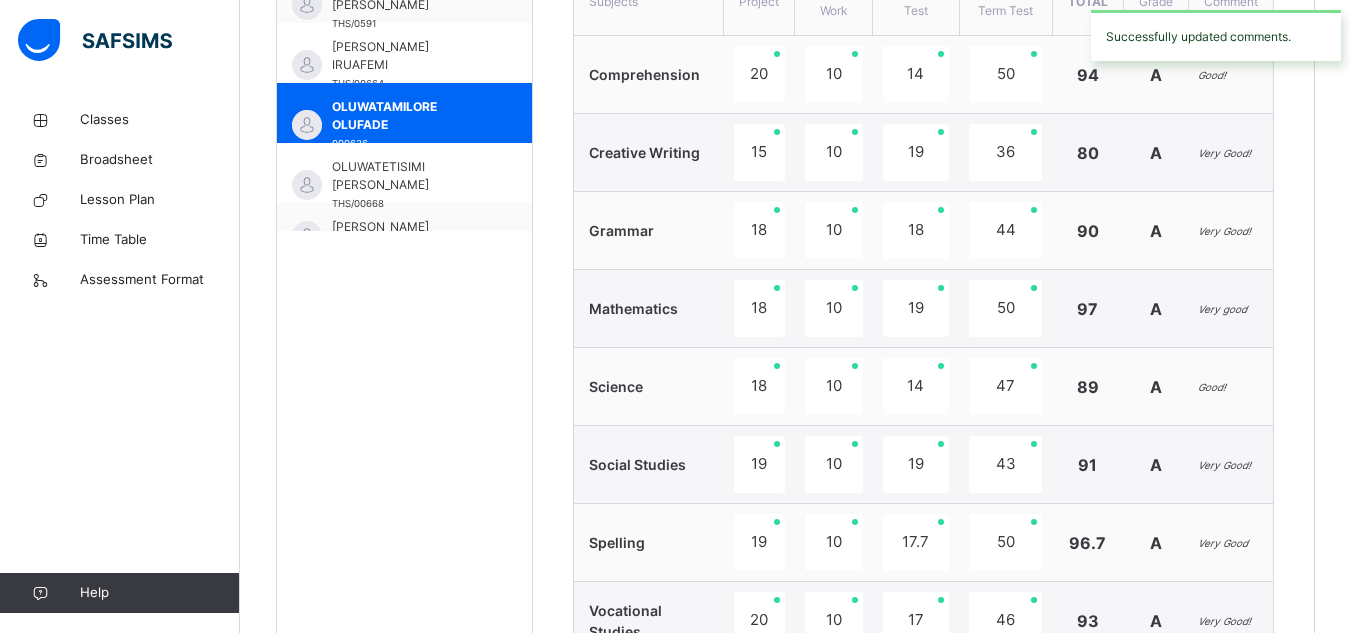 scroll, scrollTop: 766, scrollLeft: 0, axis: vertical 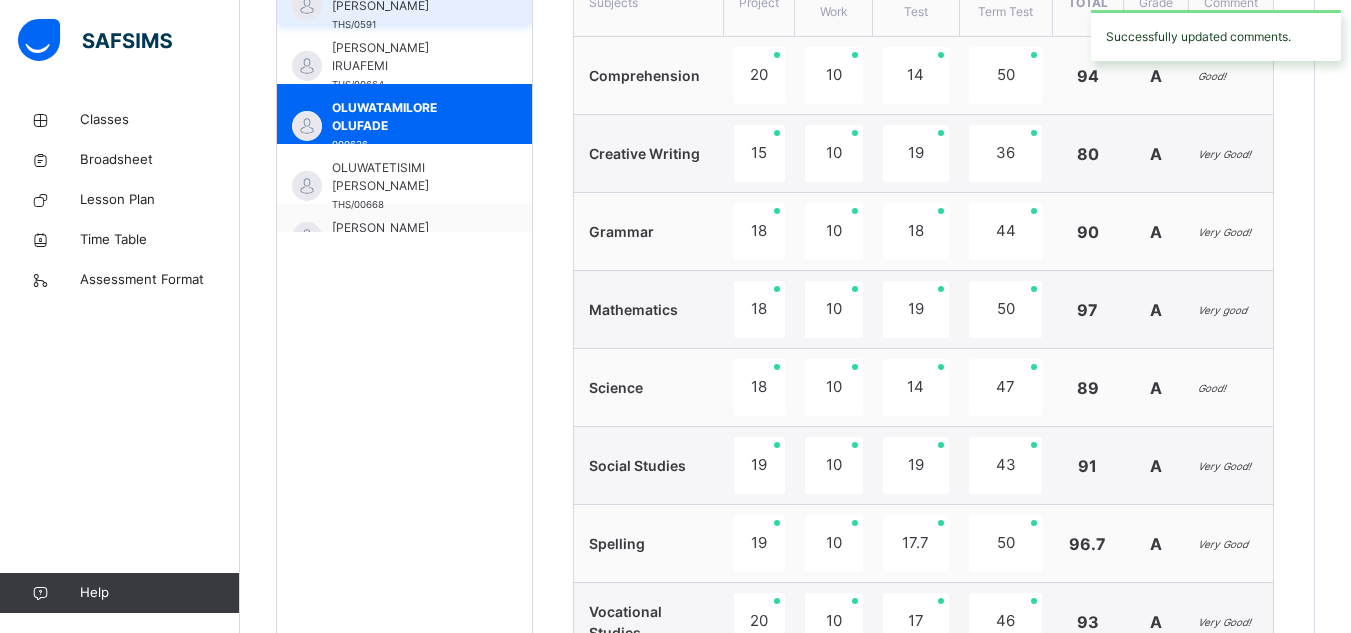click on "OLUWATETISIMI [PERSON_NAME]" at bounding box center [409, 177] 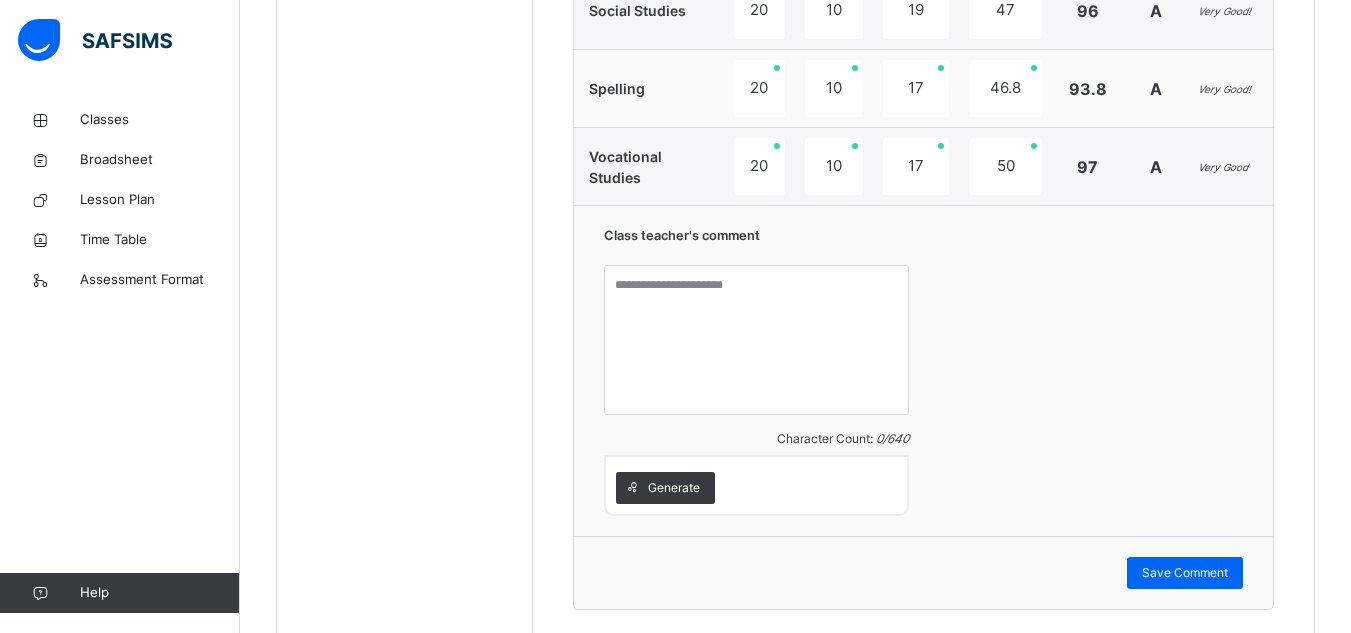 scroll, scrollTop: 1205, scrollLeft: 0, axis: vertical 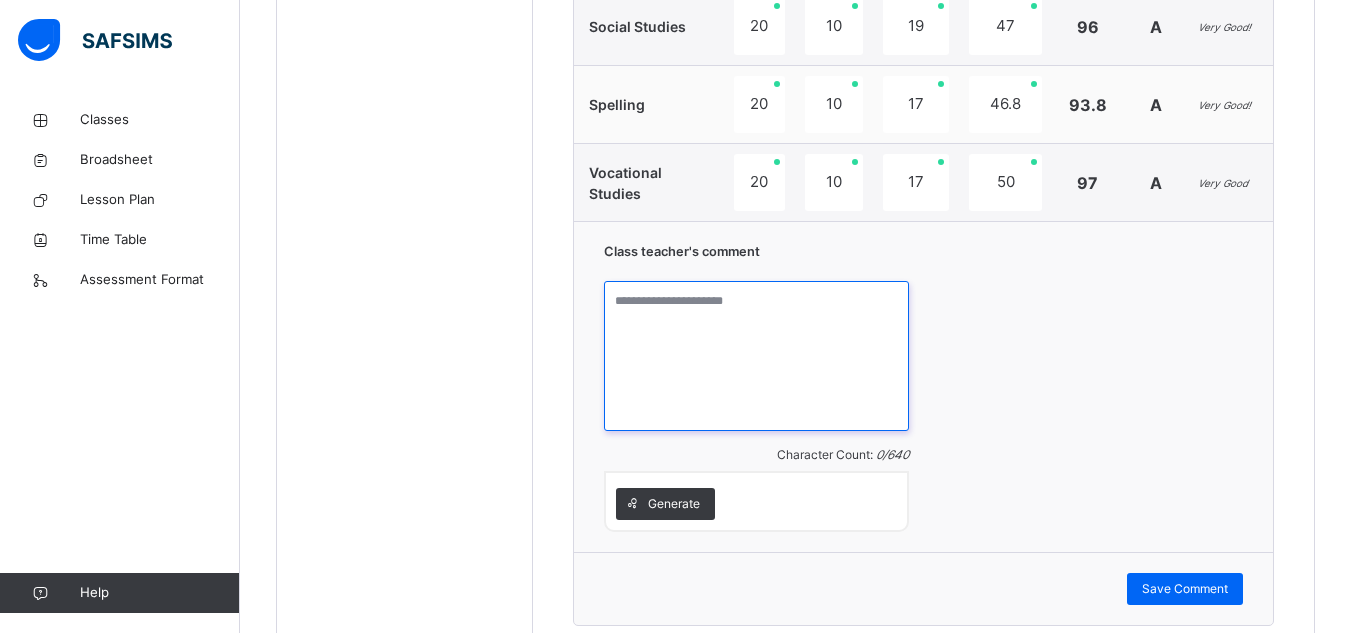paste on "**********" 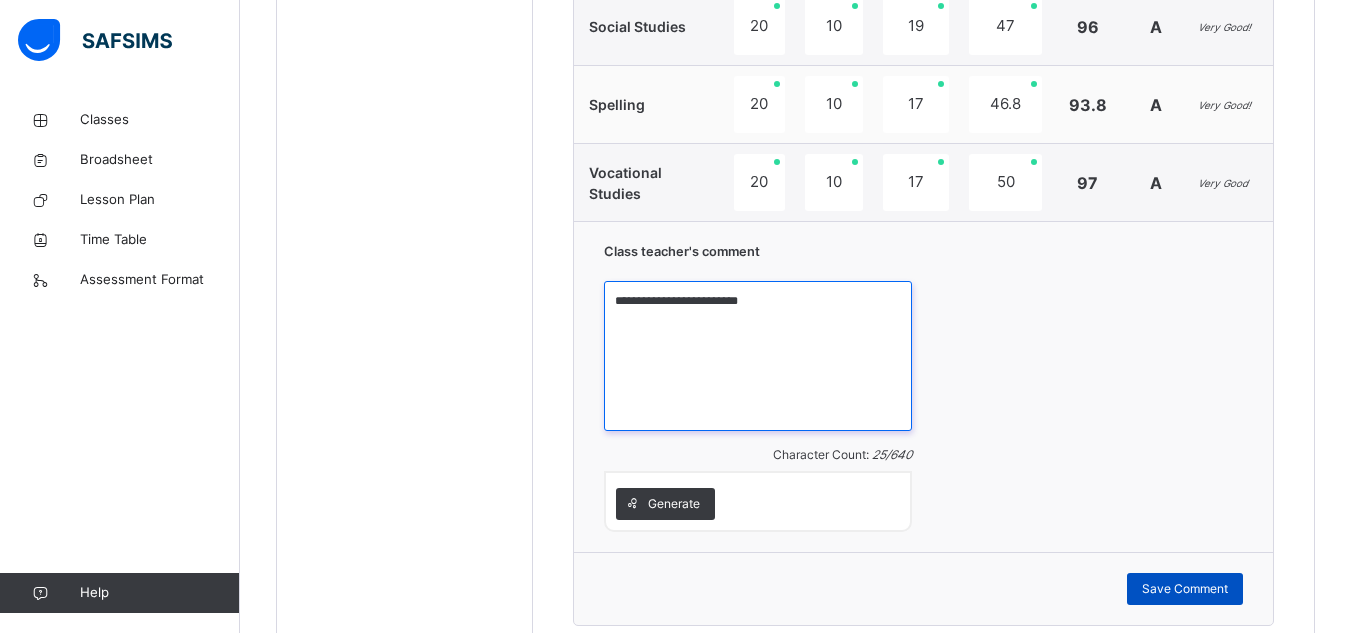 type on "**********" 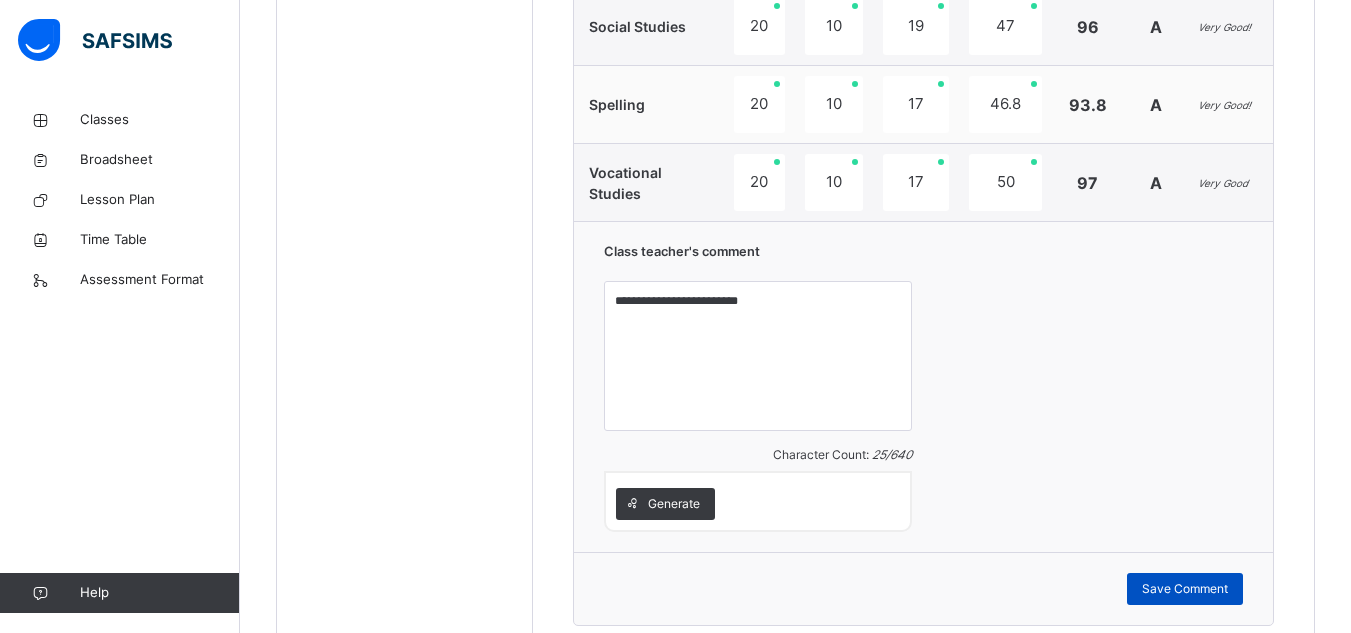 click on "Save Comment" at bounding box center (1185, 589) 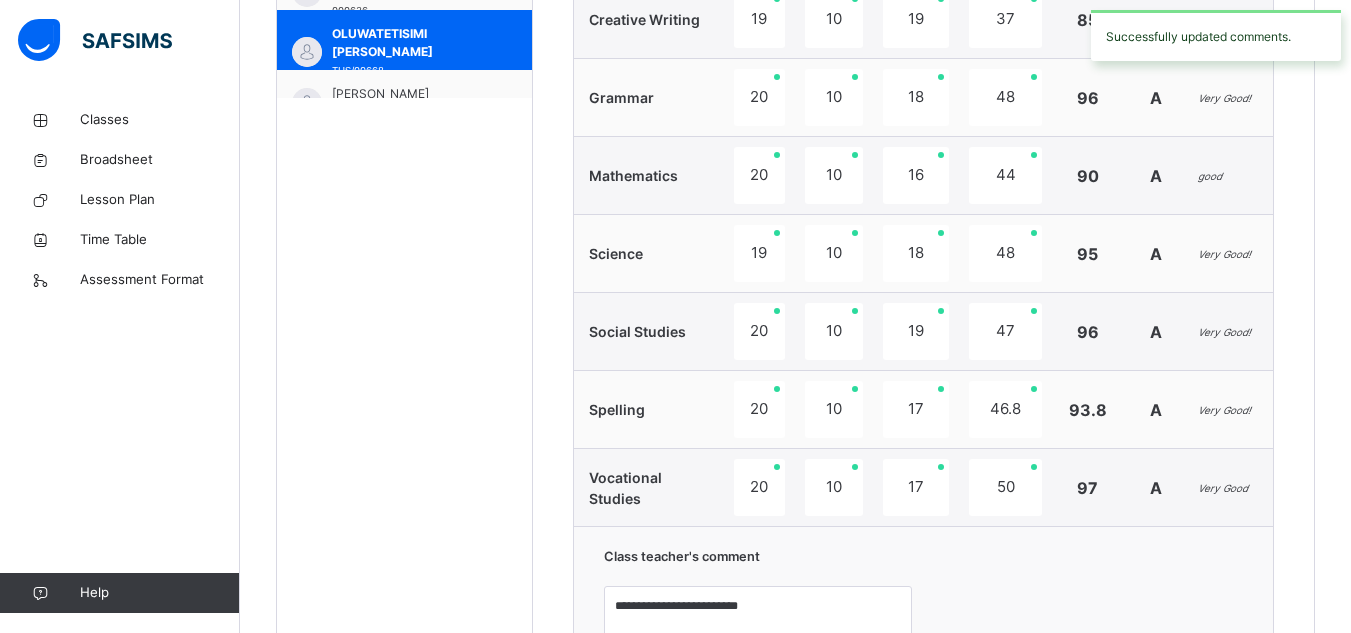 scroll, scrollTop: 789, scrollLeft: 0, axis: vertical 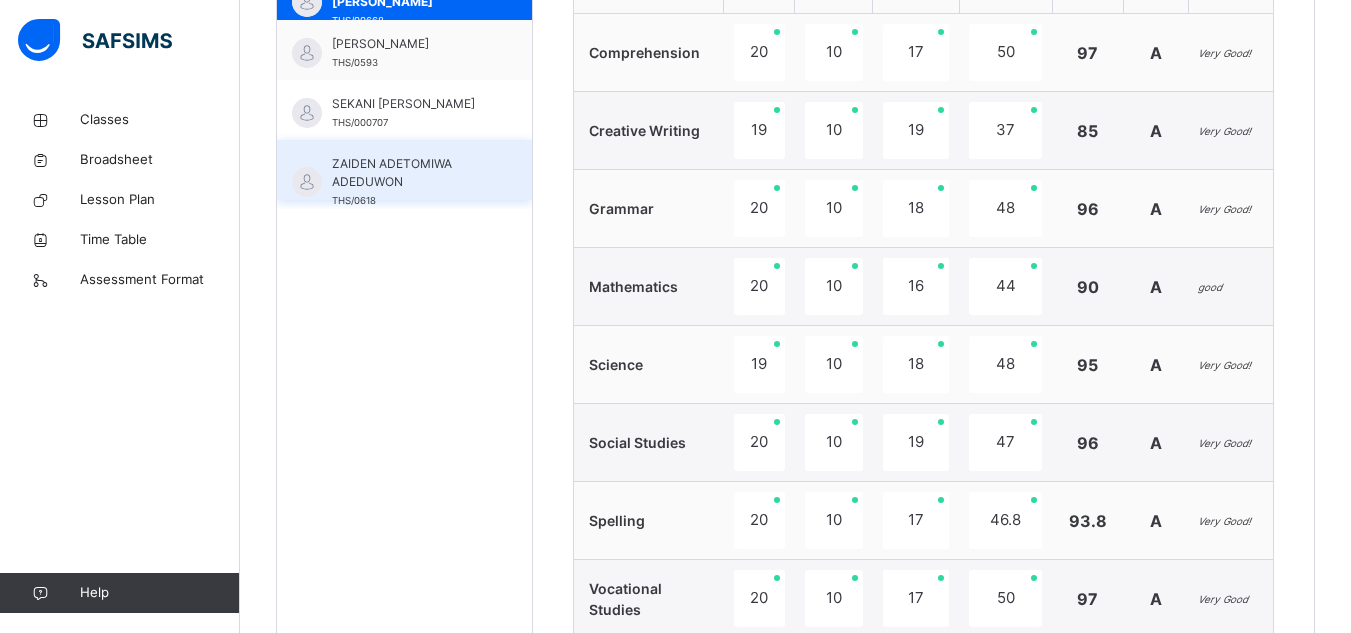 click on "ZAIDEN ADETOMIWA ADEDUWON" at bounding box center [409, 173] 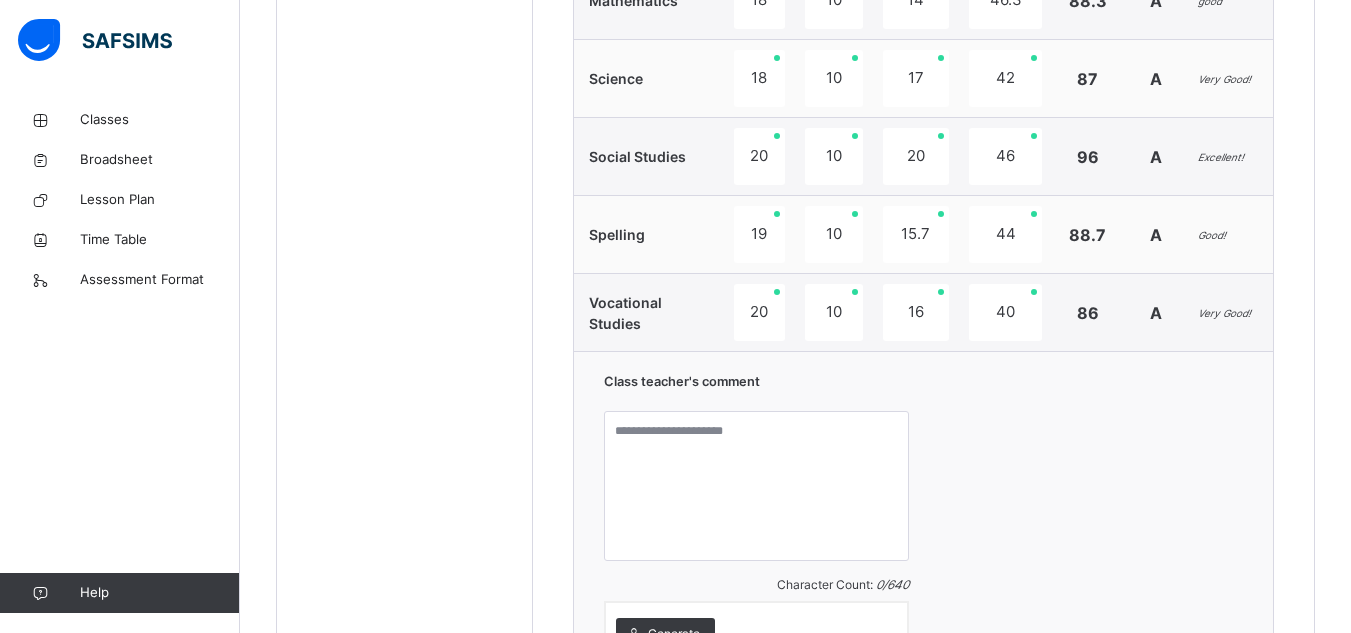 scroll, scrollTop: 1106, scrollLeft: 0, axis: vertical 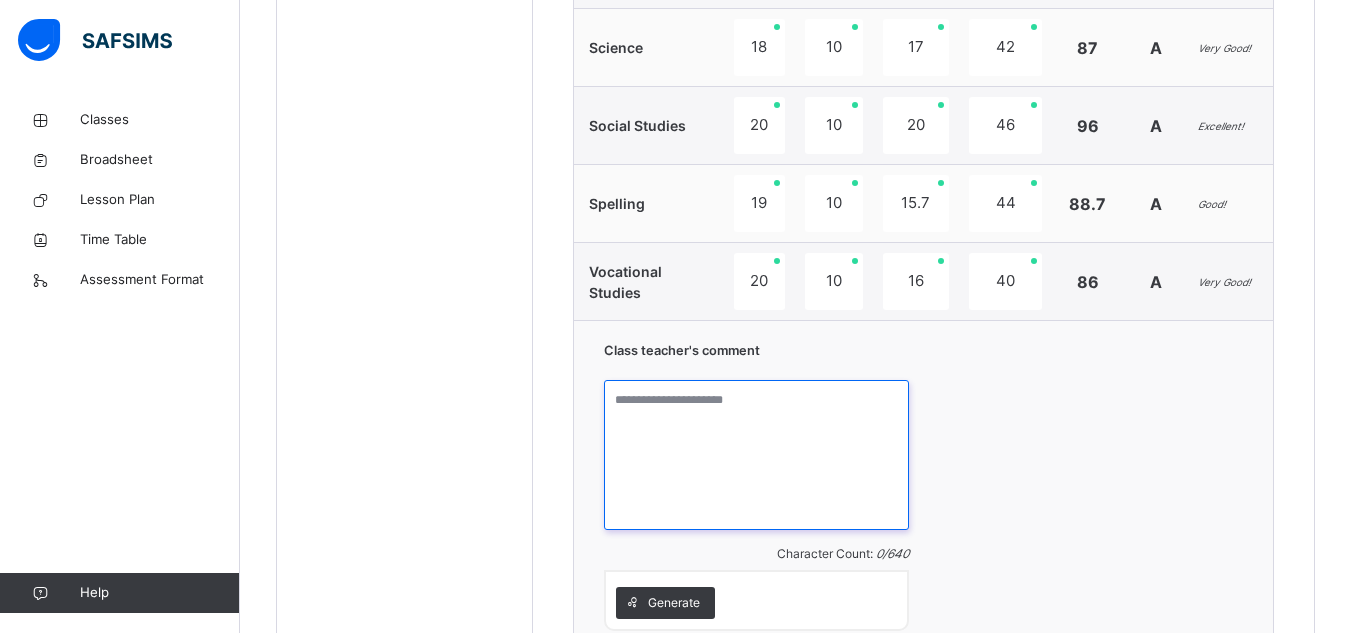 click at bounding box center (756, 455) 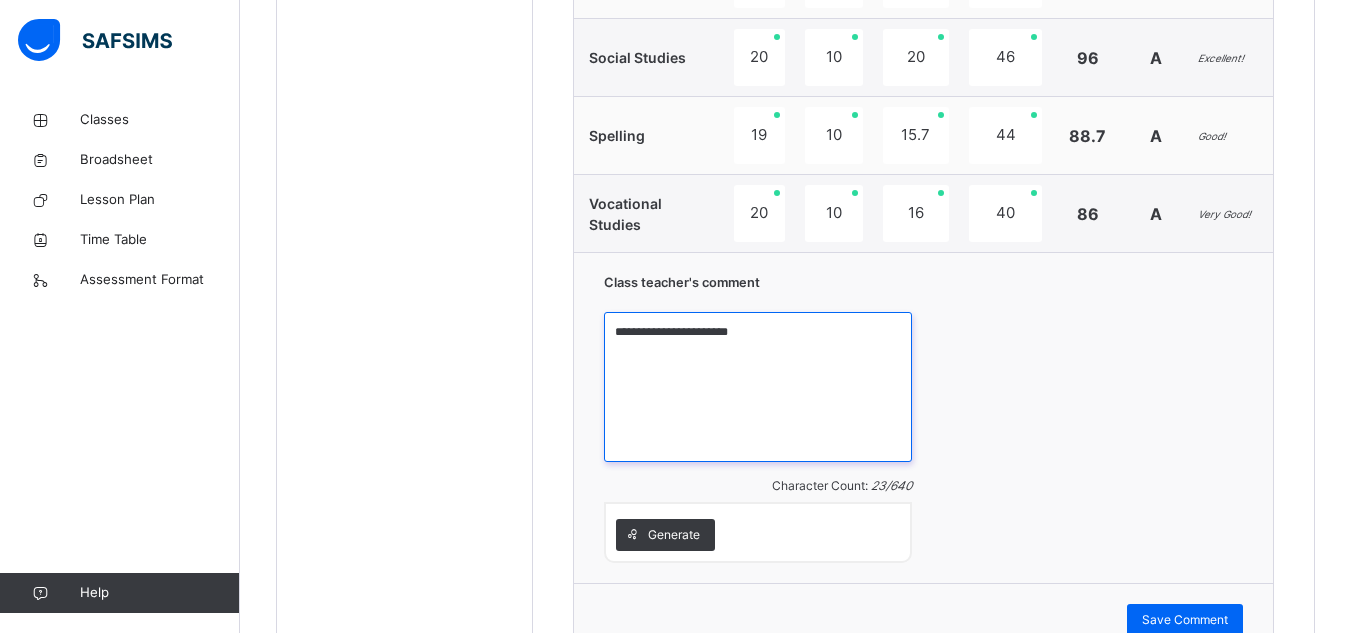 scroll, scrollTop: 1176, scrollLeft: 0, axis: vertical 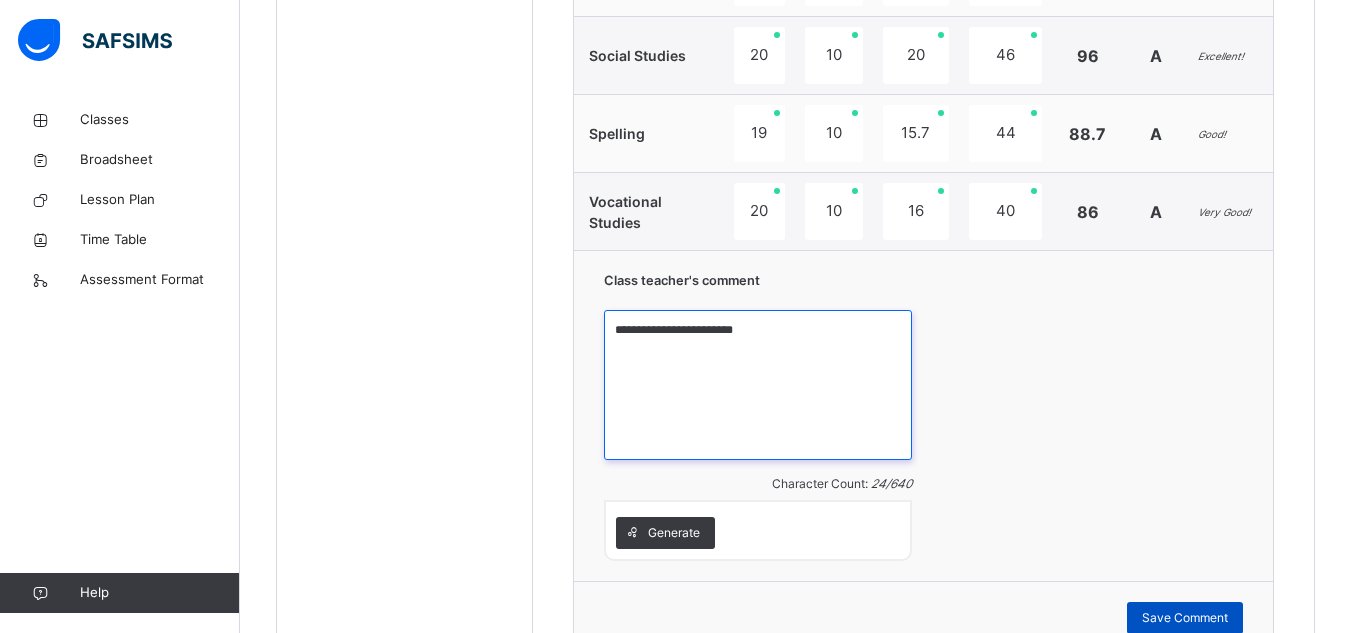 type on "**********" 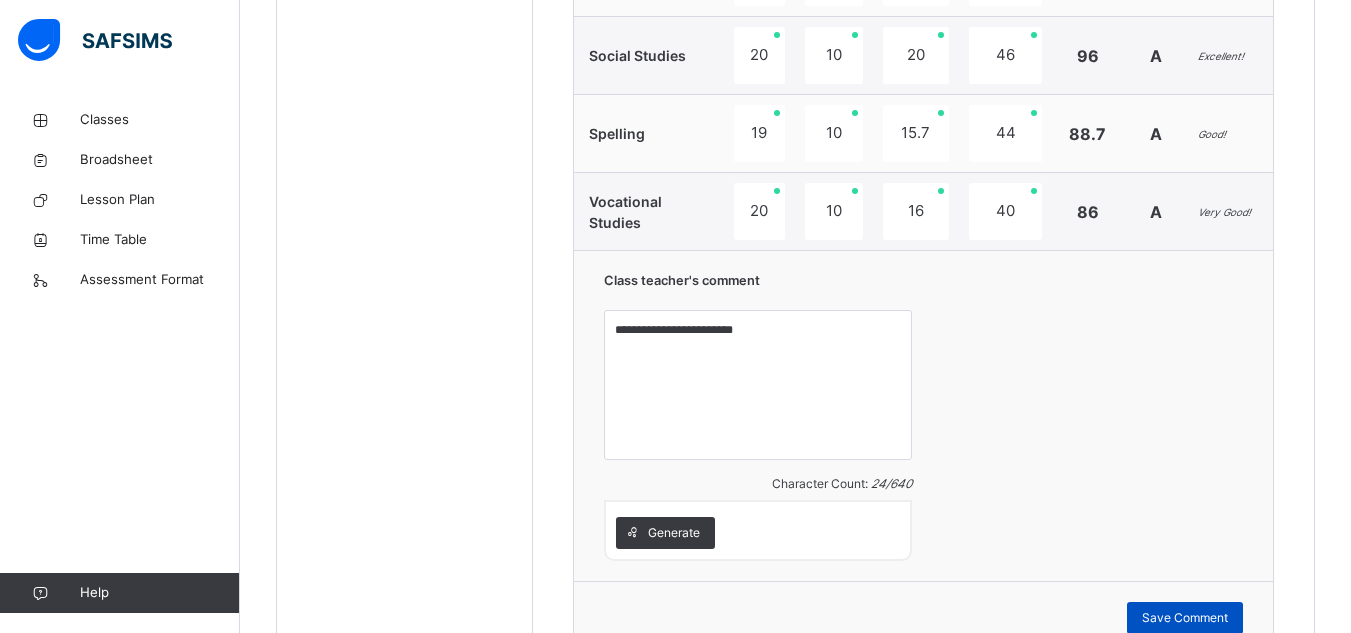 click on "Save Comment" at bounding box center (1185, 618) 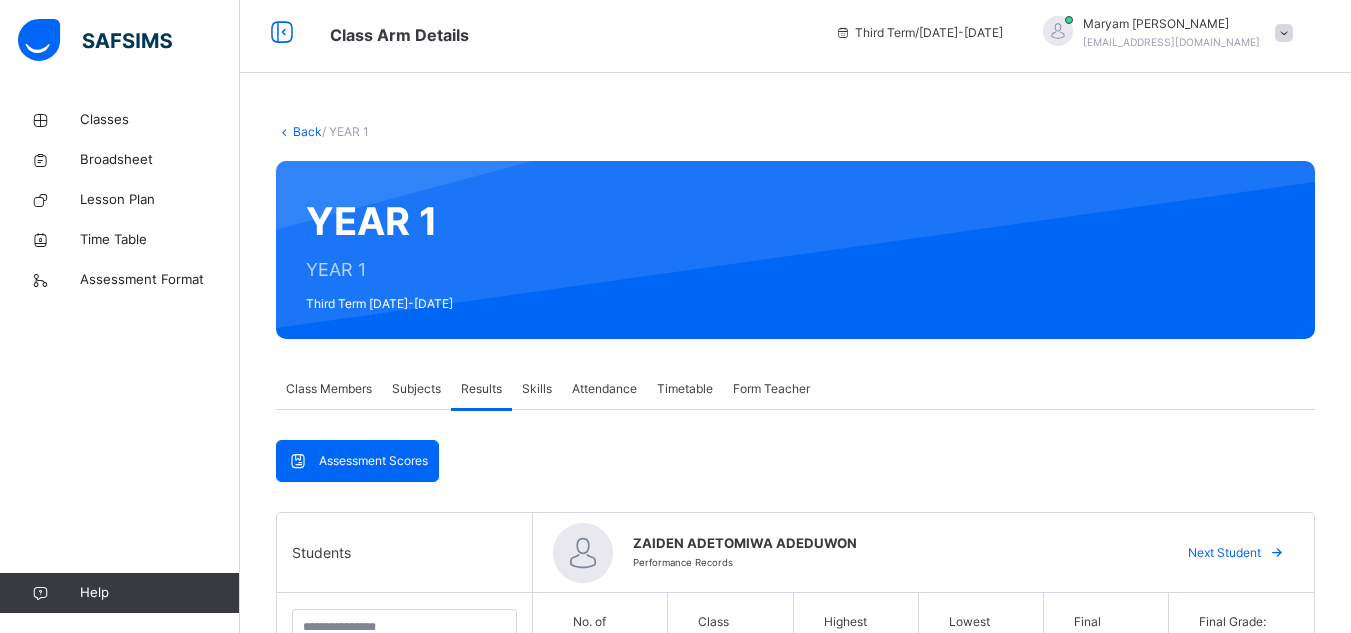 scroll, scrollTop: 4, scrollLeft: 0, axis: vertical 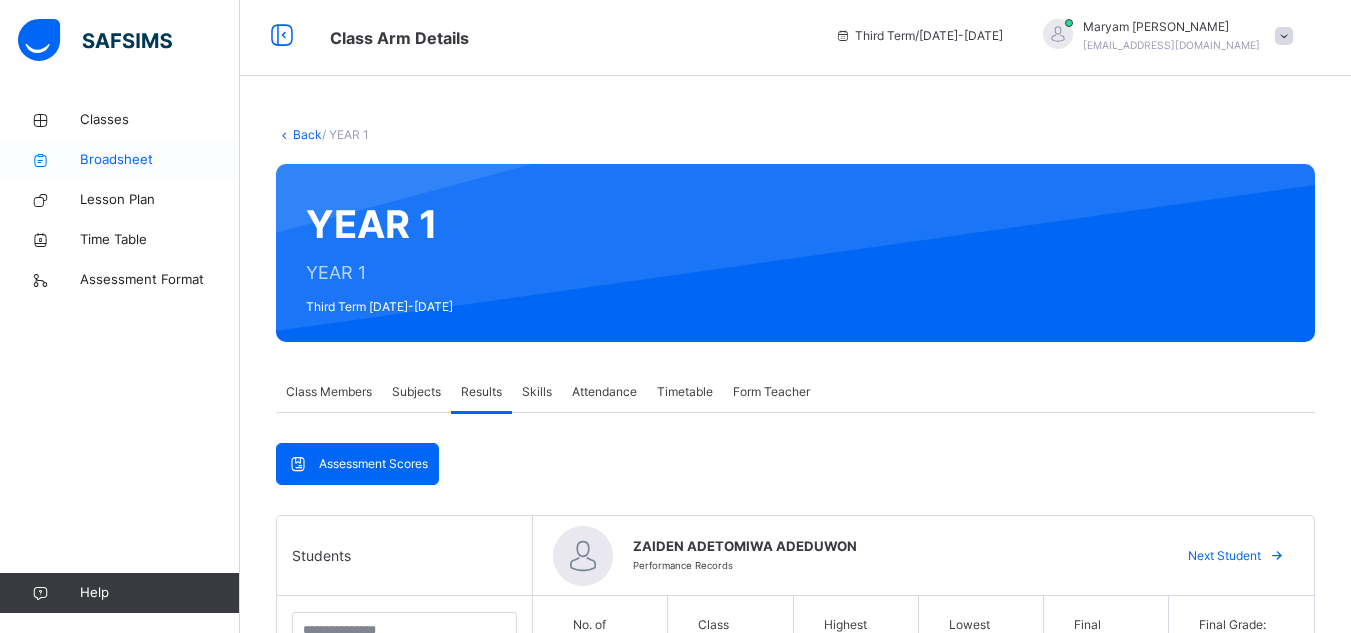 drag, startPoint x: 132, startPoint y: 161, endPoint x: 96, endPoint y: 156, distance: 36.345562 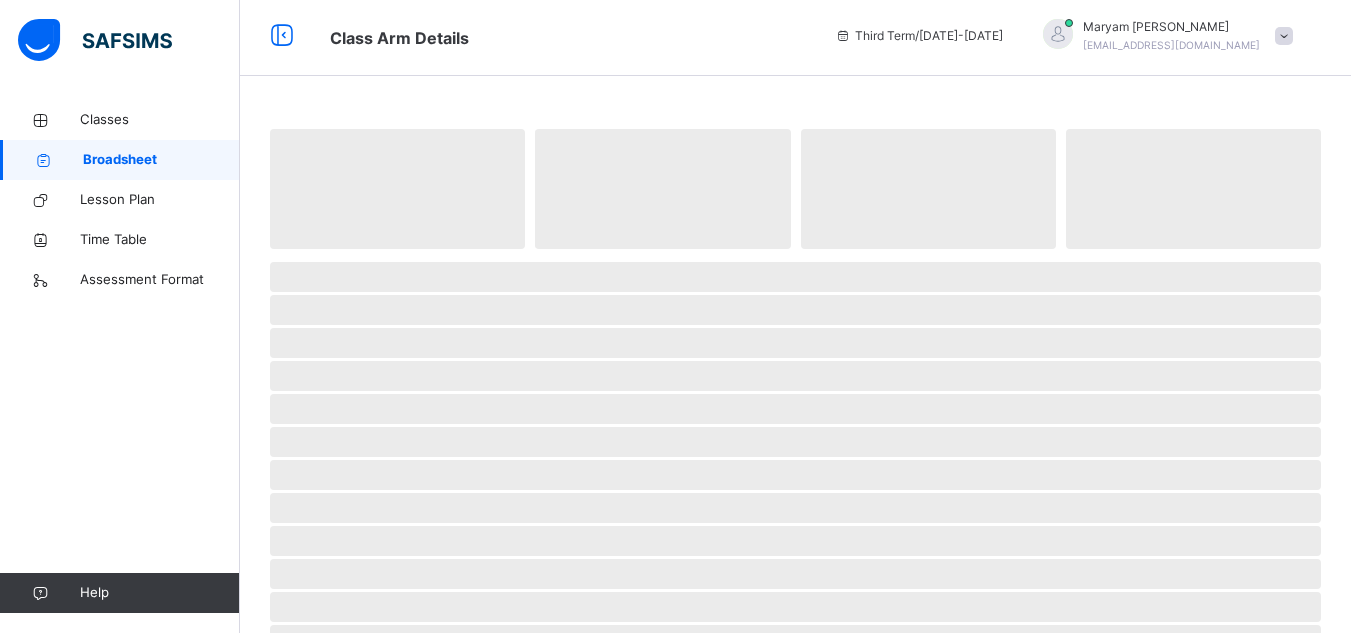 click on "Broadsheet" at bounding box center (161, 160) 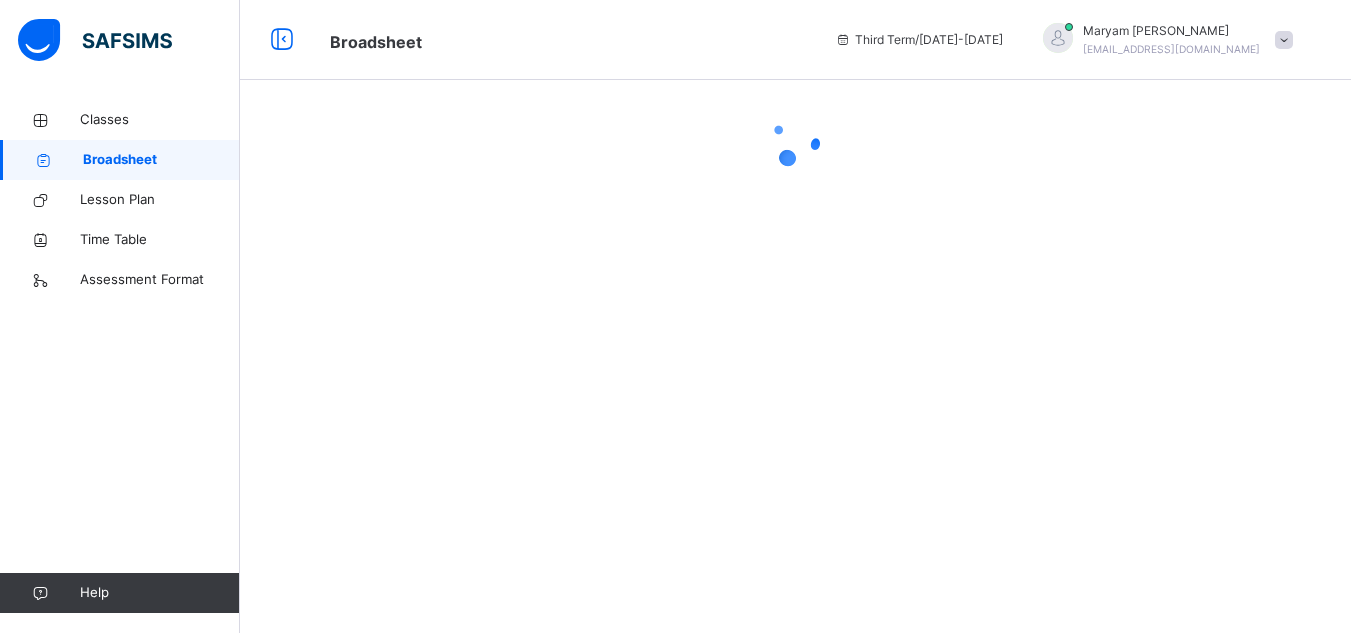 scroll, scrollTop: 0, scrollLeft: 0, axis: both 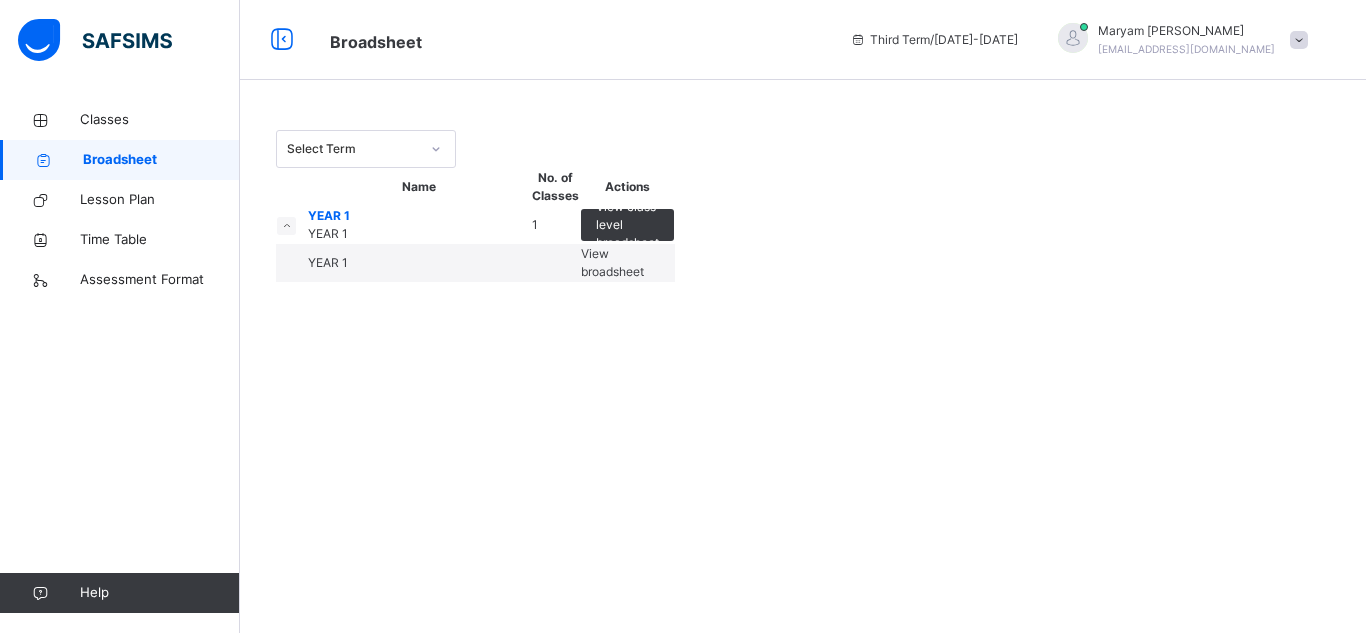 click on "View broadsheet" at bounding box center [627, 263] 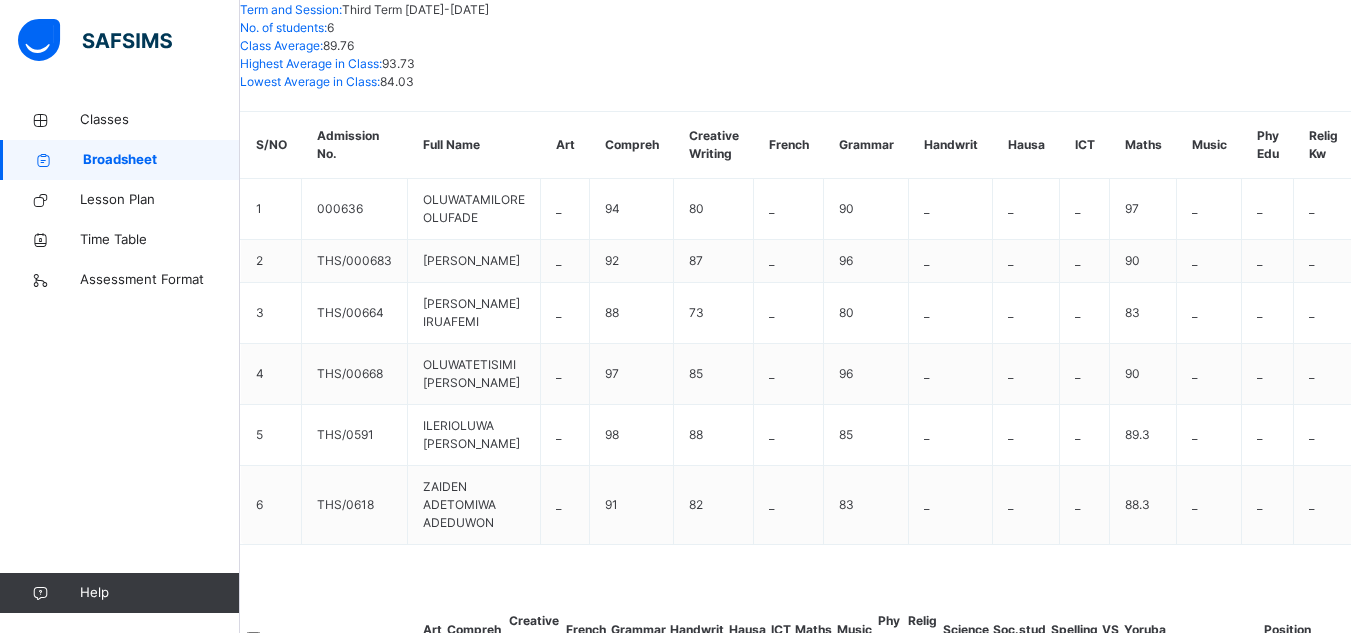 scroll, scrollTop: 460, scrollLeft: 0, axis: vertical 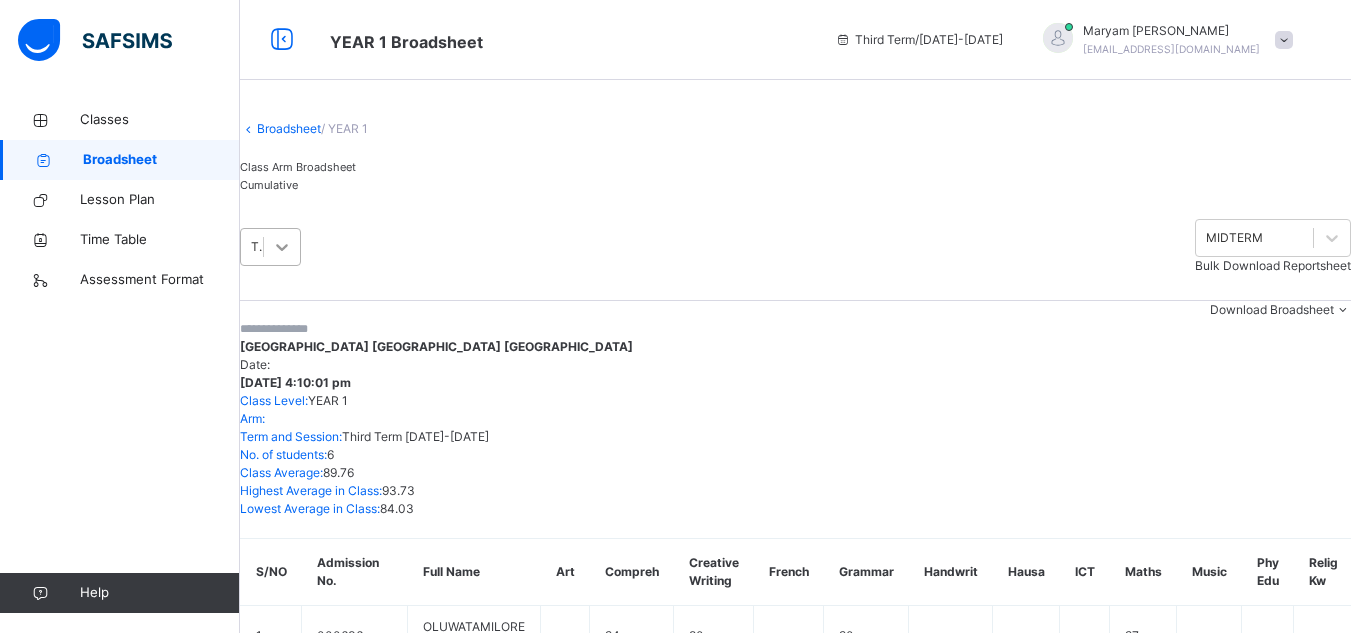 click at bounding box center [282, 247] 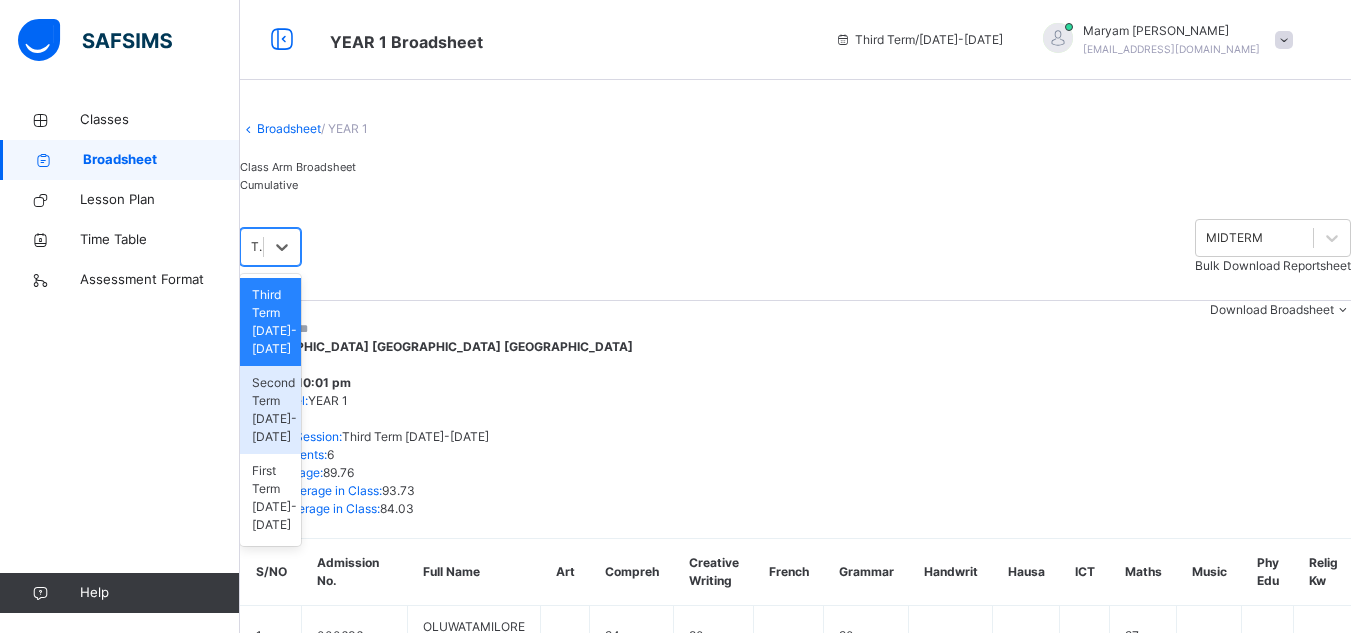 click on "Second Term [DATE]-[DATE]" at bounding box center [270, 410] 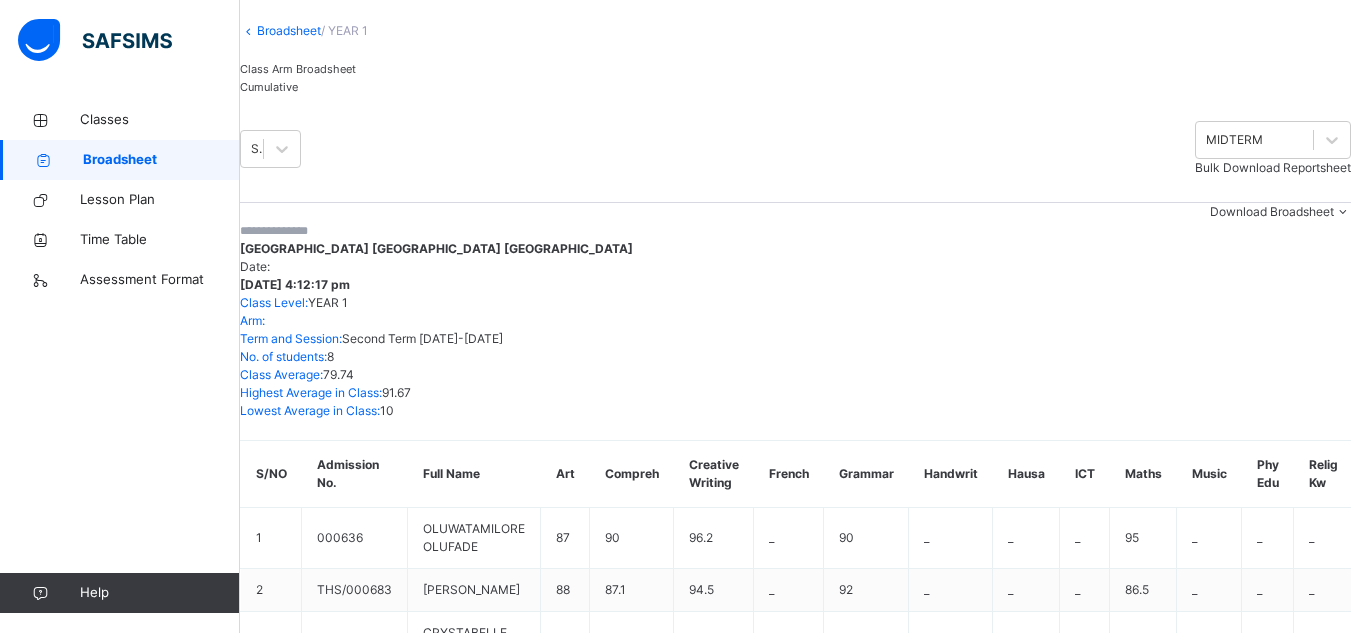 scroll, scrollTop: 460, scrollLeft: 0, axis: vertical 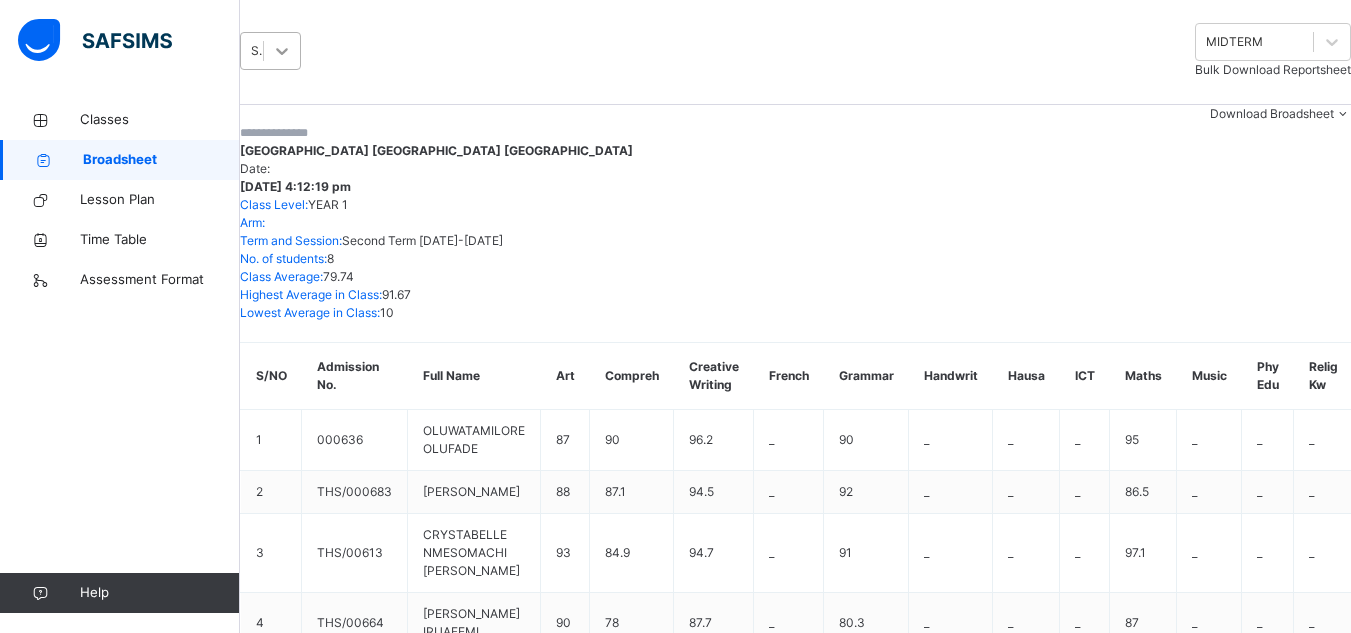 click 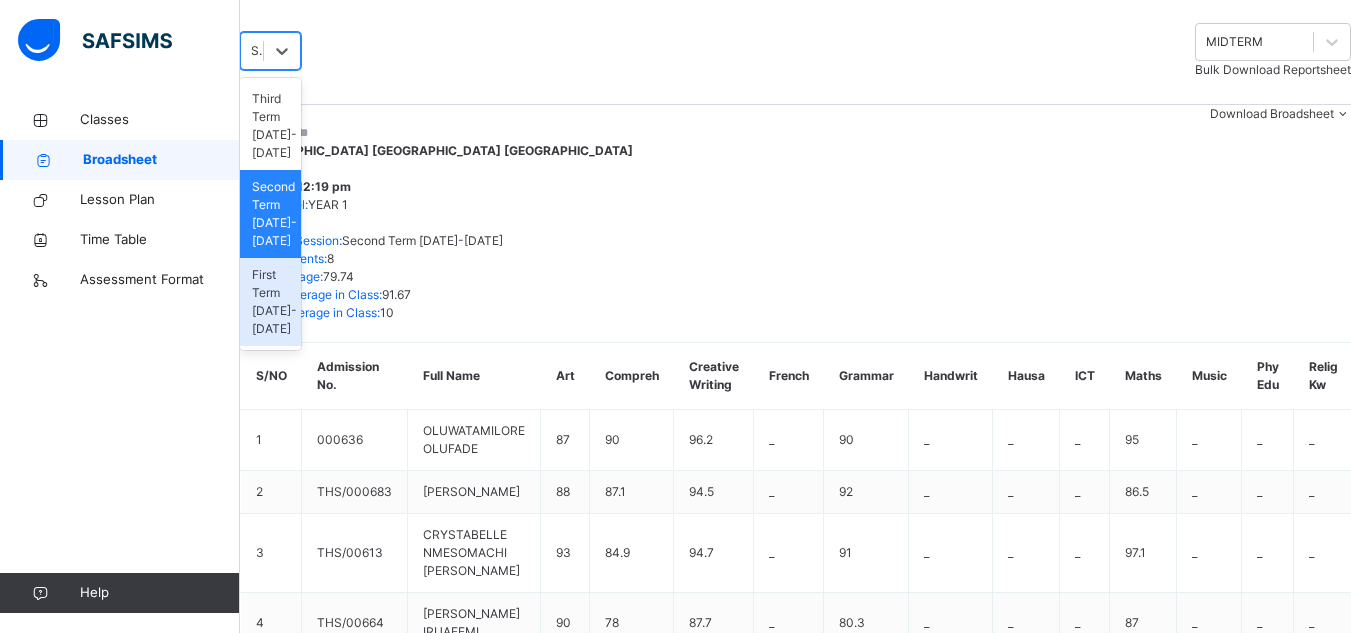 click on "First Term [DATE]-[DATE]" at bounding box center [270, 302] 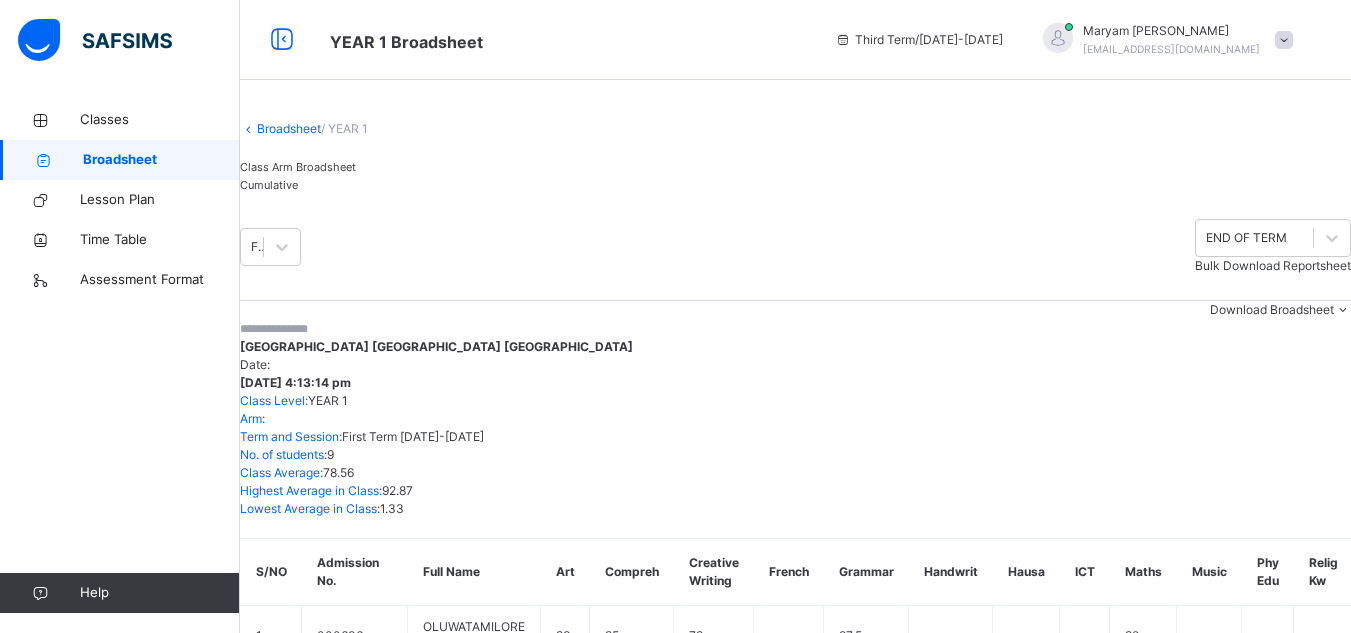 scroll, scrollTop: 241, scrollLeft: 0, axis: vertical 